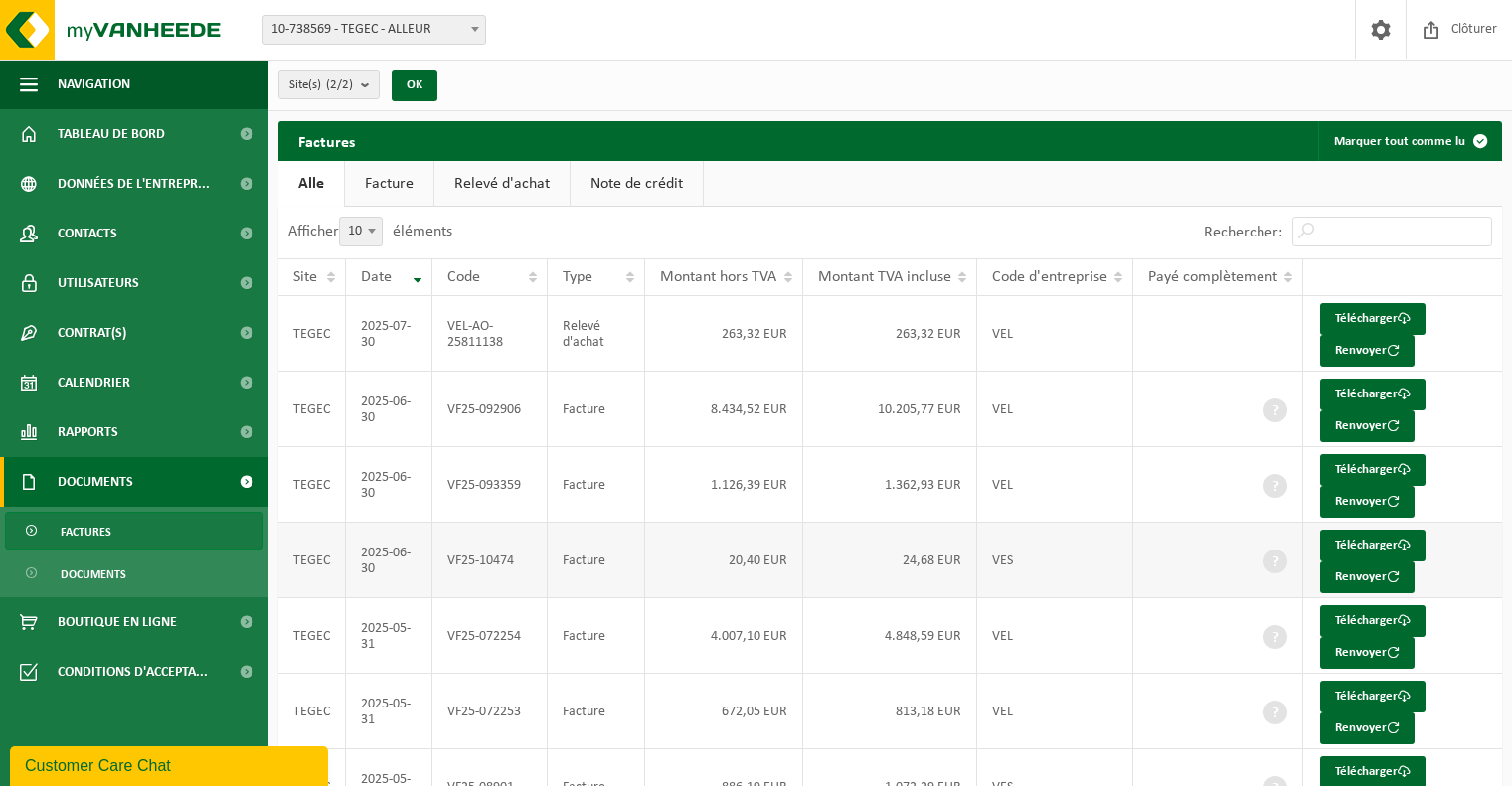 scroll, scrollTop: 331, scrollLeft: 0, axis: vertical 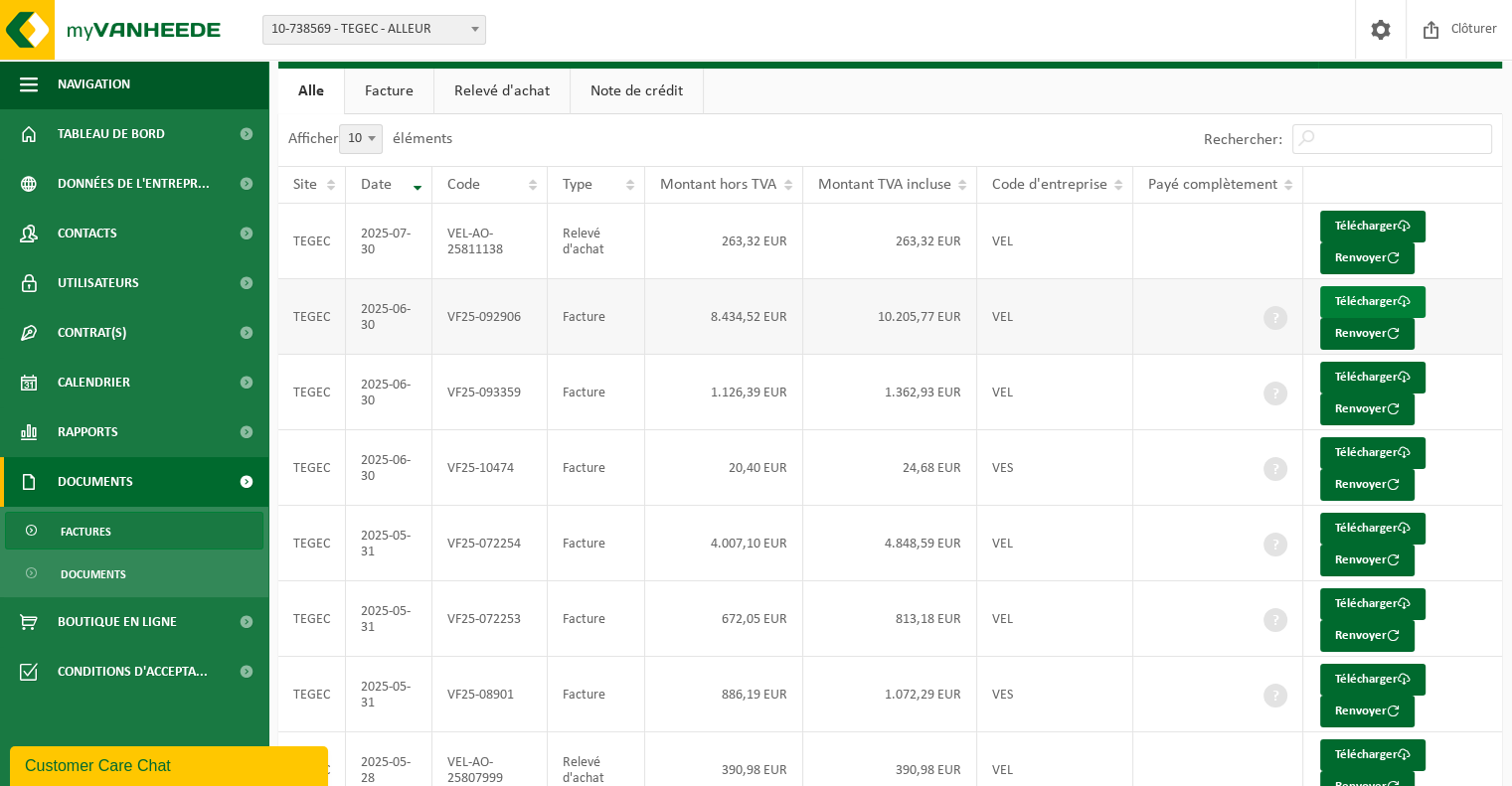 click on "Télécharger" at bounding box center (1373, 302) 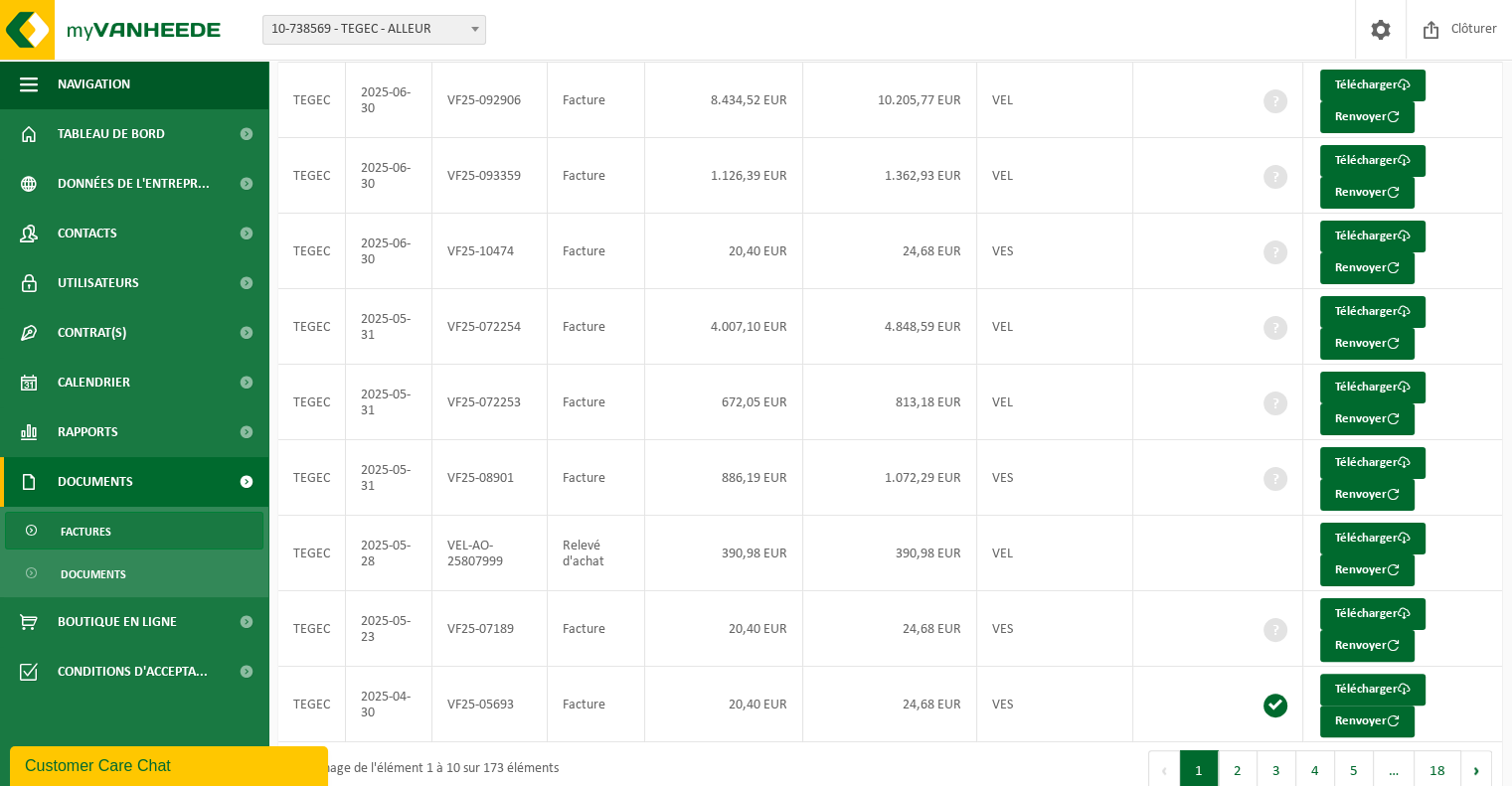 scroll, scrollTop: 331, scrollLeft: 0, axis: vertical 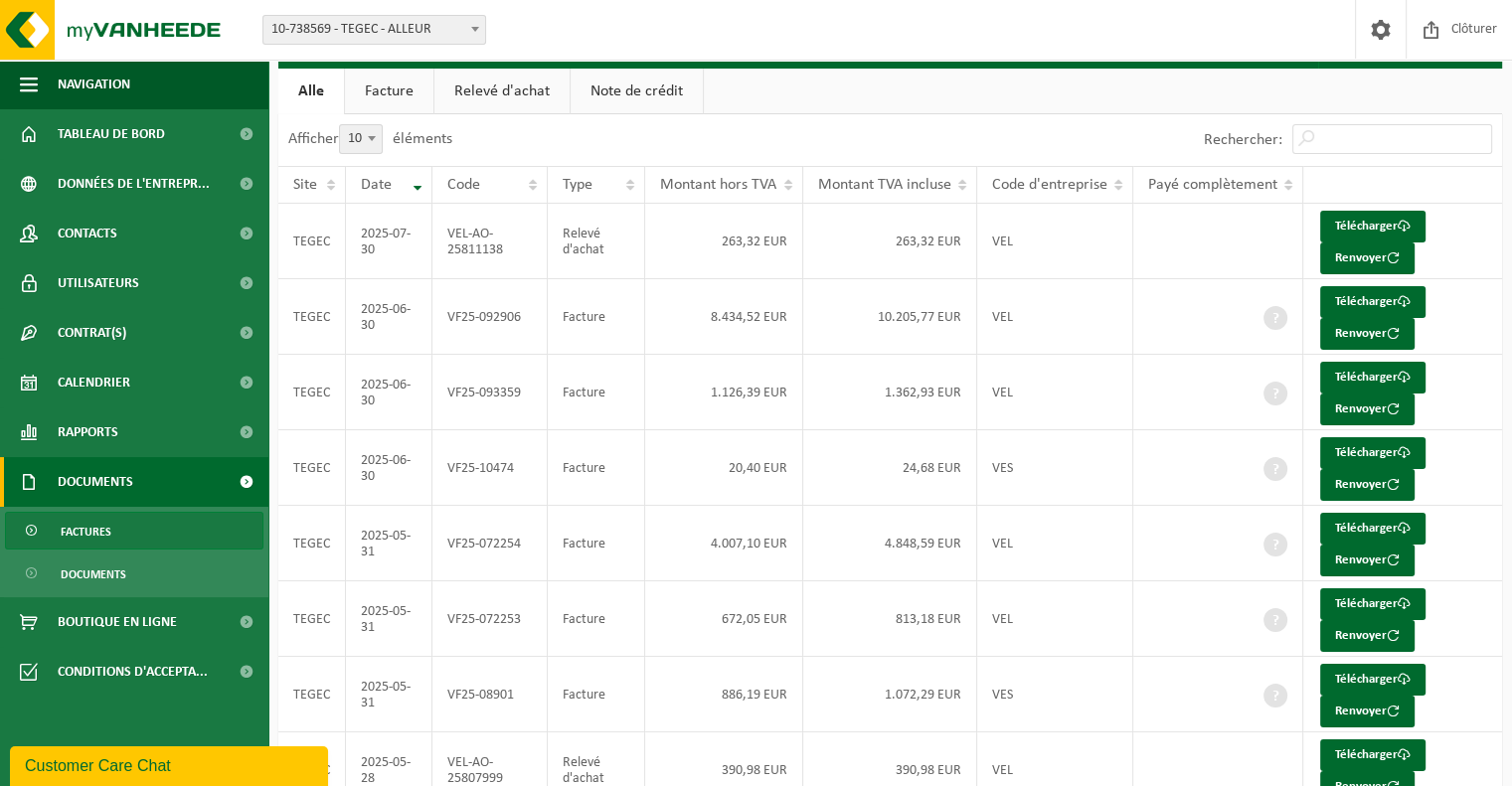 click on "Facture" at bounding box center (389, 91) 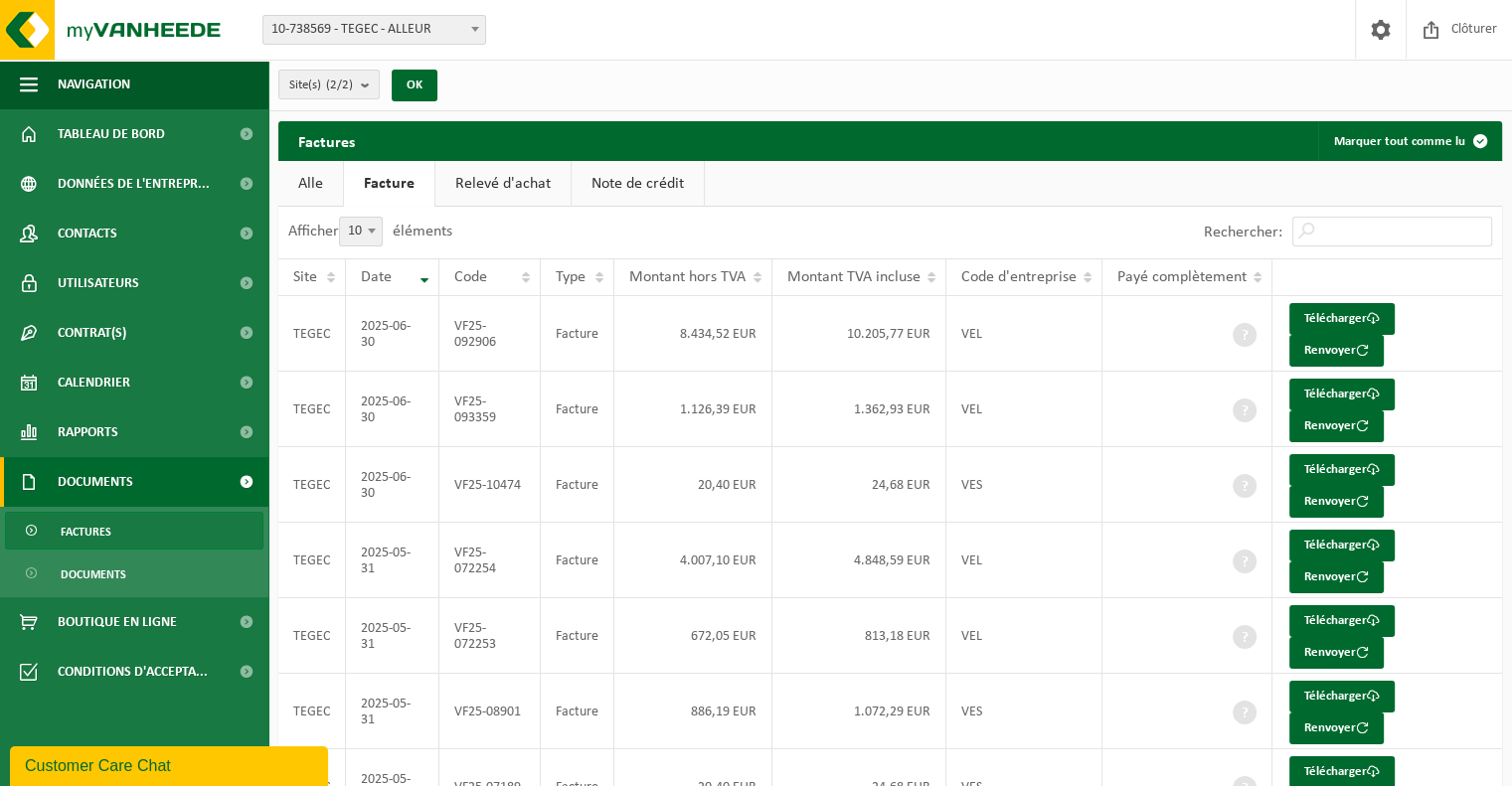 click on "Alle" at bounding box center [310, 184] 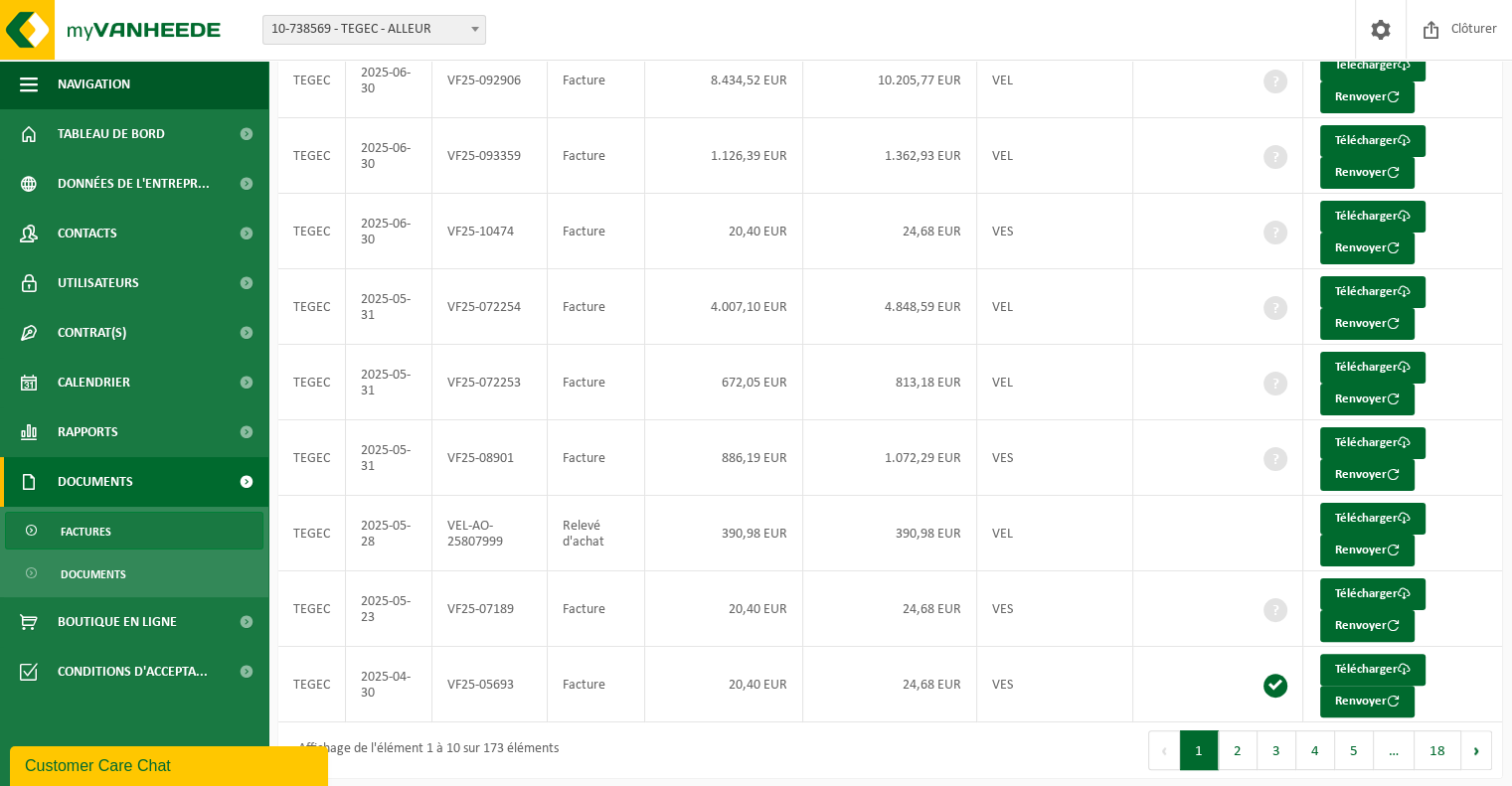 scroll, scrollTop: 331, scrollLeft: 0, axis: vertical 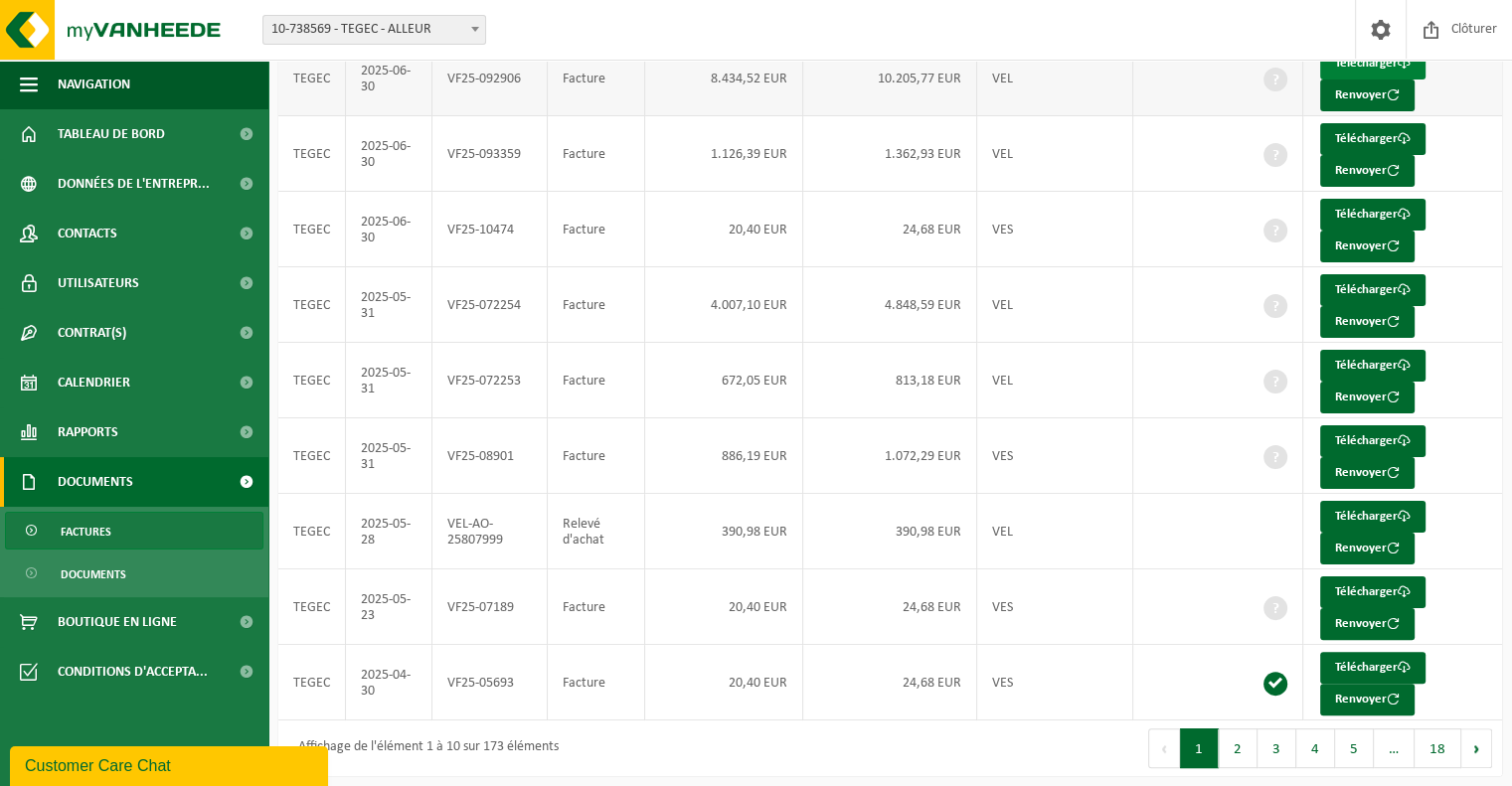 click on "Télécharger" at bounding box center [1373, 64] 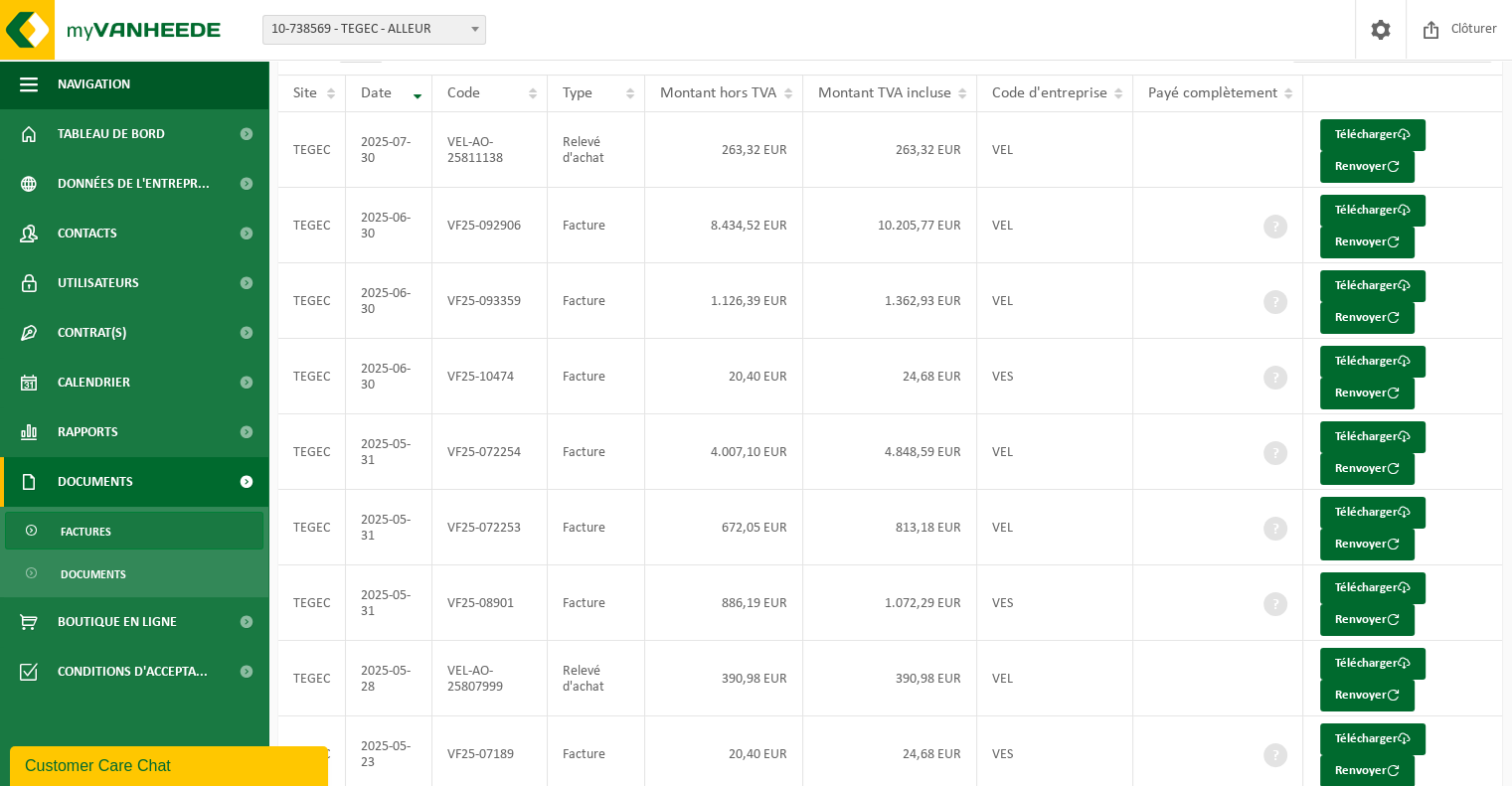 scroll, scrollTop: 132, scrollLeft: 0, axis: vertical 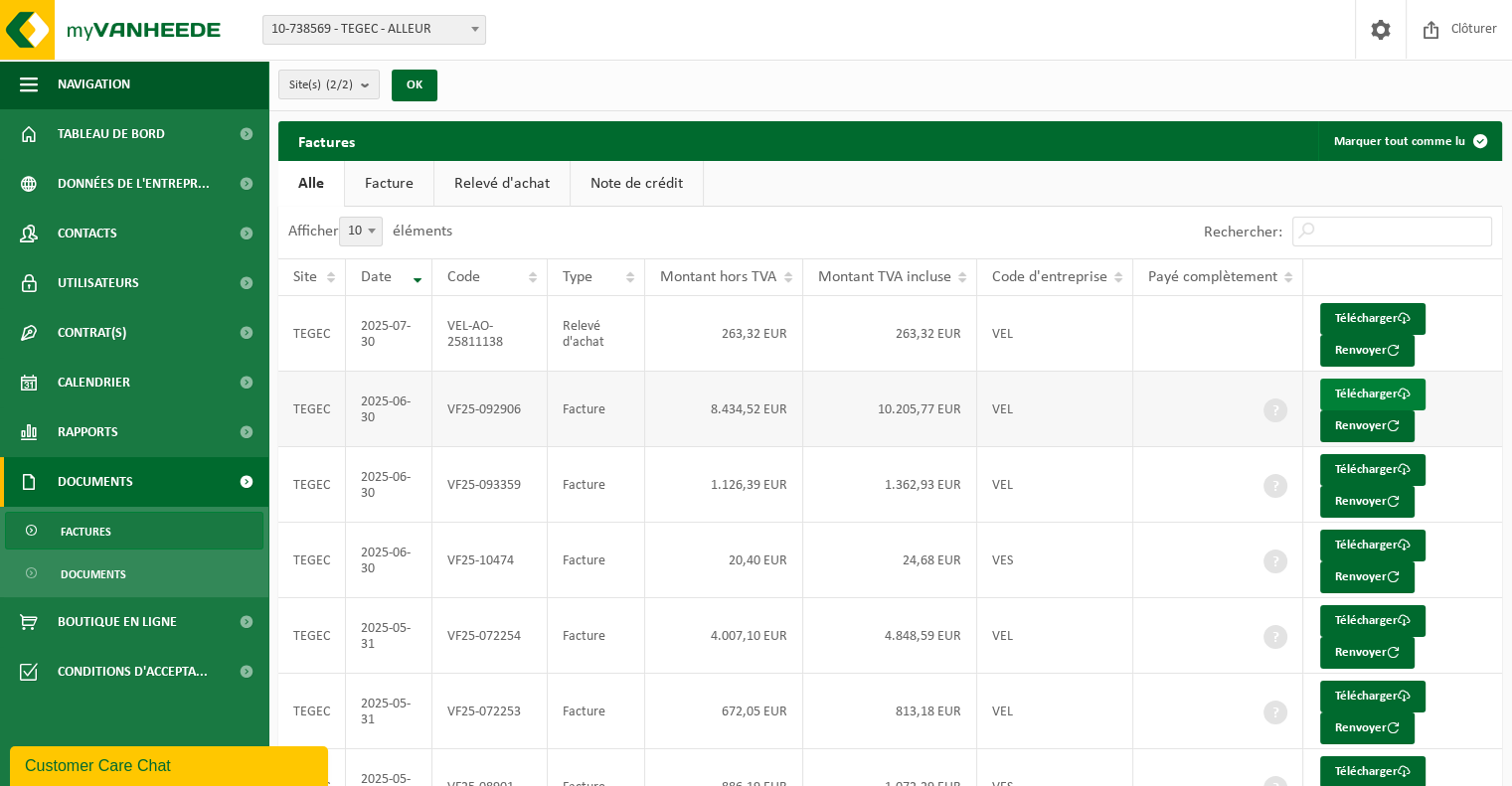 click on "Télécharger" at bounding box center (1373, 394) 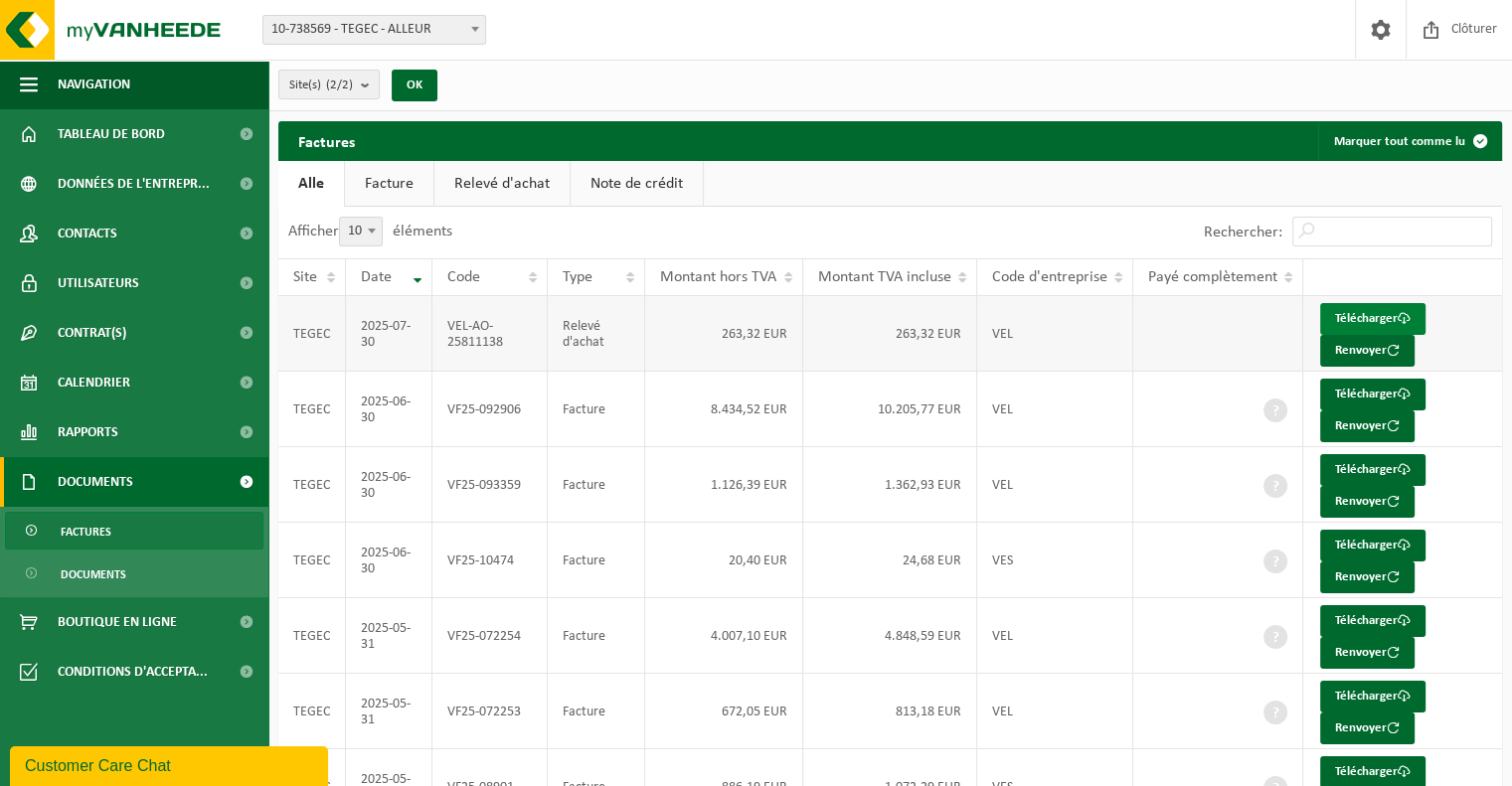 click on "Télécharger" at bounding box center [1373, 319] 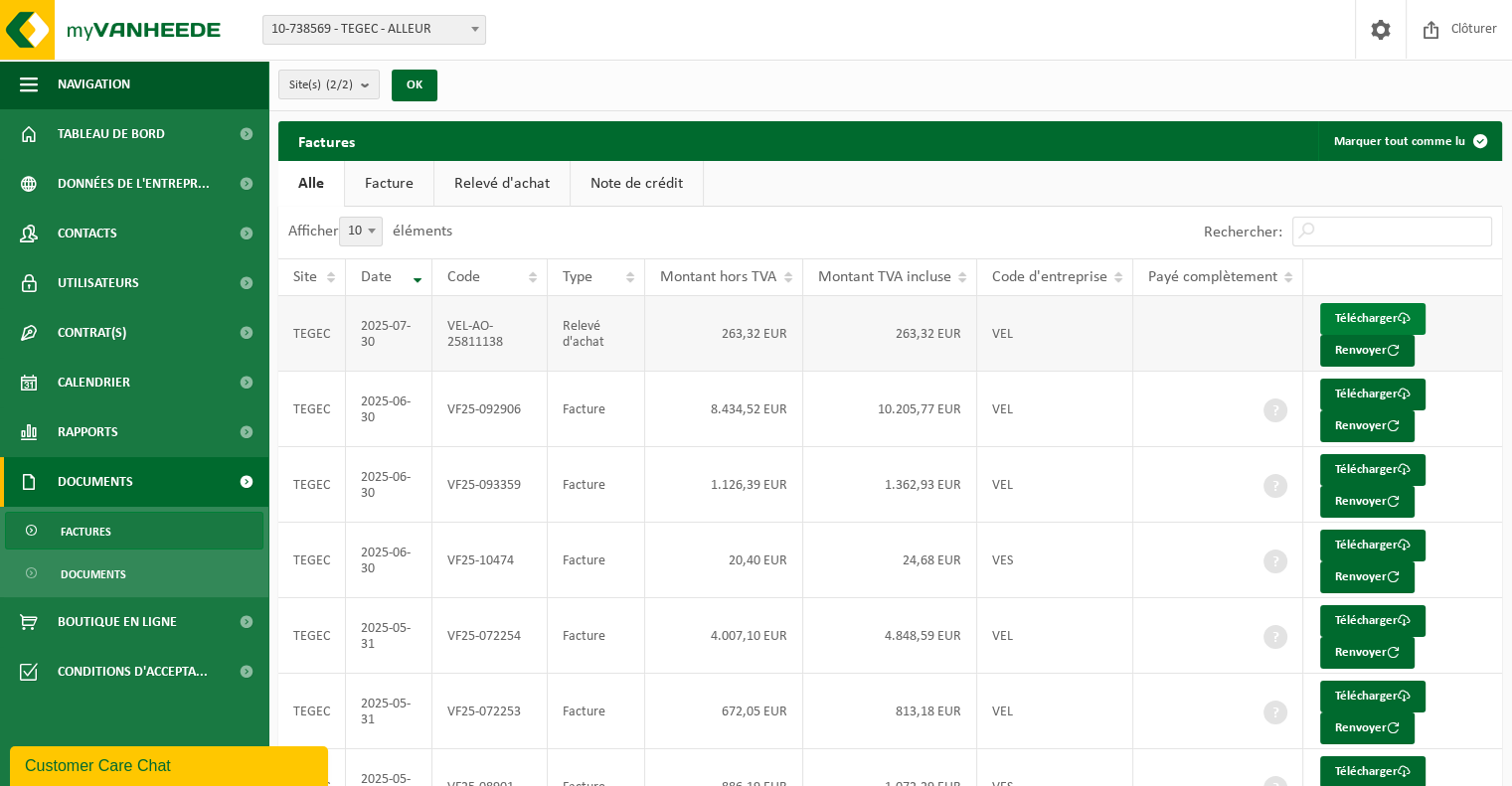 drag, startPoint x: 1323, startPoint y: 285, endPoint x: 1343, endPoint y: 321, distance: 41.18252 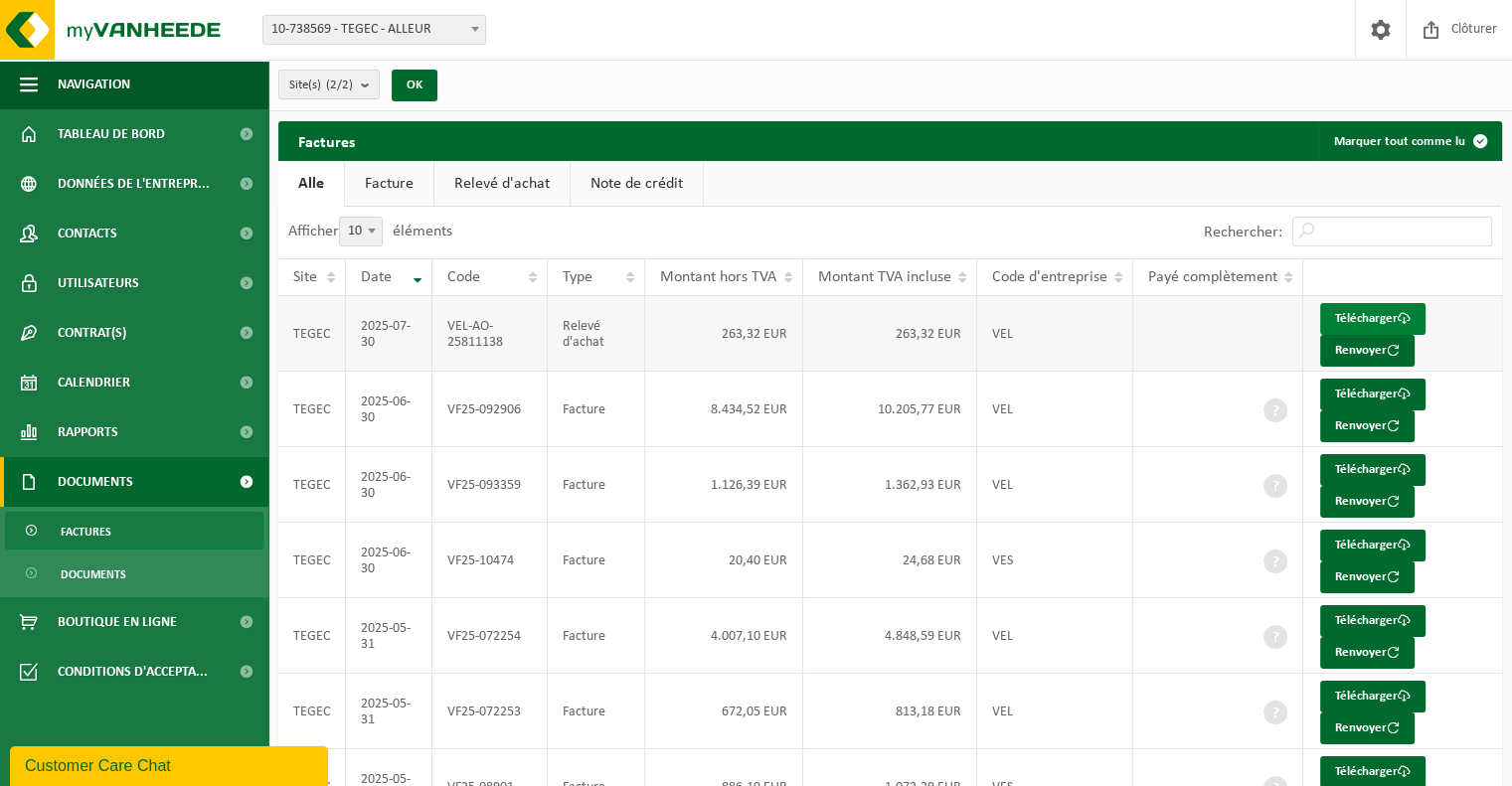 click on "Télécharger" at bounding box center (1373, 319) 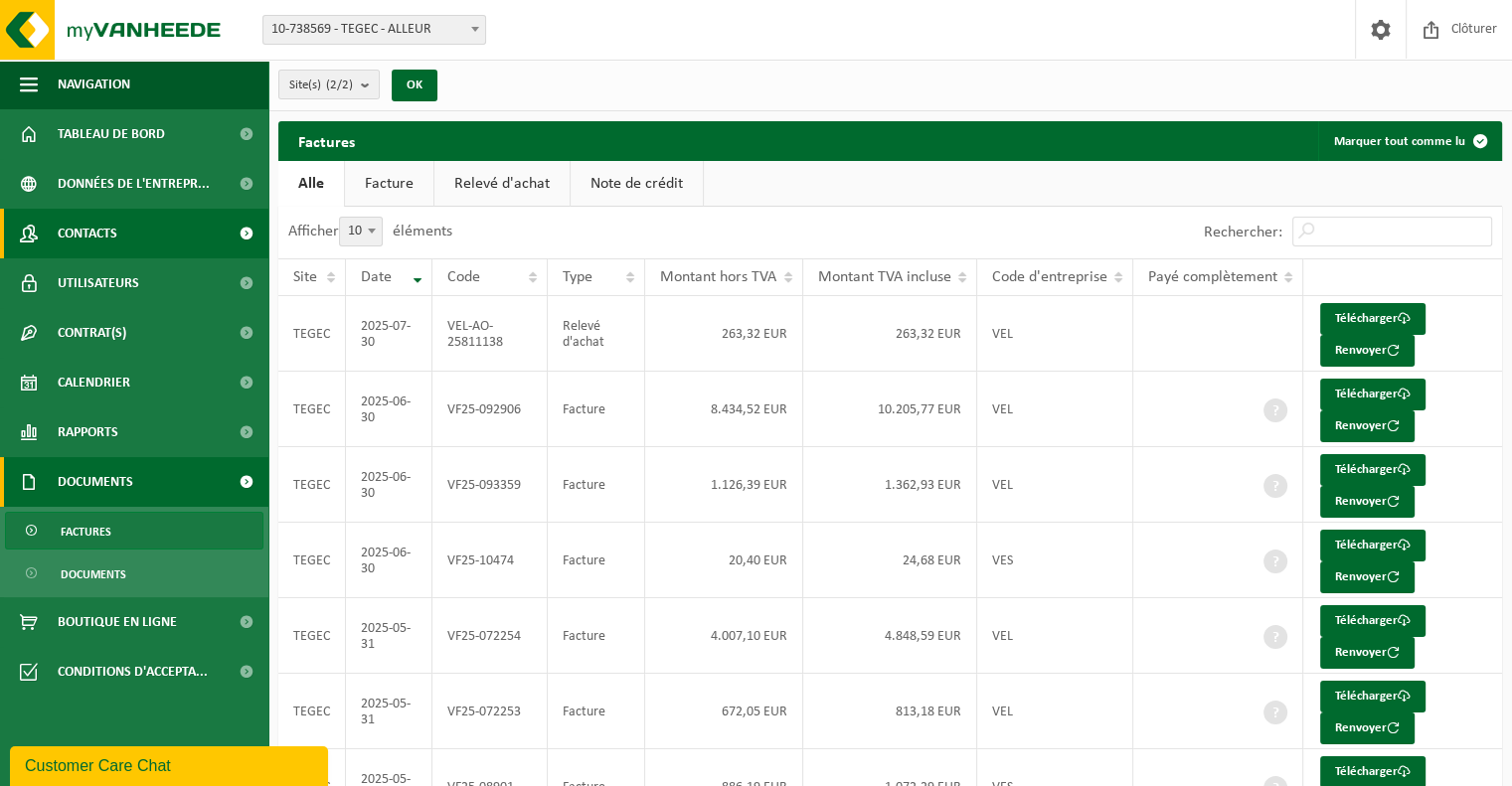 click on "Contacts" at bounding box center [134, 234] 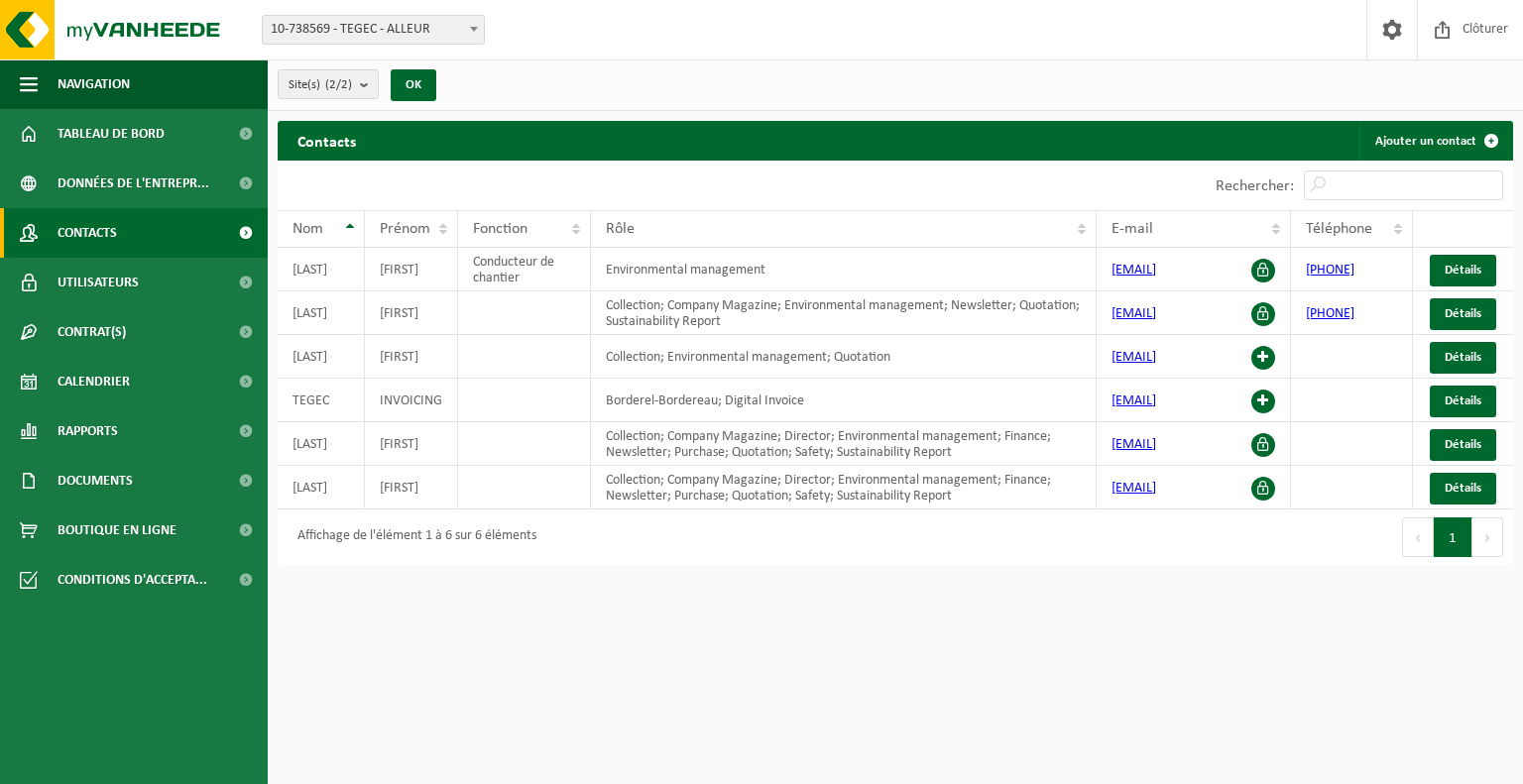 scroll, scrollTop: 0, scrollLeft: 0, axis: both 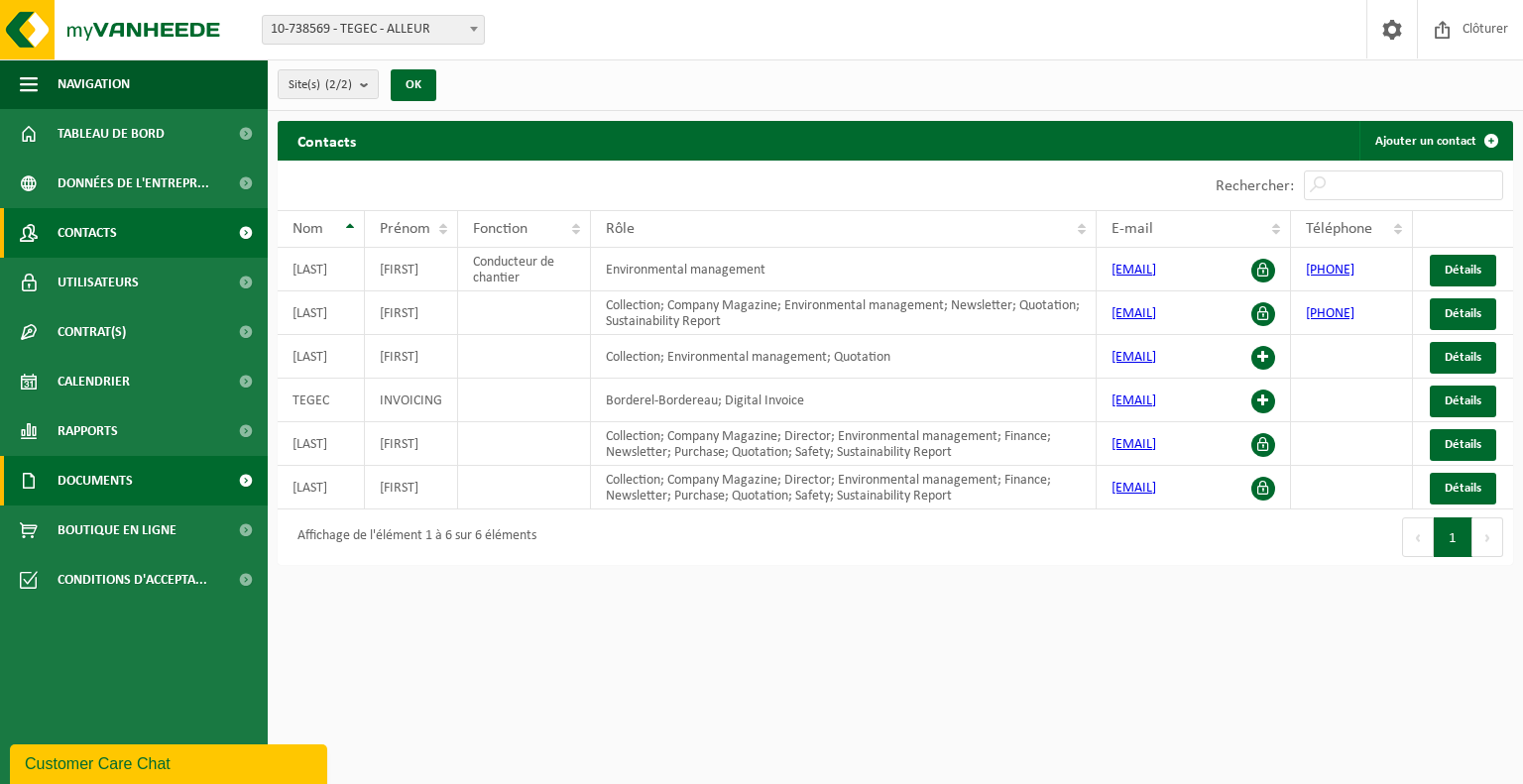 click on "Documents" at bounding box center (134, 481) 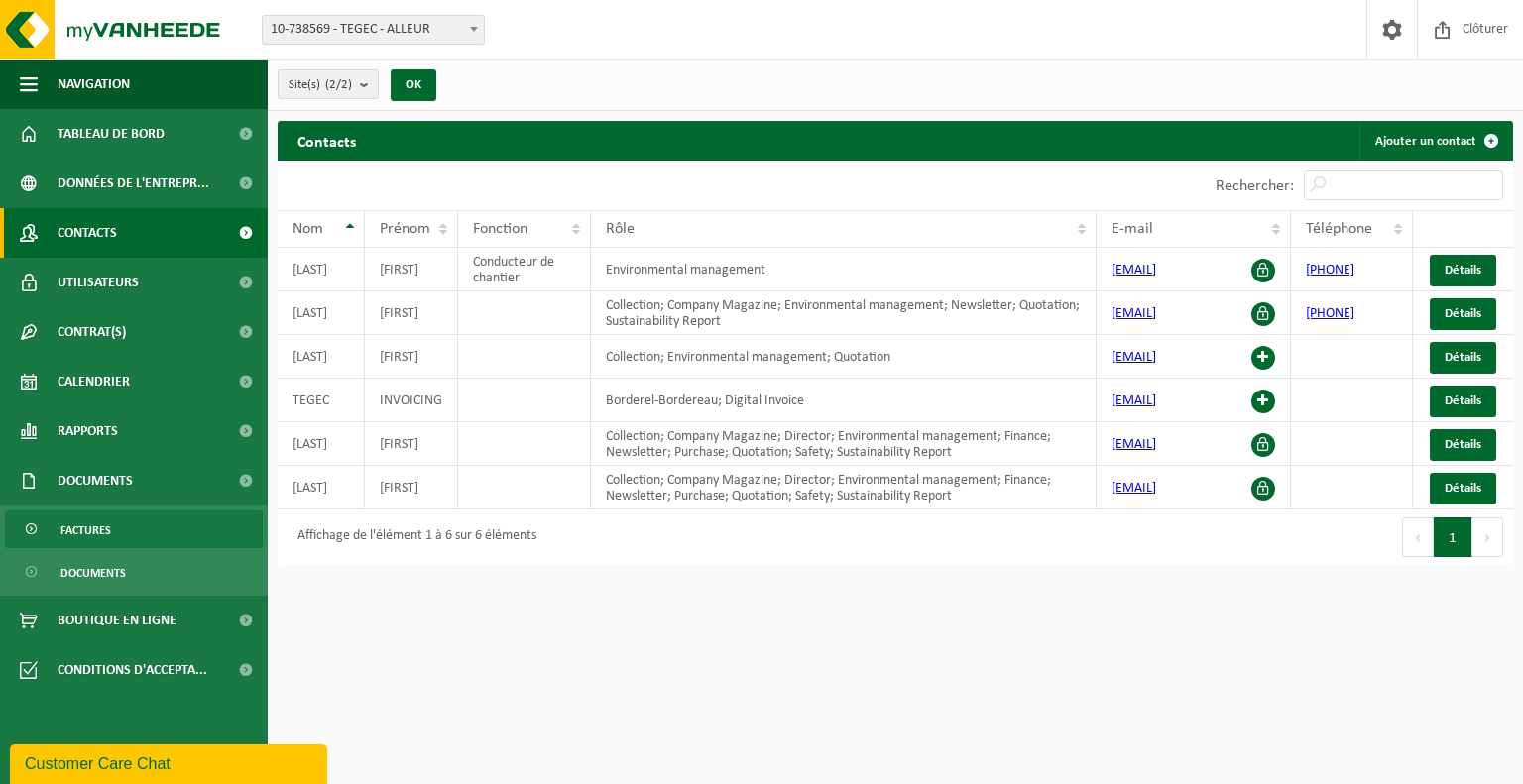 click on "Factures" at bounding box center (134, 529) 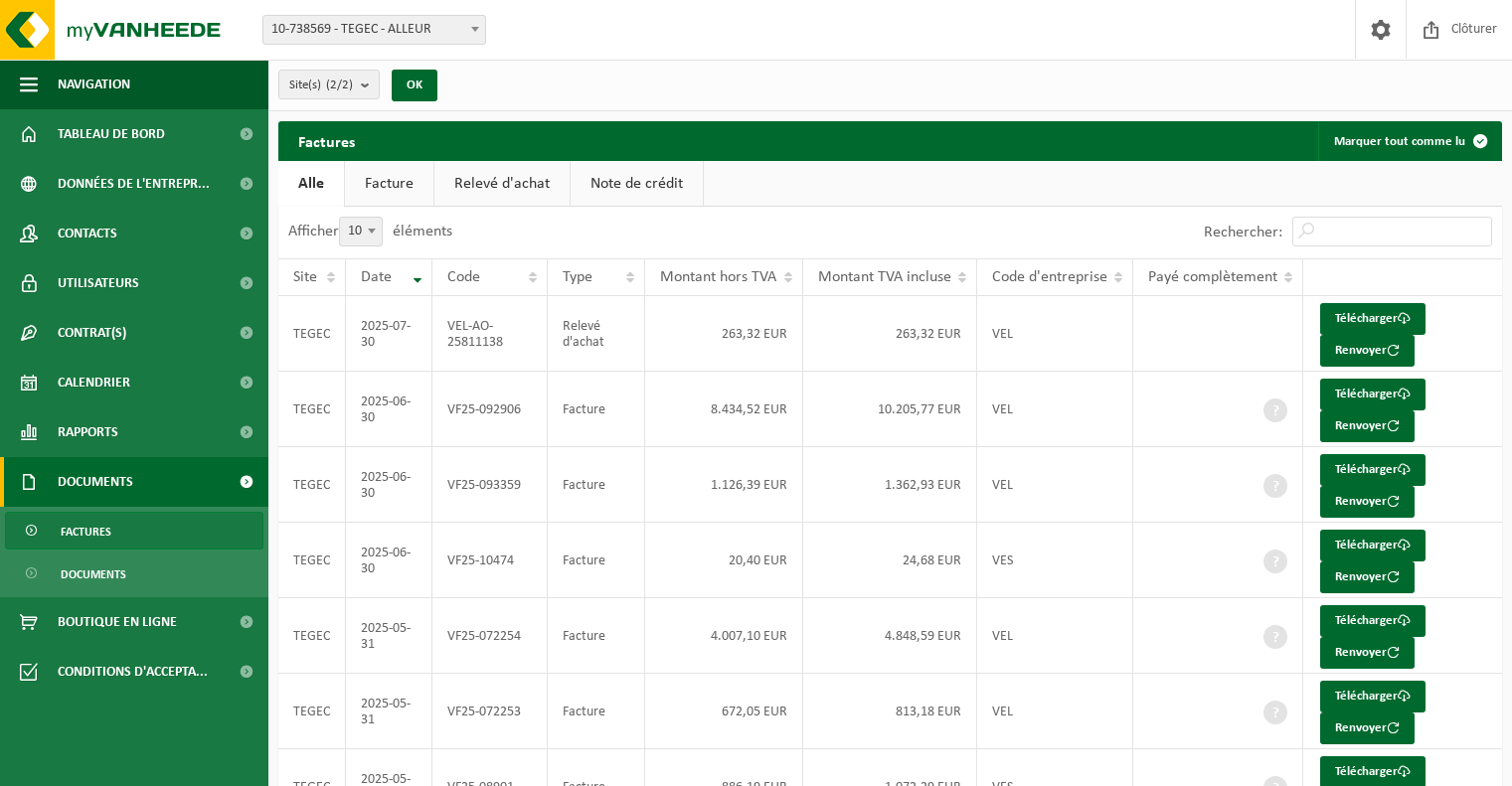 scroll, scrollTop: 0, scrollLeft: 0, axis: both 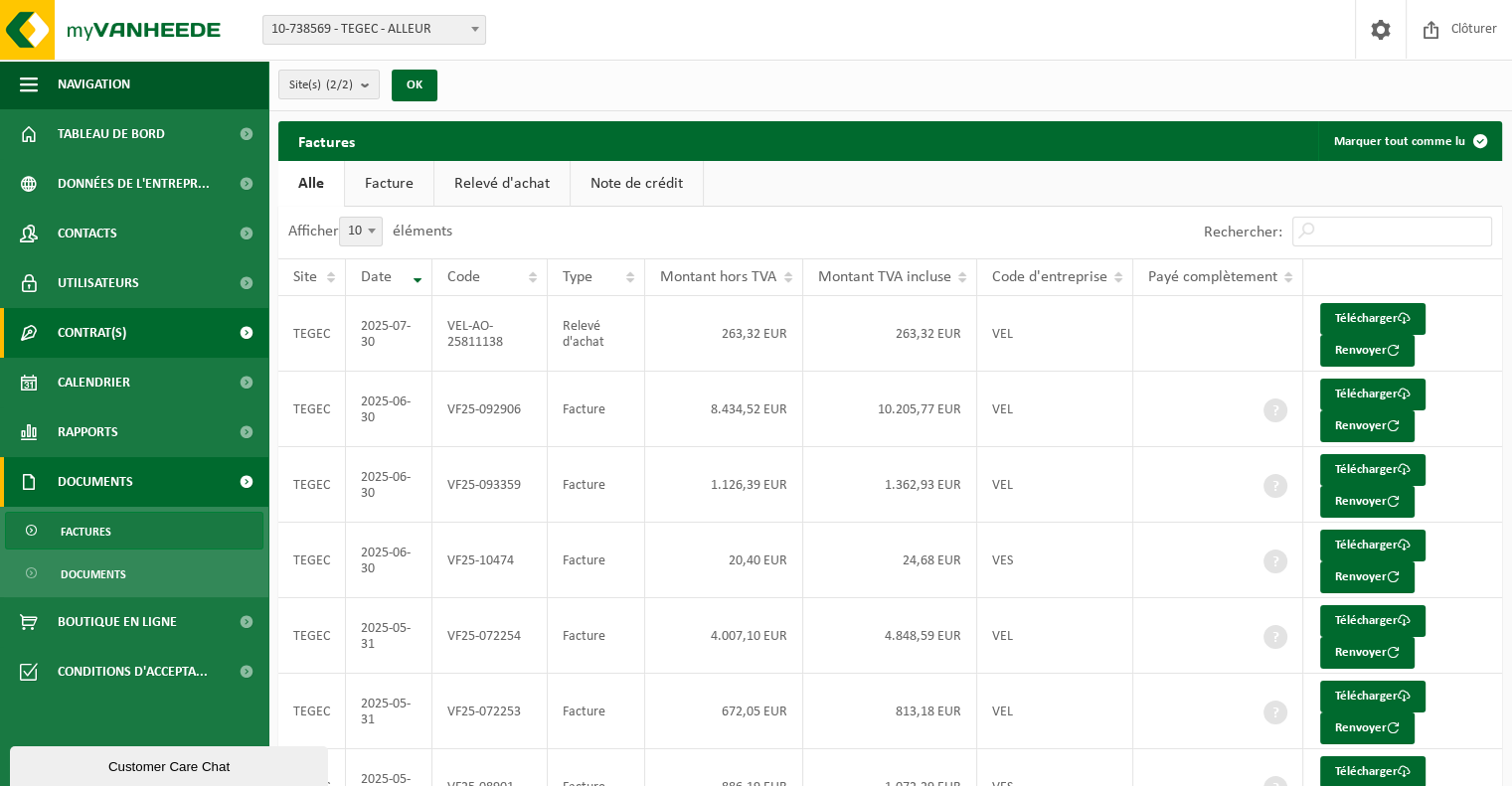 click on "Contrat(s)" at bounding box center [134, 333] 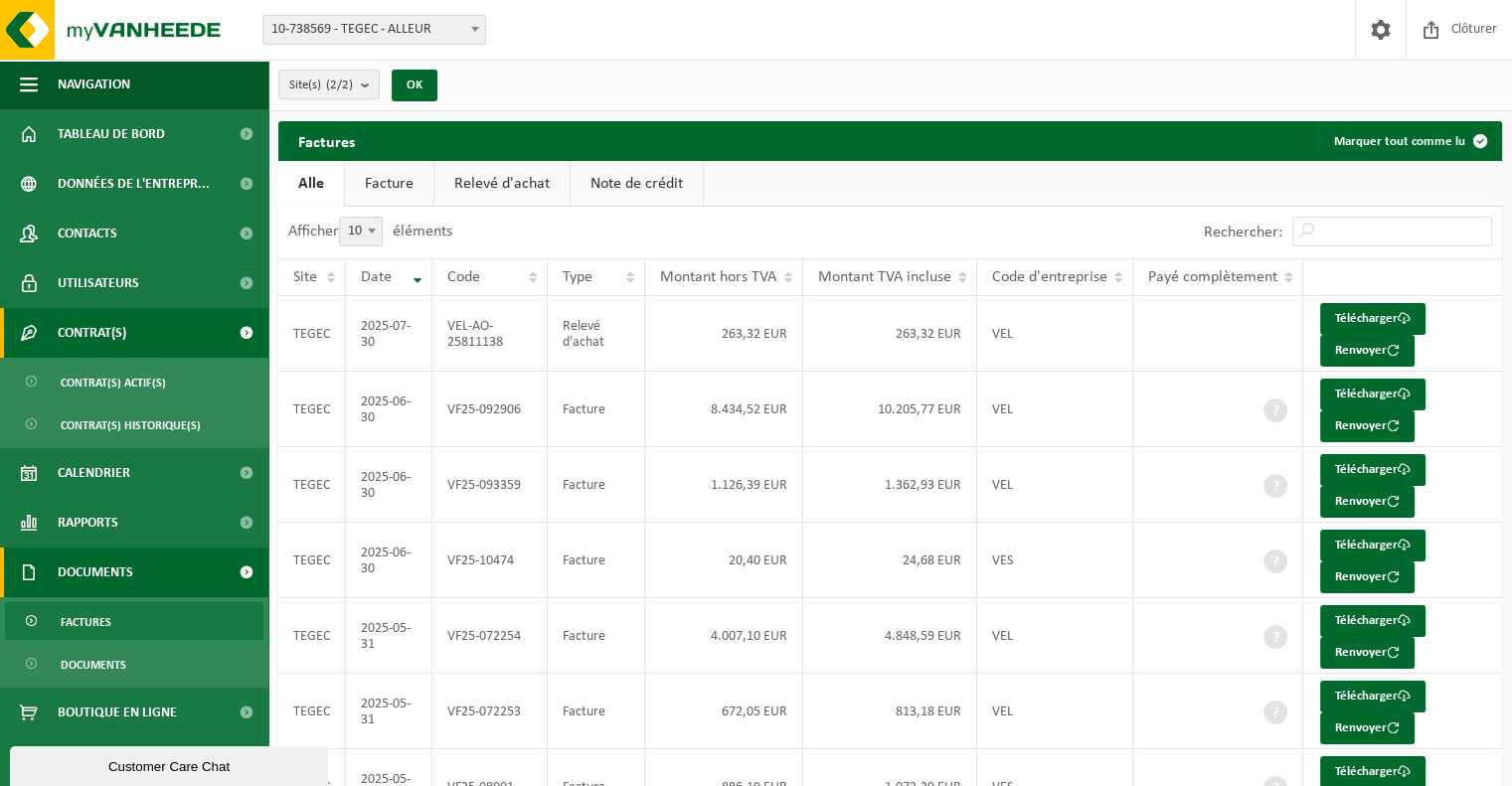 click on "Contrat(s)" at bounding box center (134, 333) 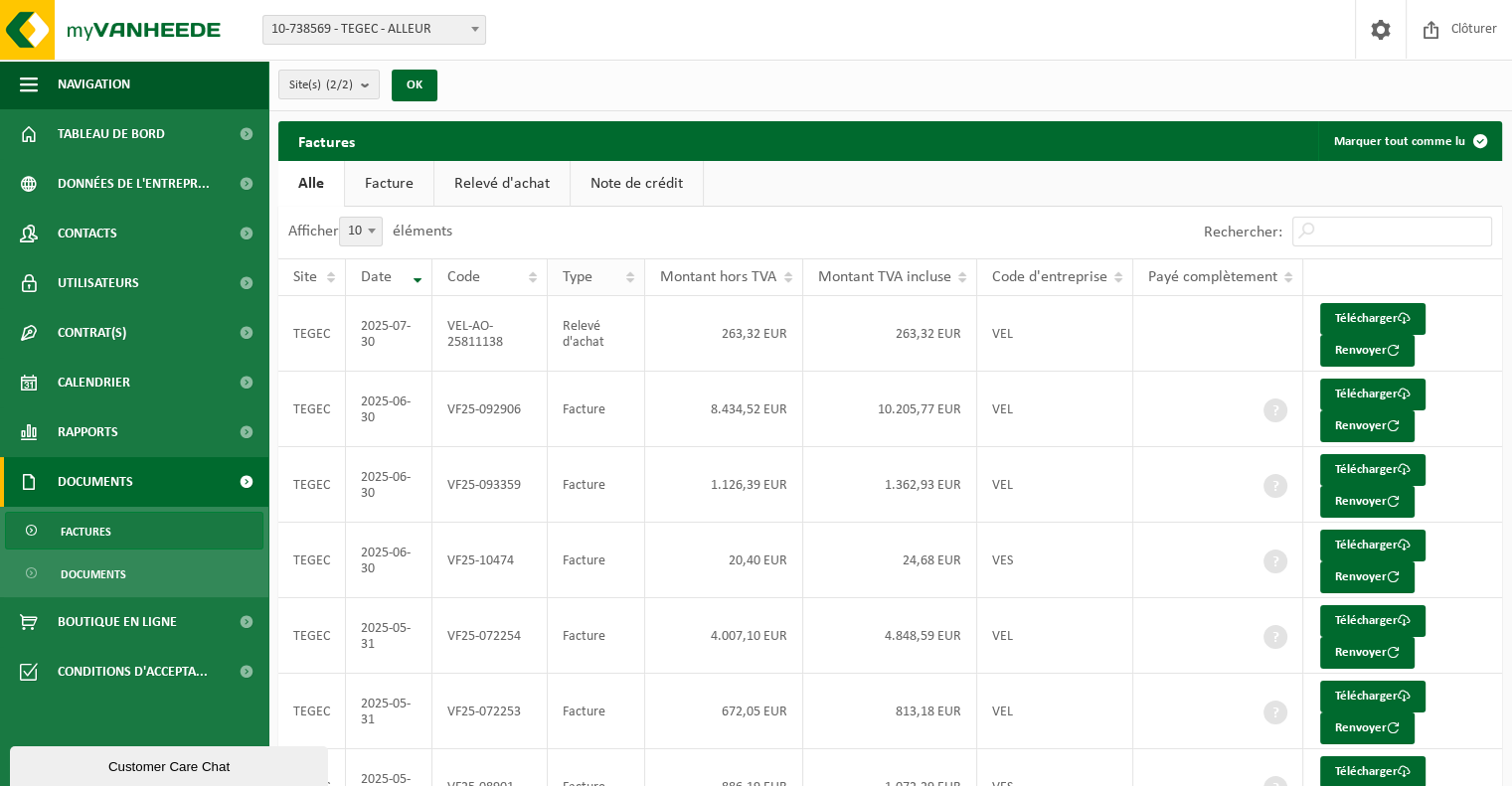 click on "Type" at bounding box center [596, 277] 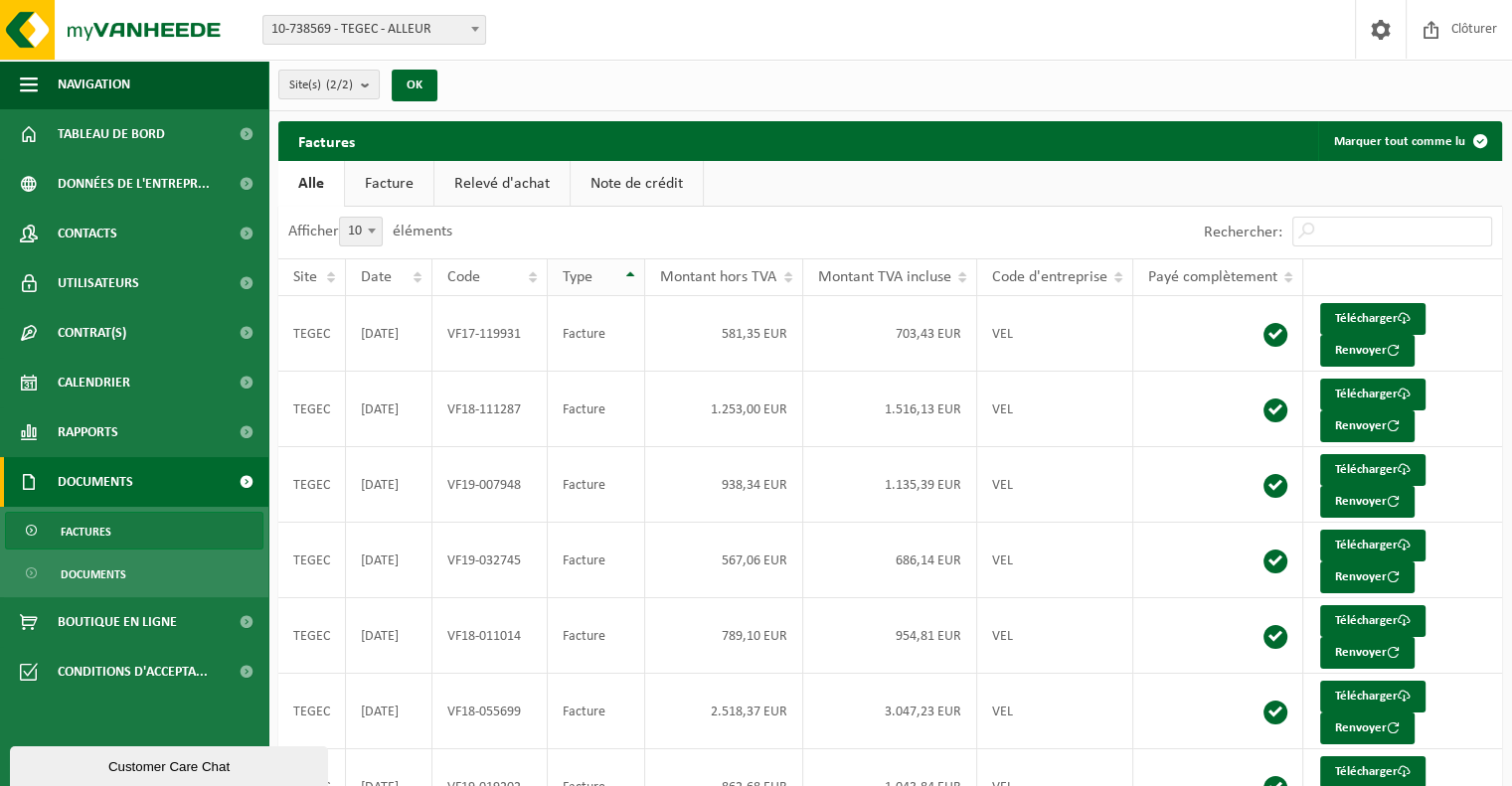click on "Type" at bounding box center [596, 277] 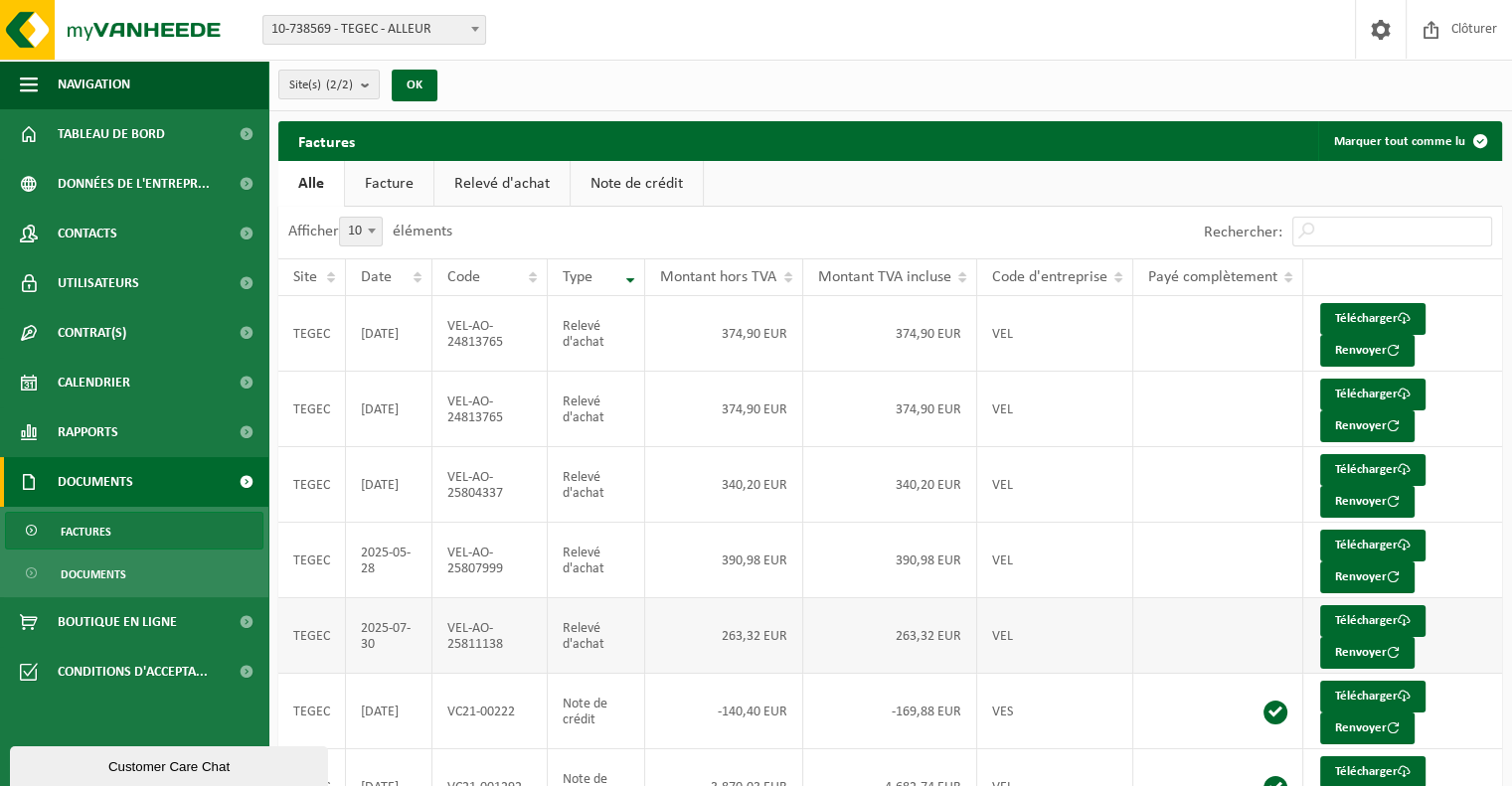 click on "263,32 EUR" at bounding box center (724, 636) 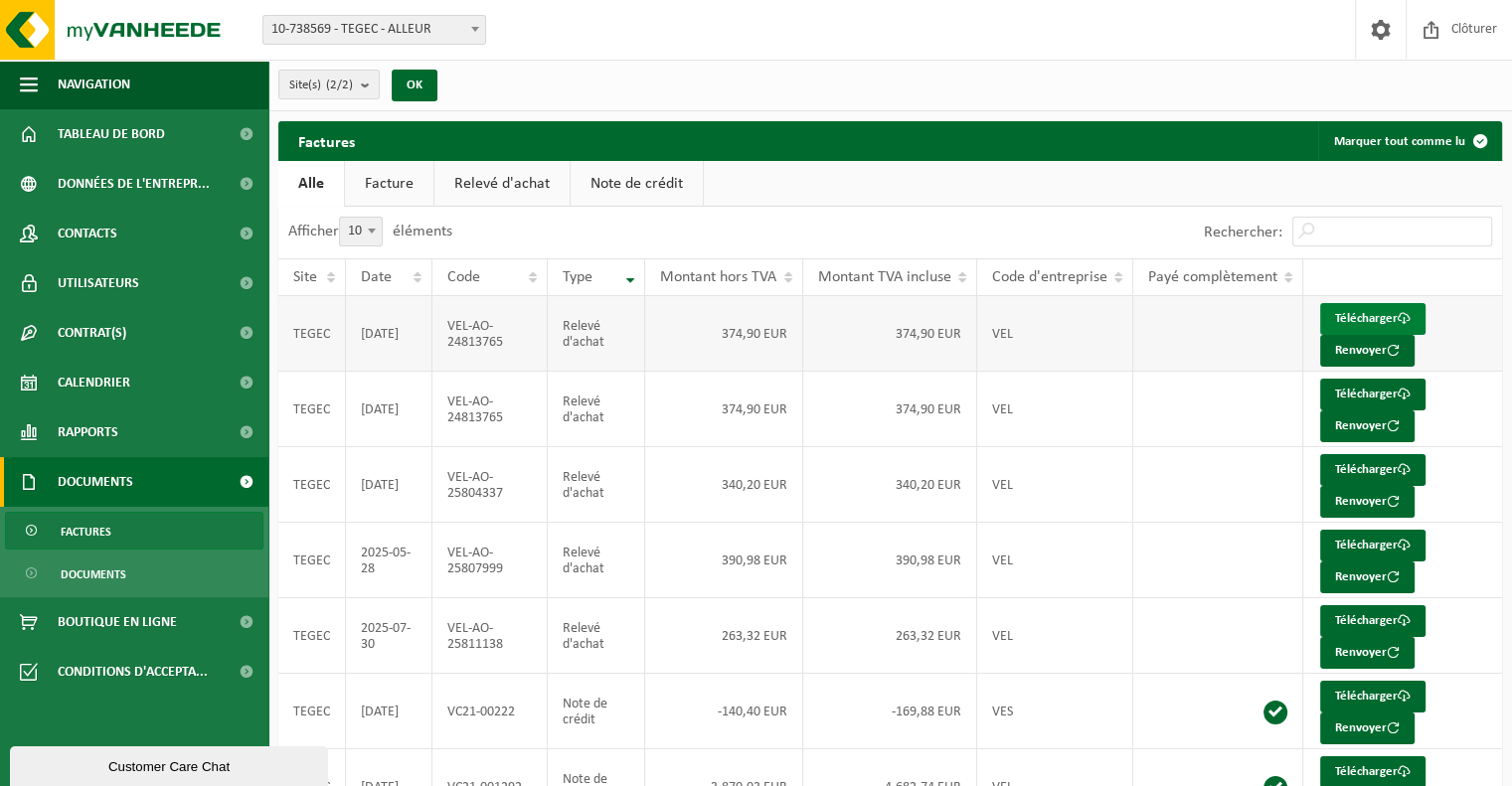 click on "Télécharger" at bounding box center (1373, 319) 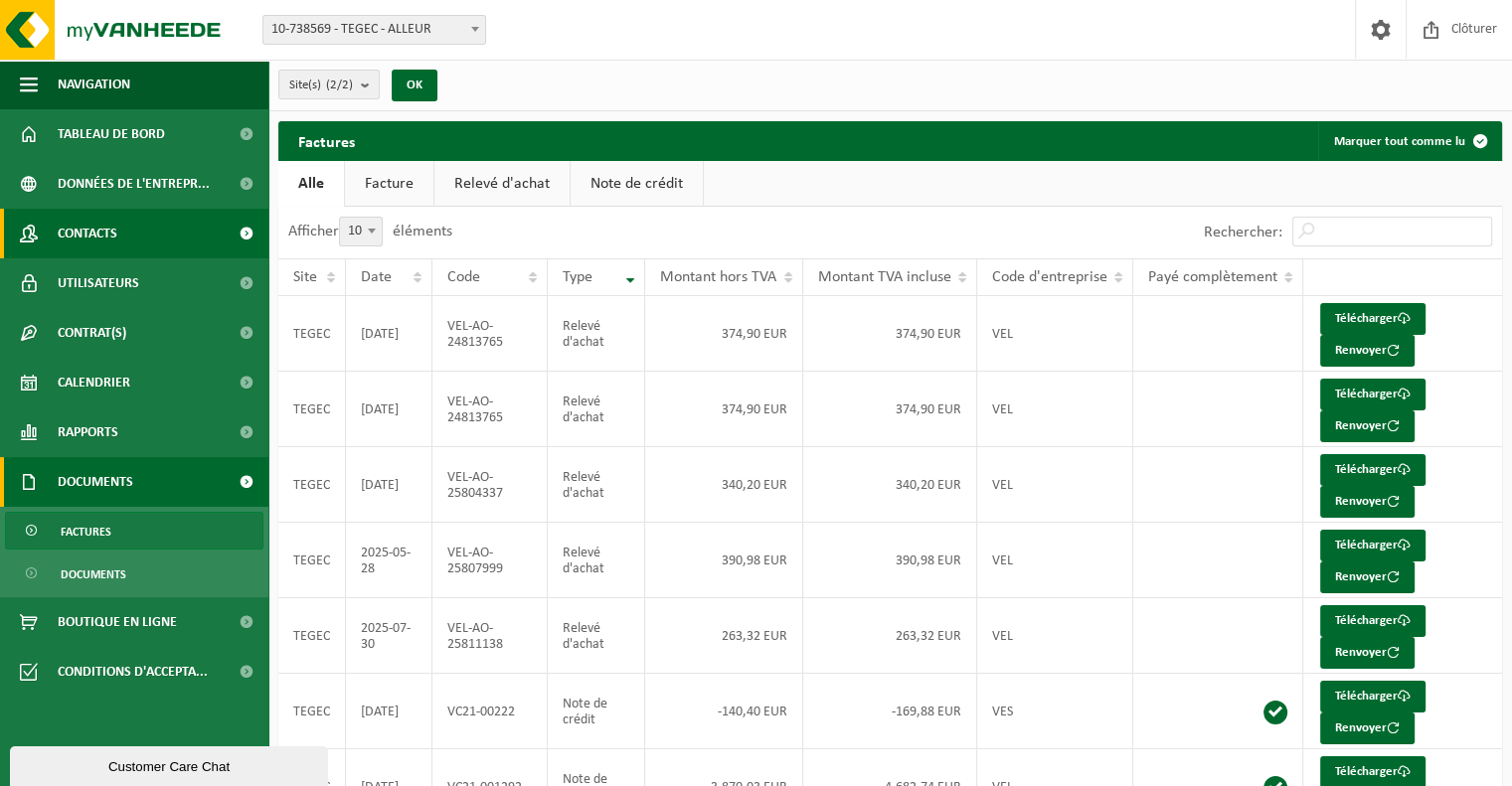 click on "Contacts" at bounding box center [134, 234] 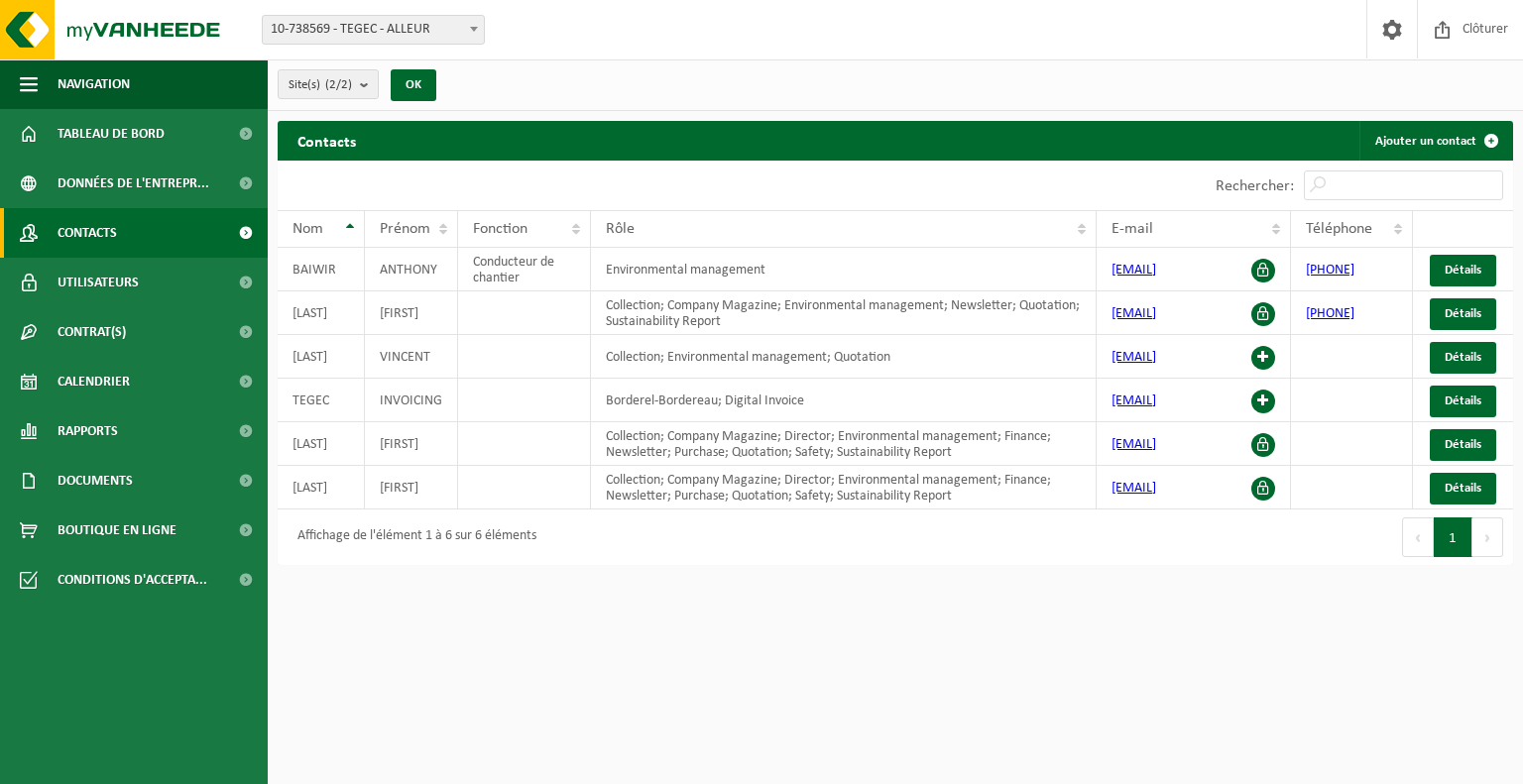 scroll, scrollTop: 0, scrollLeft: 0, axis: both 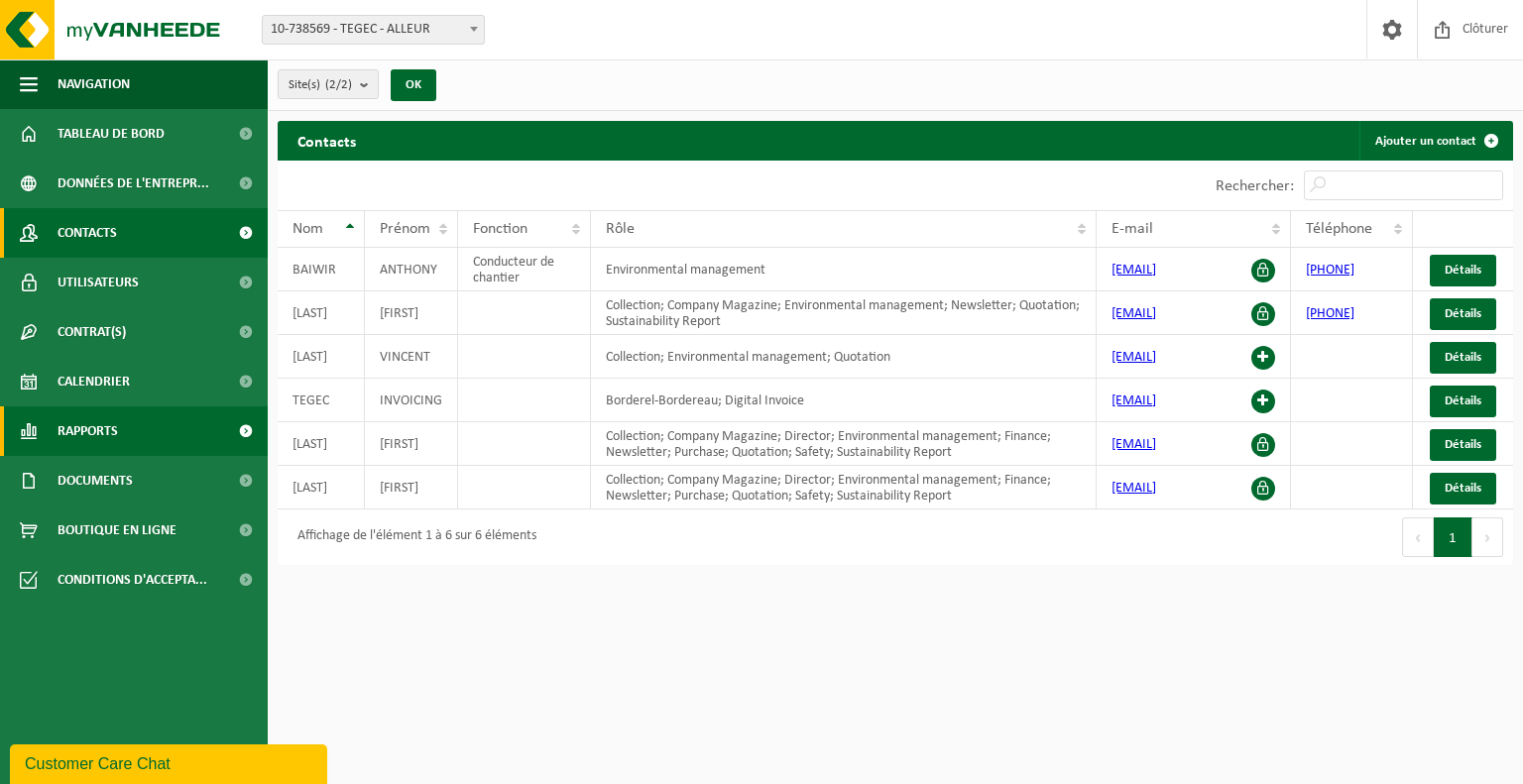 click on "Rapports" at bounding box center (134, 431) 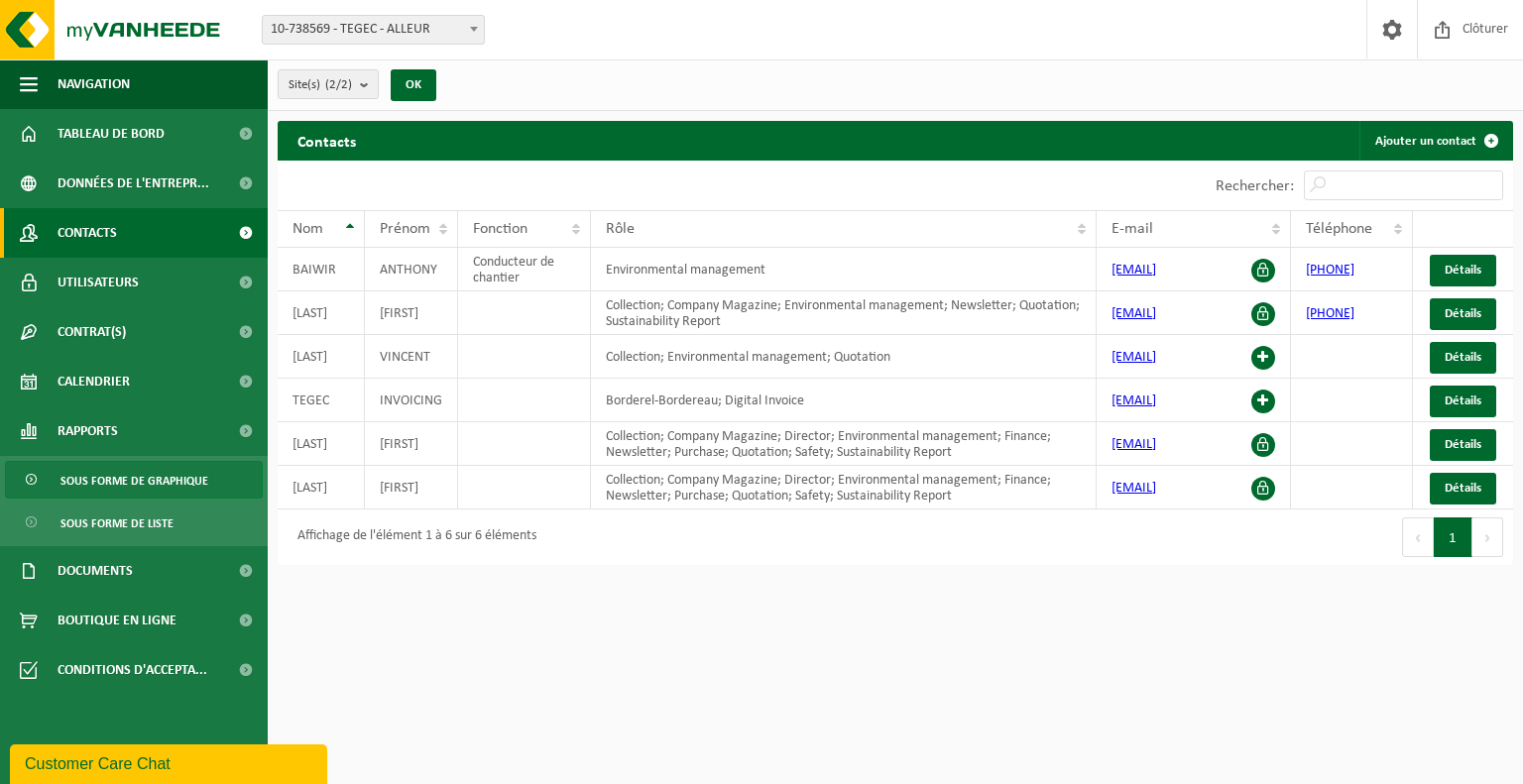 click on "Sous forme de graphique" at bounding box center (134, 481) 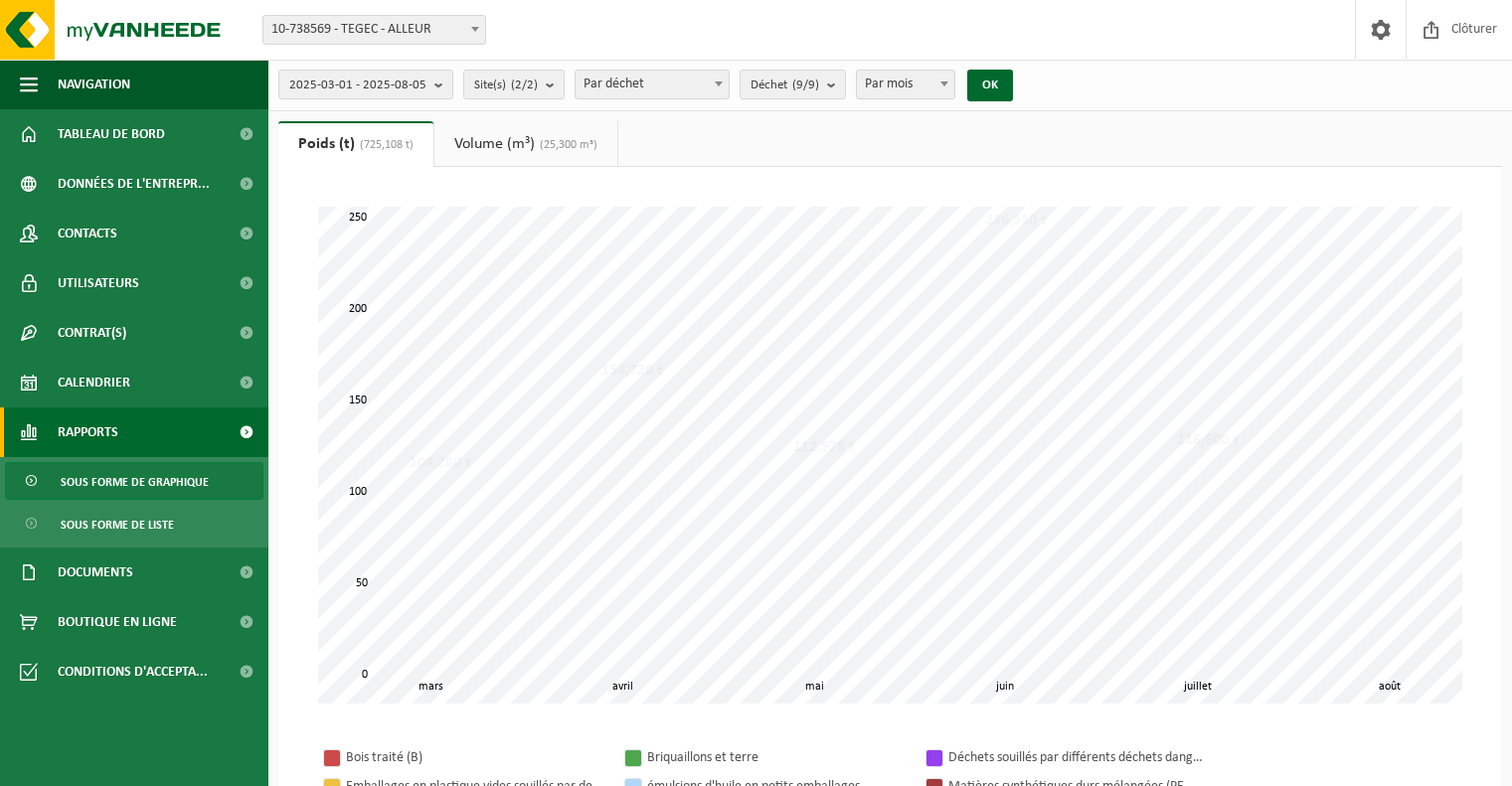 scroll, scrollTop: 0, scrollLeft: 0, axis: both 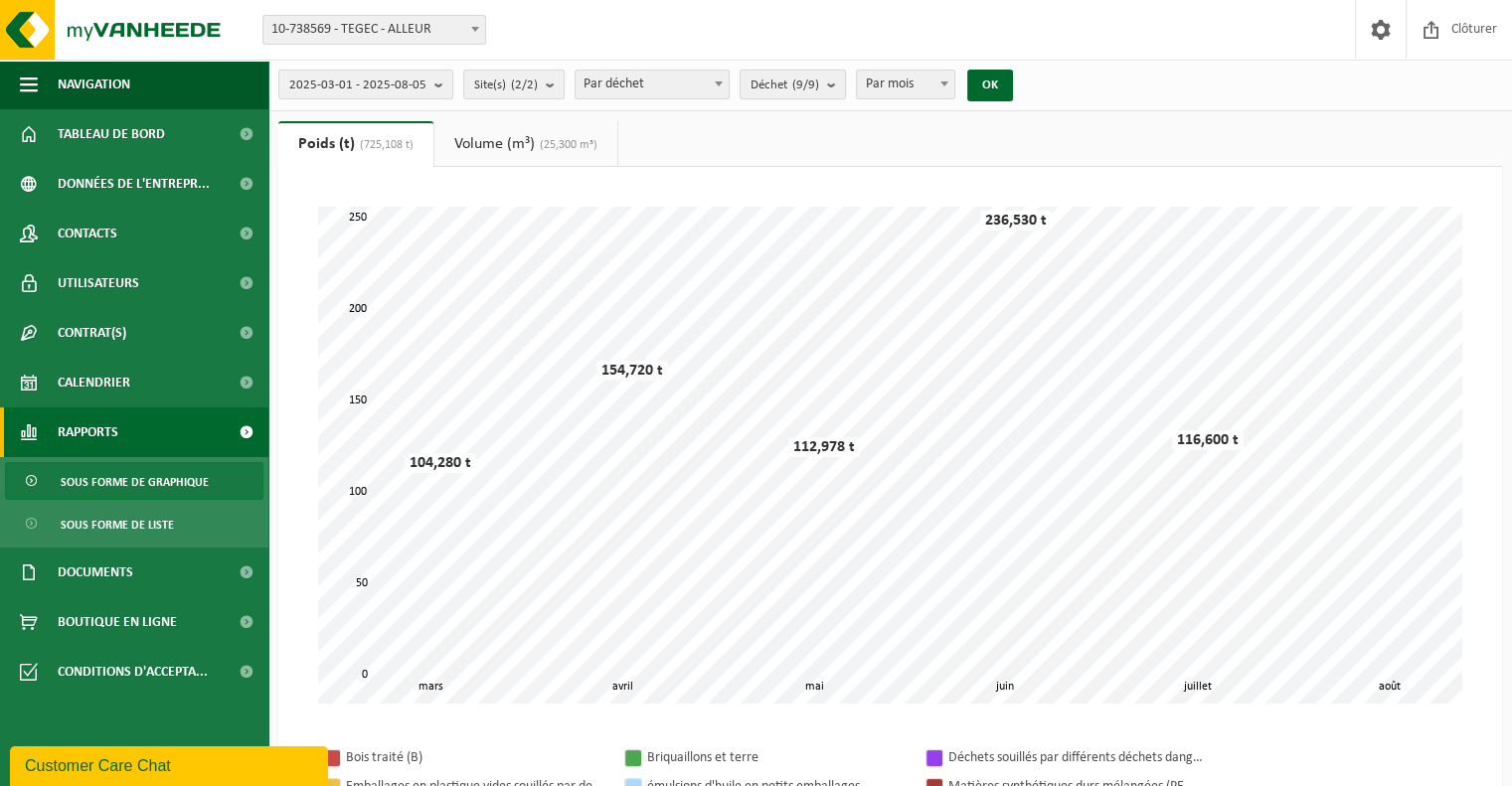 click on "(9/9)" at bounding box center (805, 84) 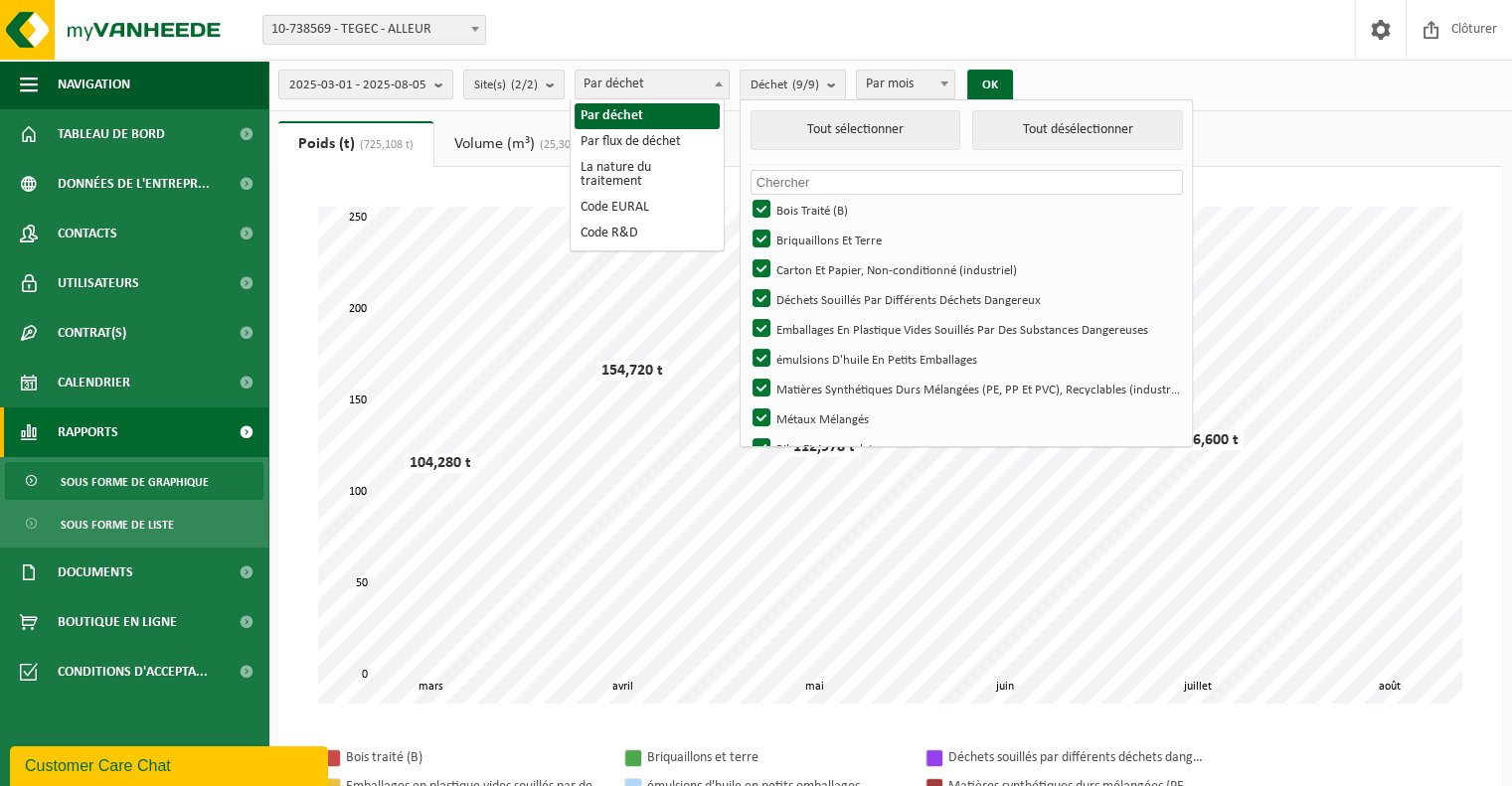 click on "Par déchet" at bounding box center [652, 84] 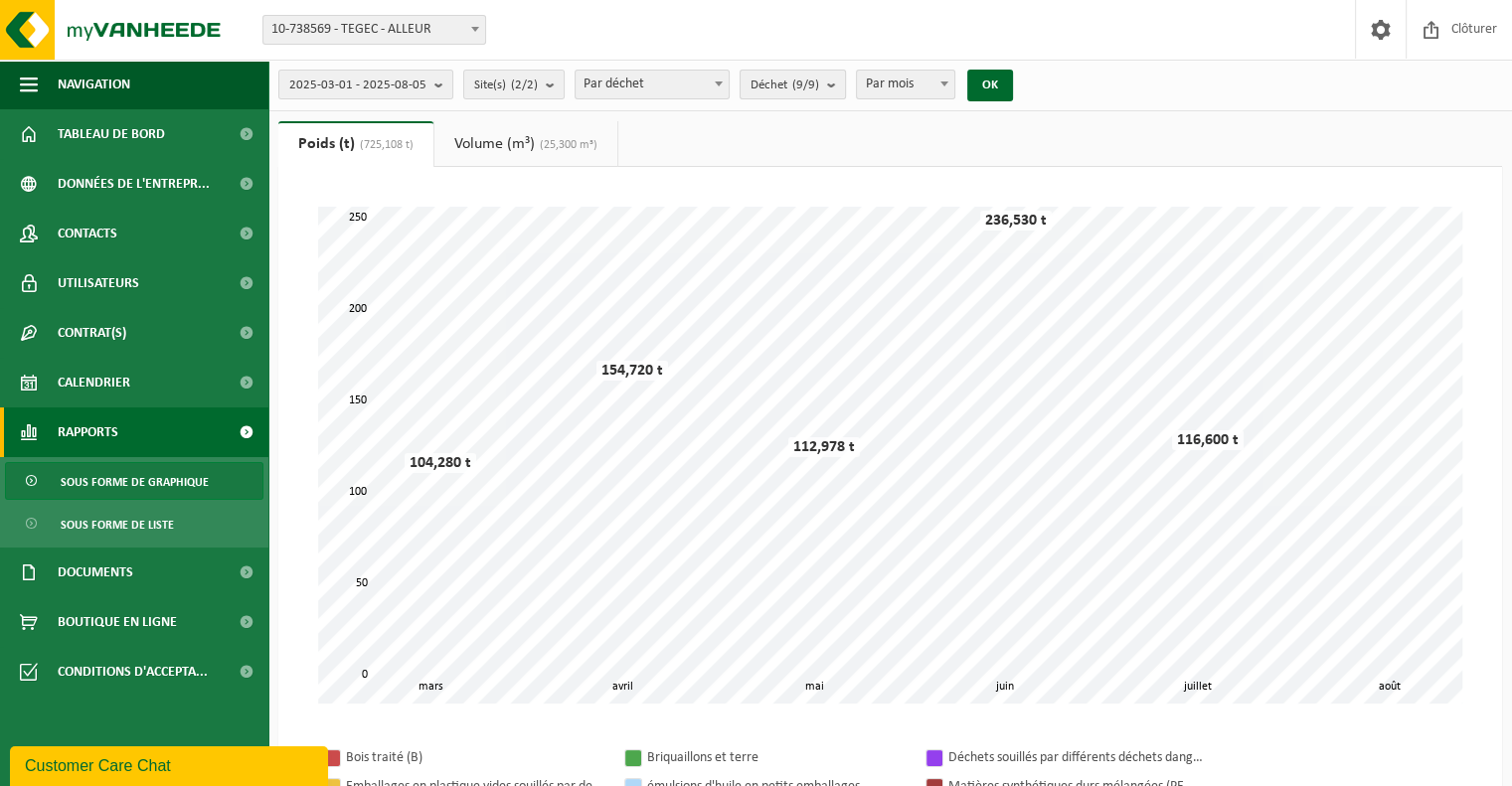 click at bounding box center (836, 84) 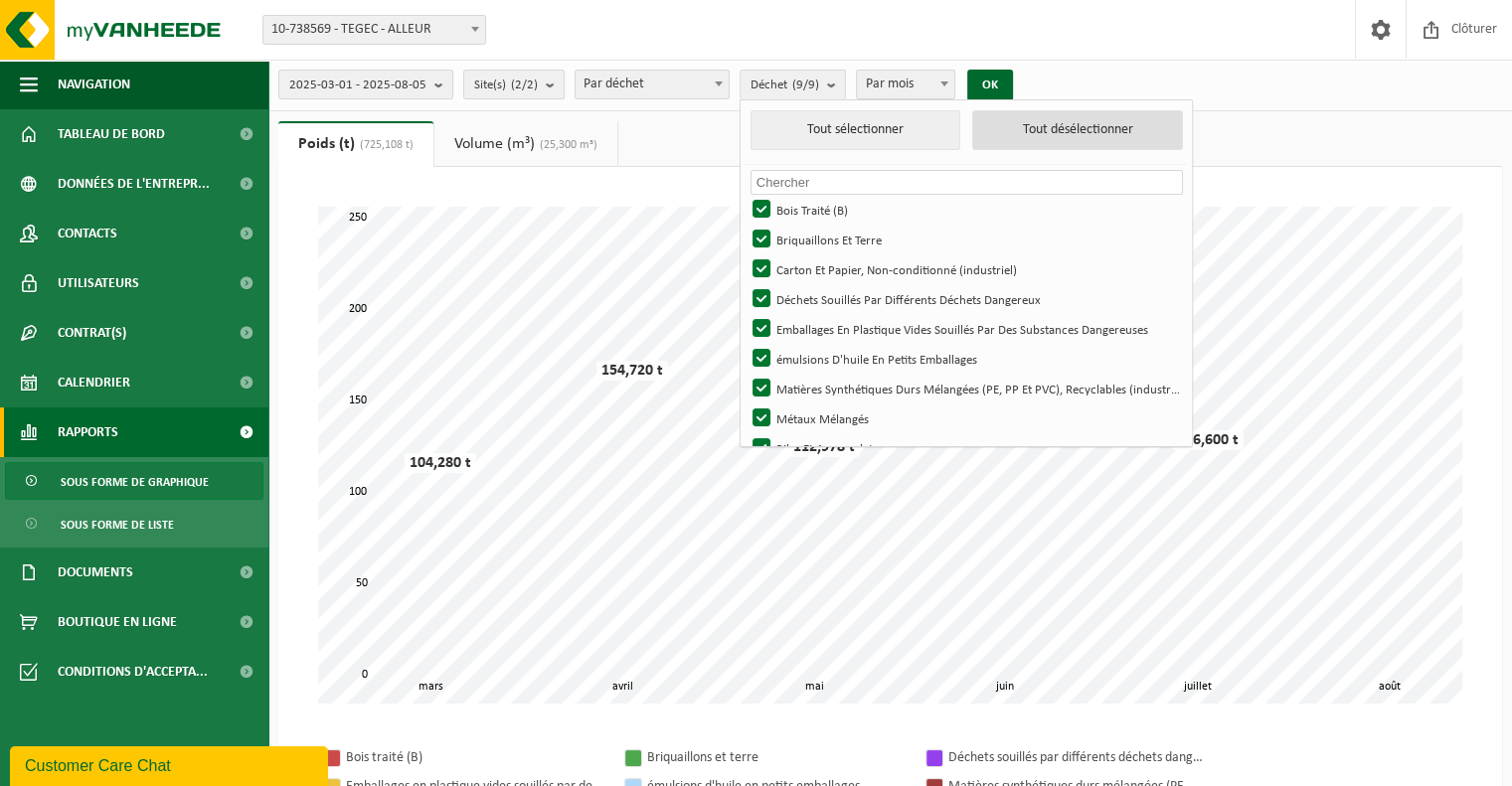 click on "Tout désélectionner" at bounding box center [1078, 130] 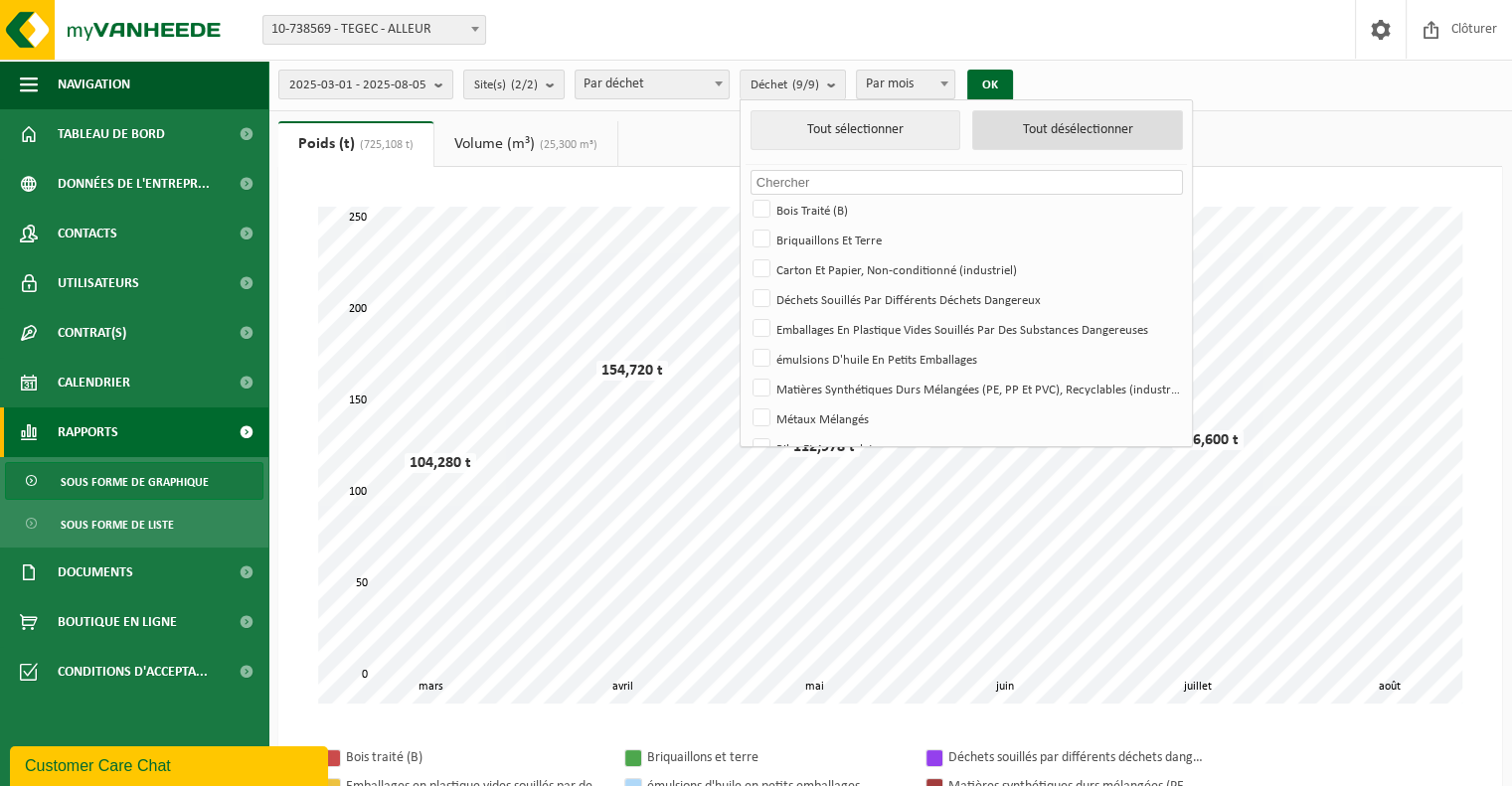 checkbox on "false" 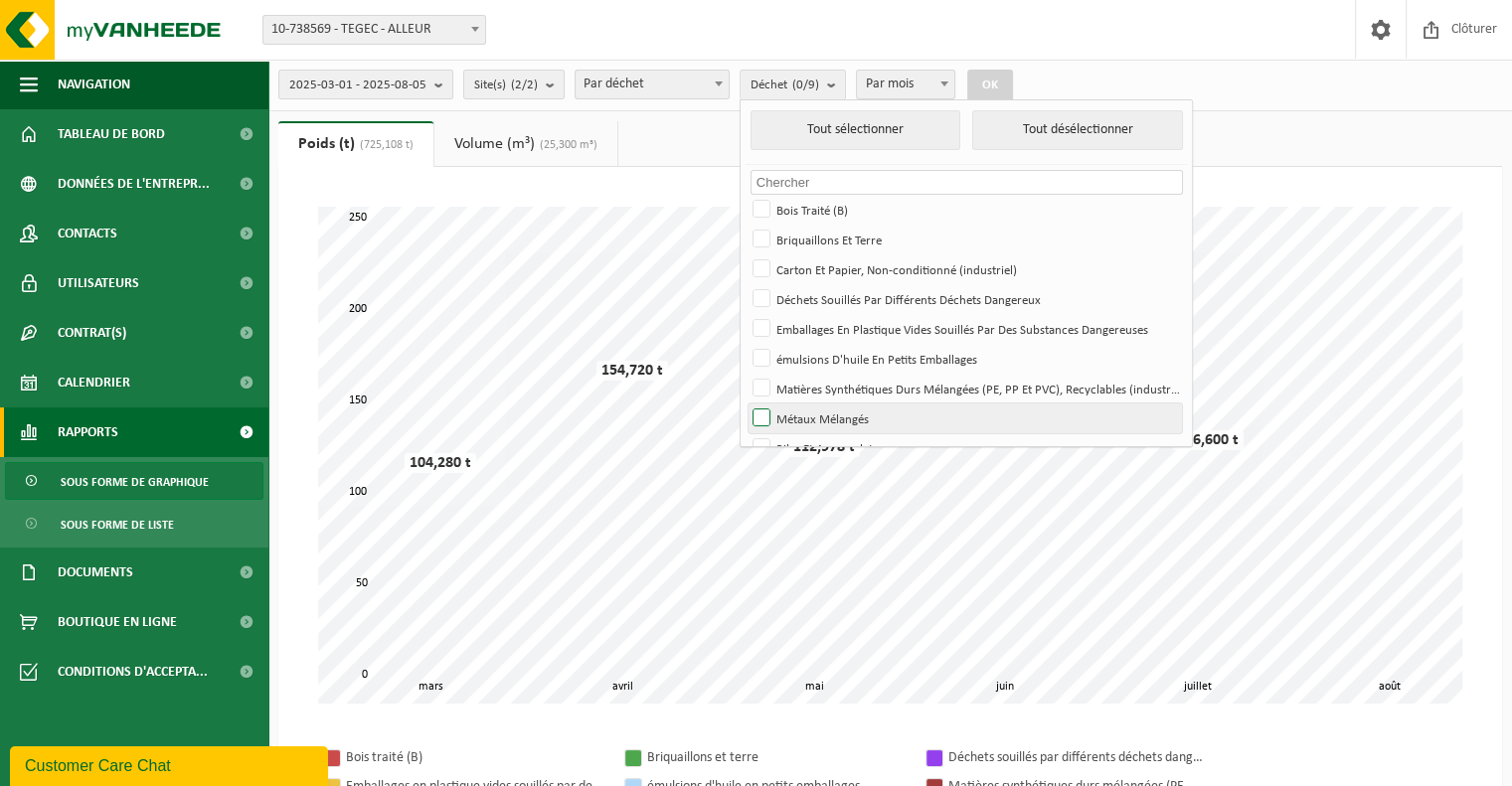 click on "Métaux Mélangés" at bounding box center (964, 418) 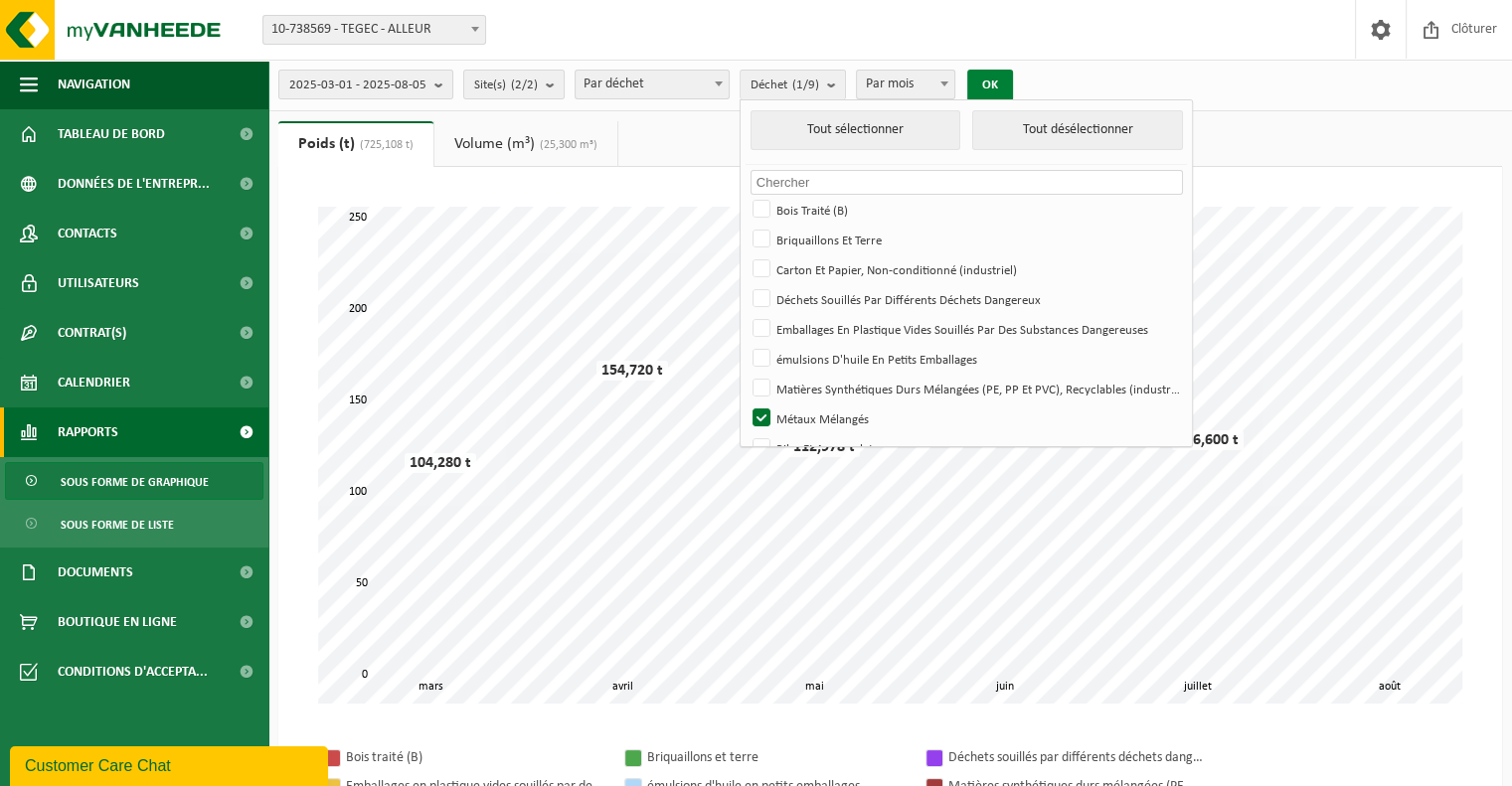click on "OK" at bounding box center (990, 85) 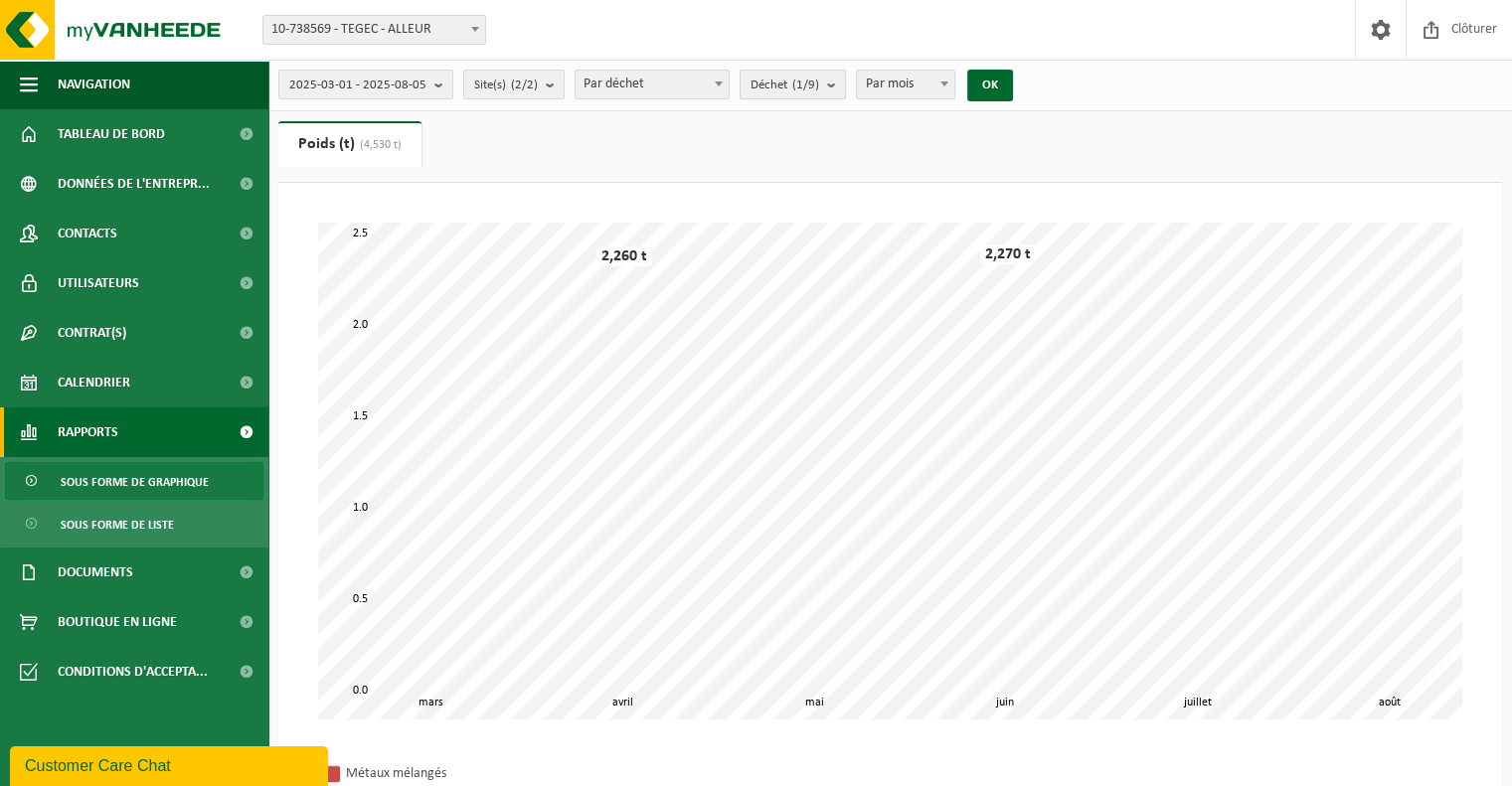 click on "Déchet (1/9)" at bounding box center [792, 84] 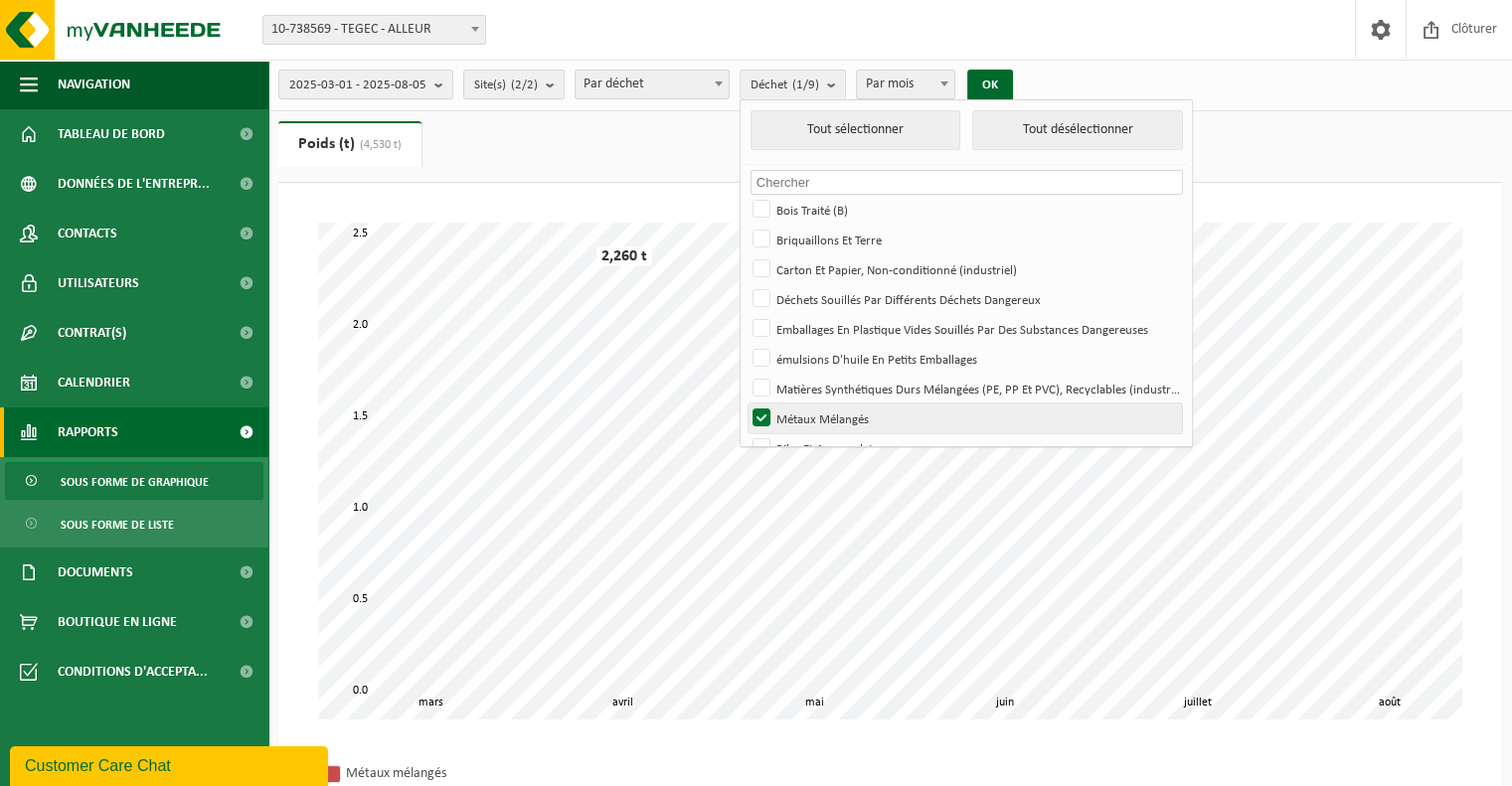 click on "Métaux Mélangés" at bounding box center [964, 418] 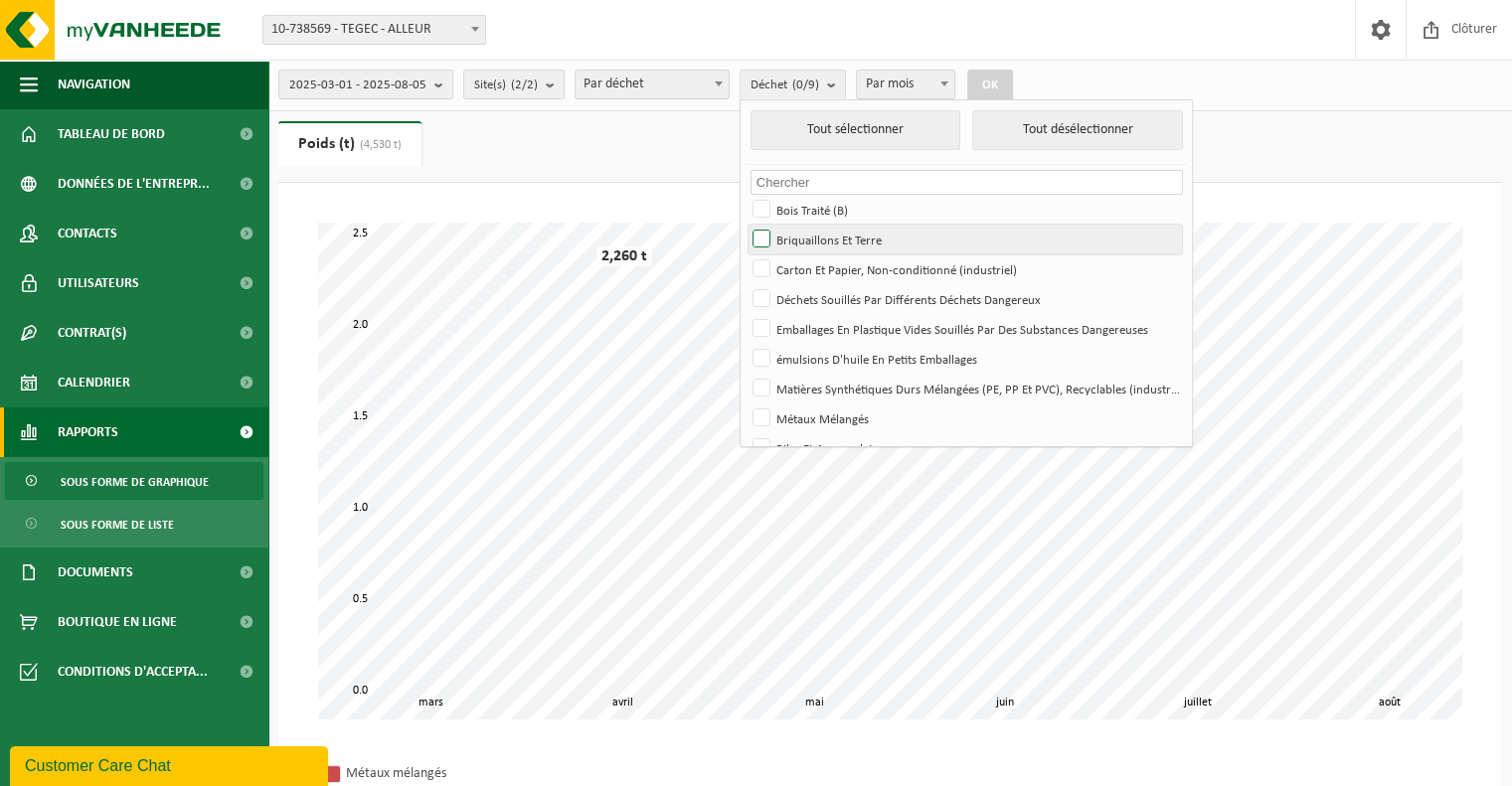 click on "Briquaillons Et Terre" at bounding box center [964, 239] 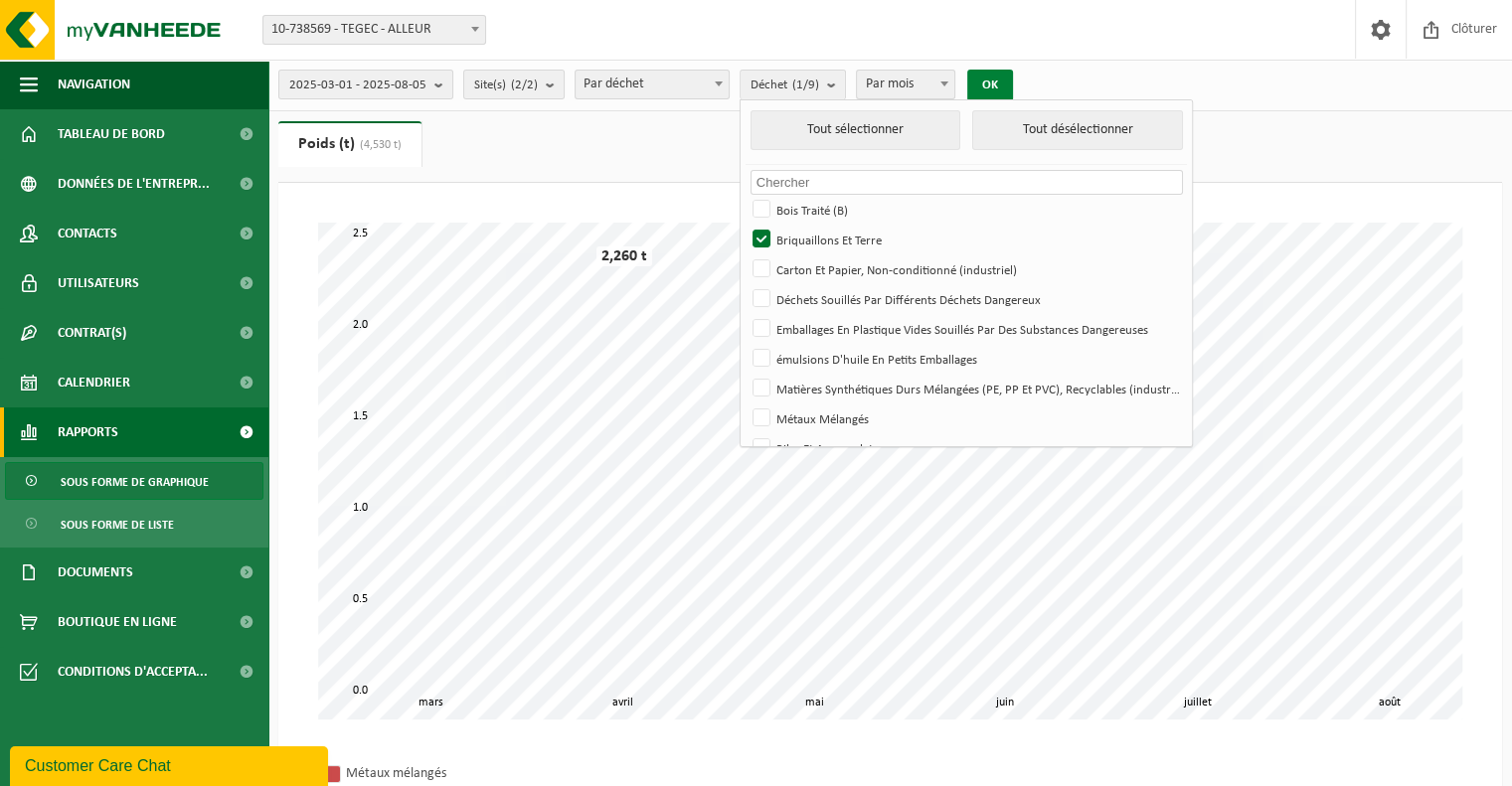 click on "OK" at bounding box center (990, 85) 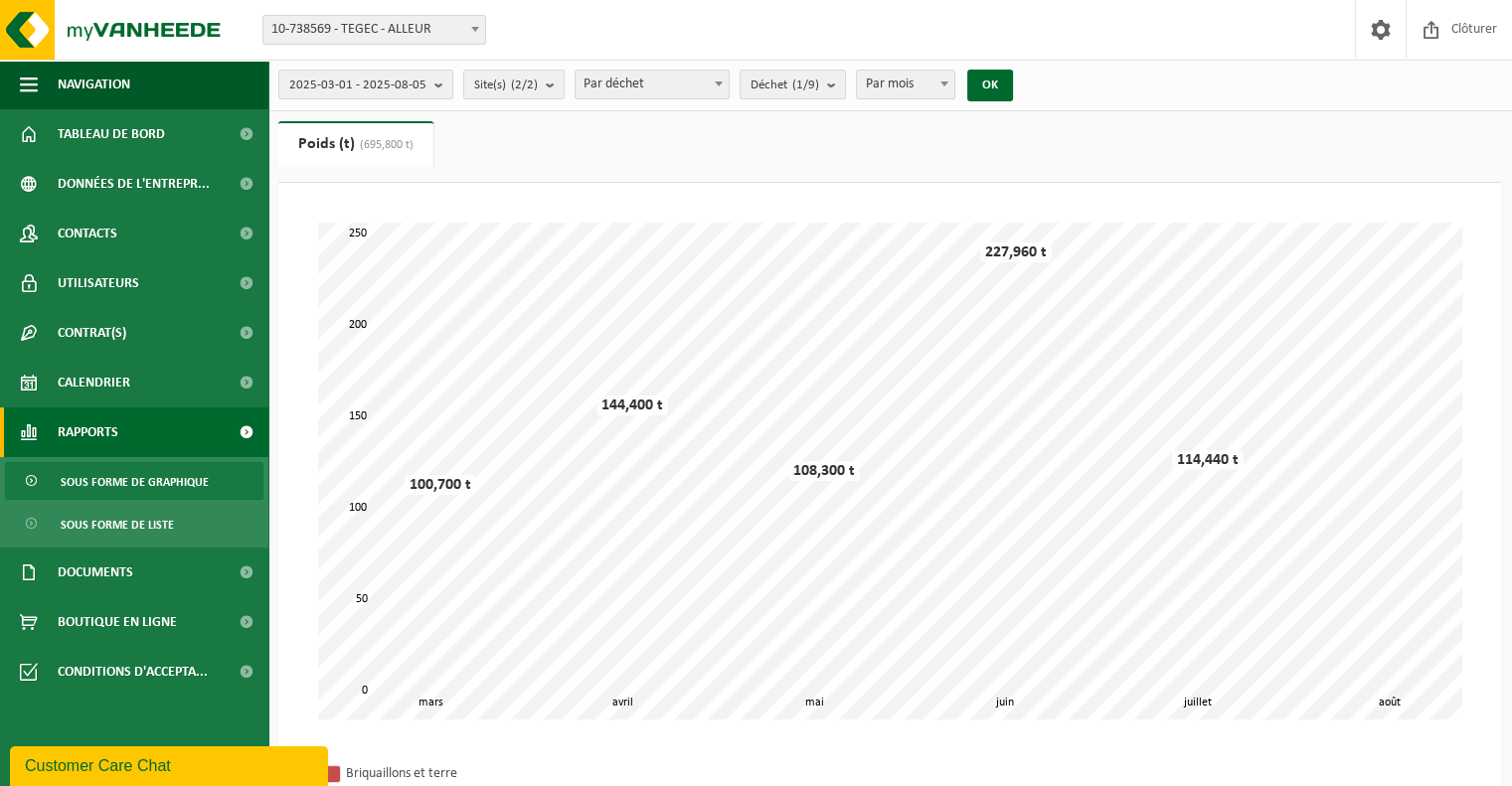 click on "Par mois" at bounding box center (906, 84) 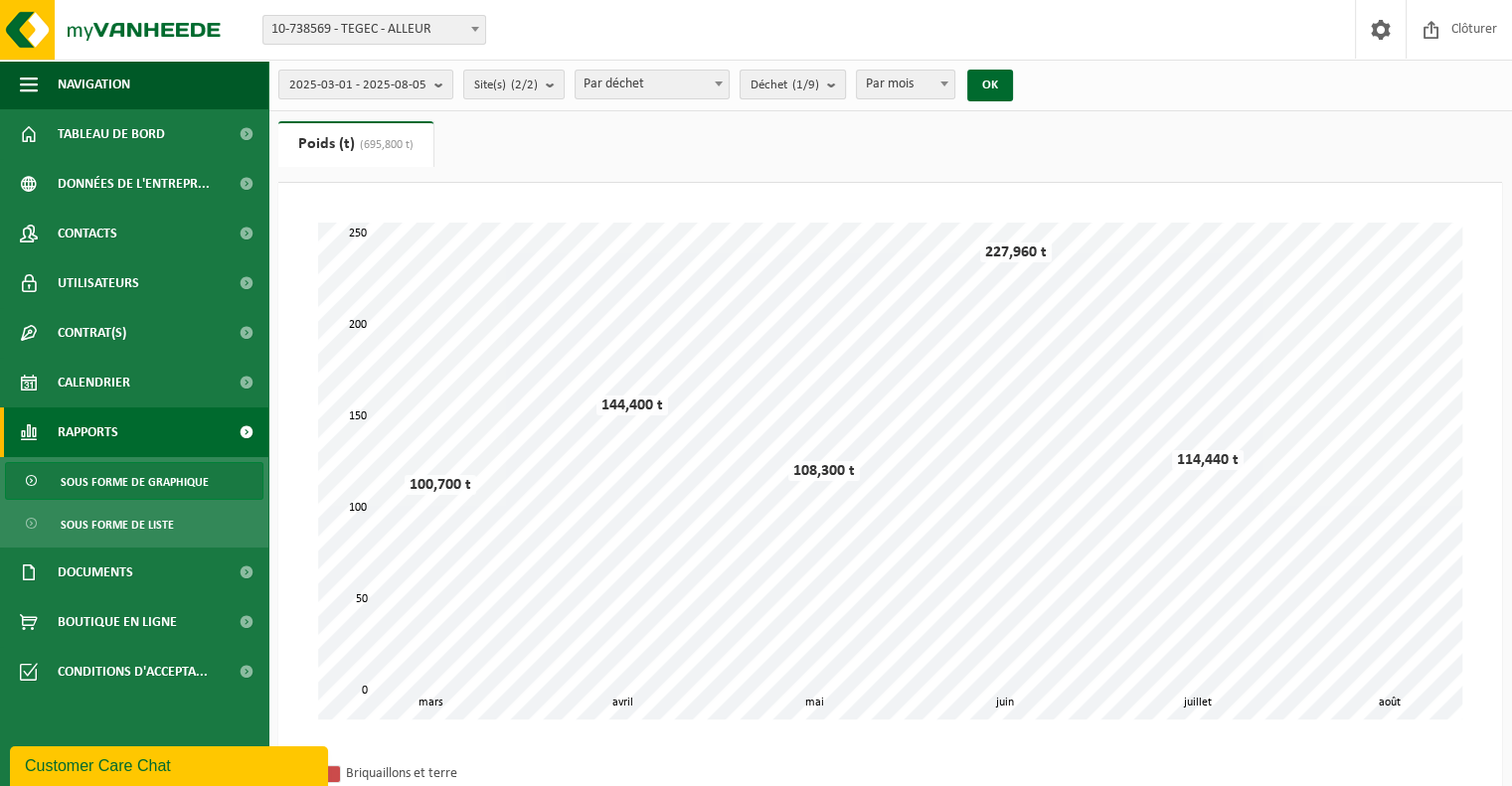 click on "Déchet (1/9)" at bounding box center [792, 84] 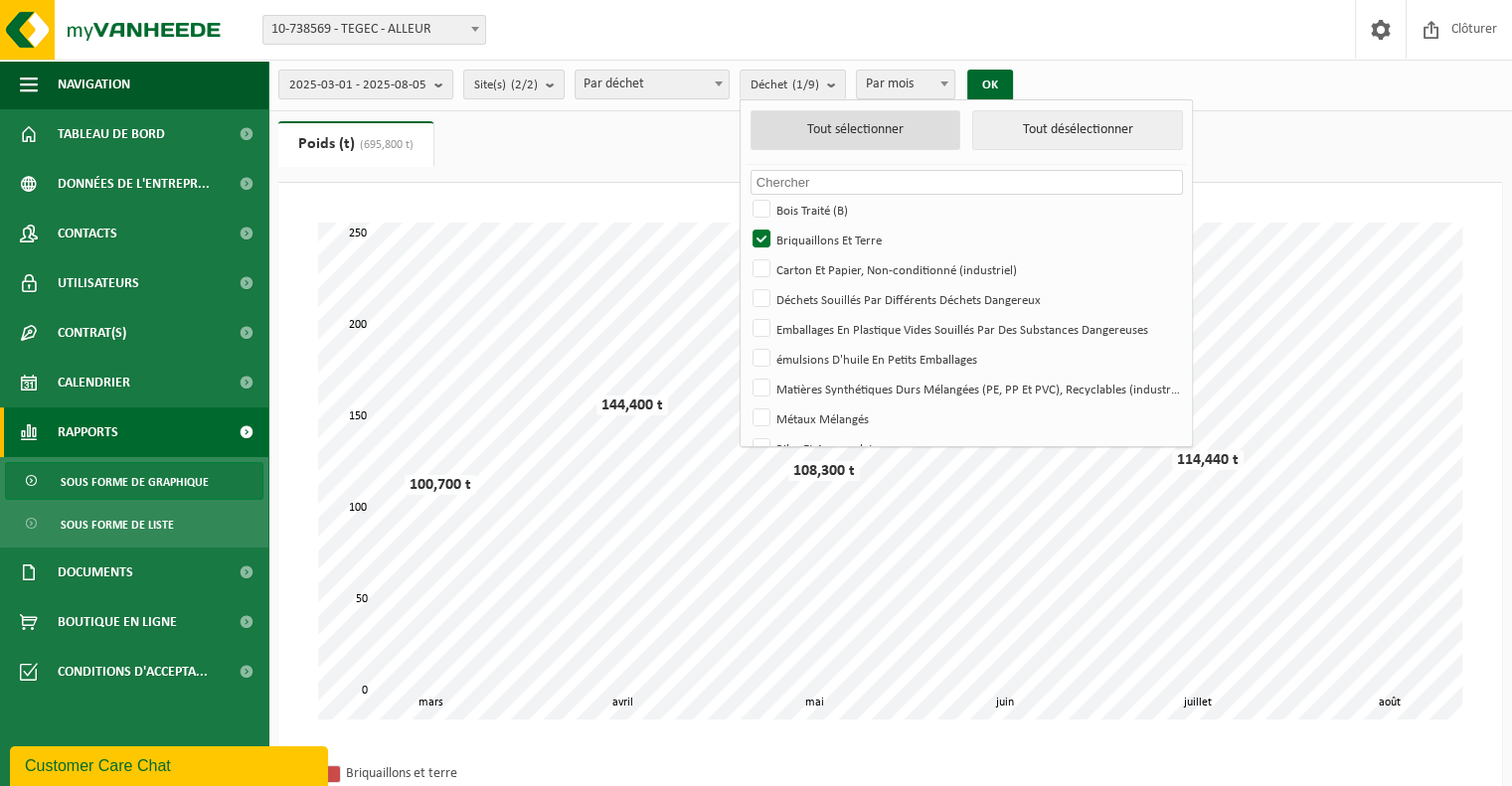 click on "Tout sélectionner" at bounding box center (856, 130) 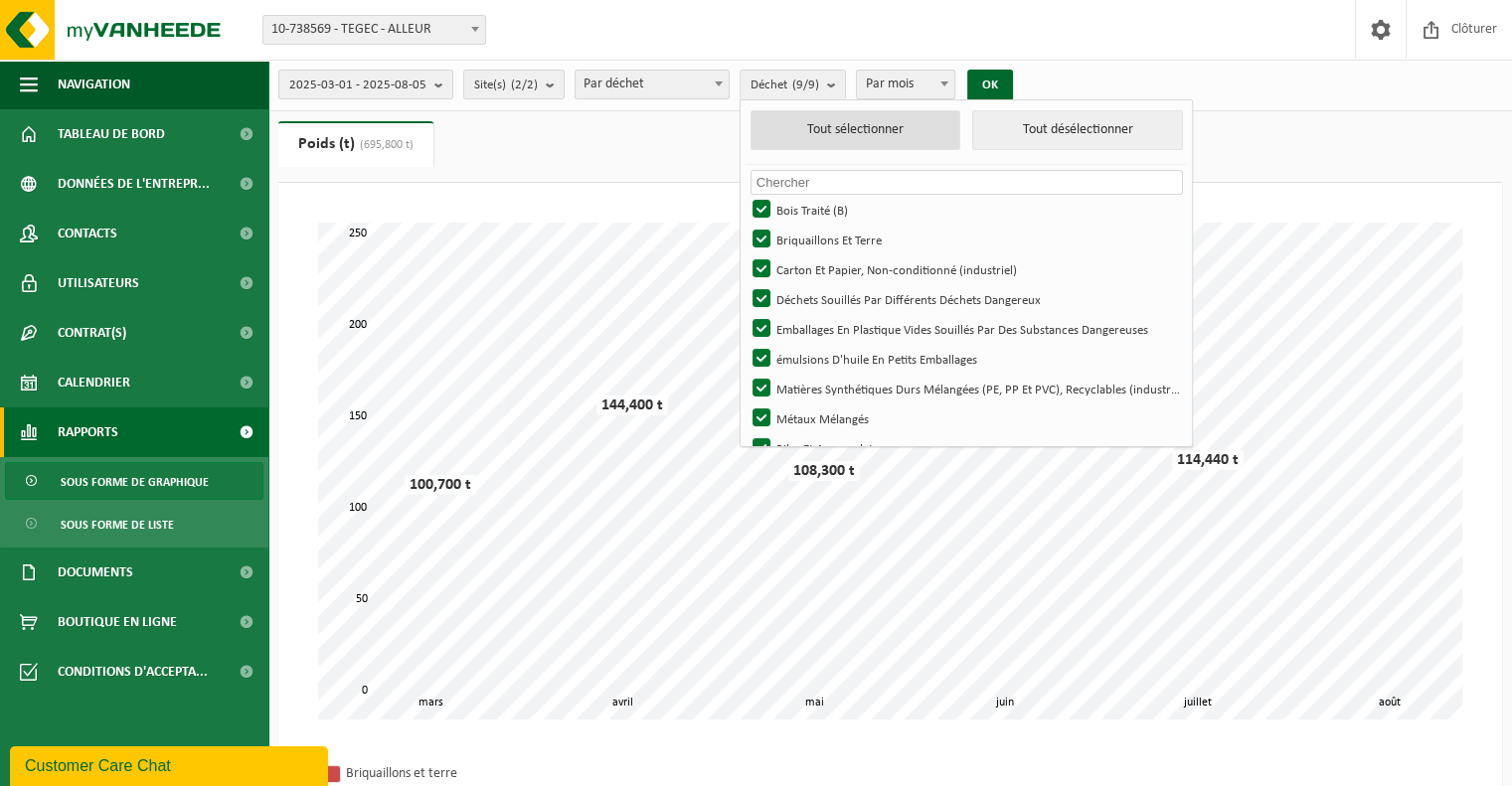 checkbox on "true" 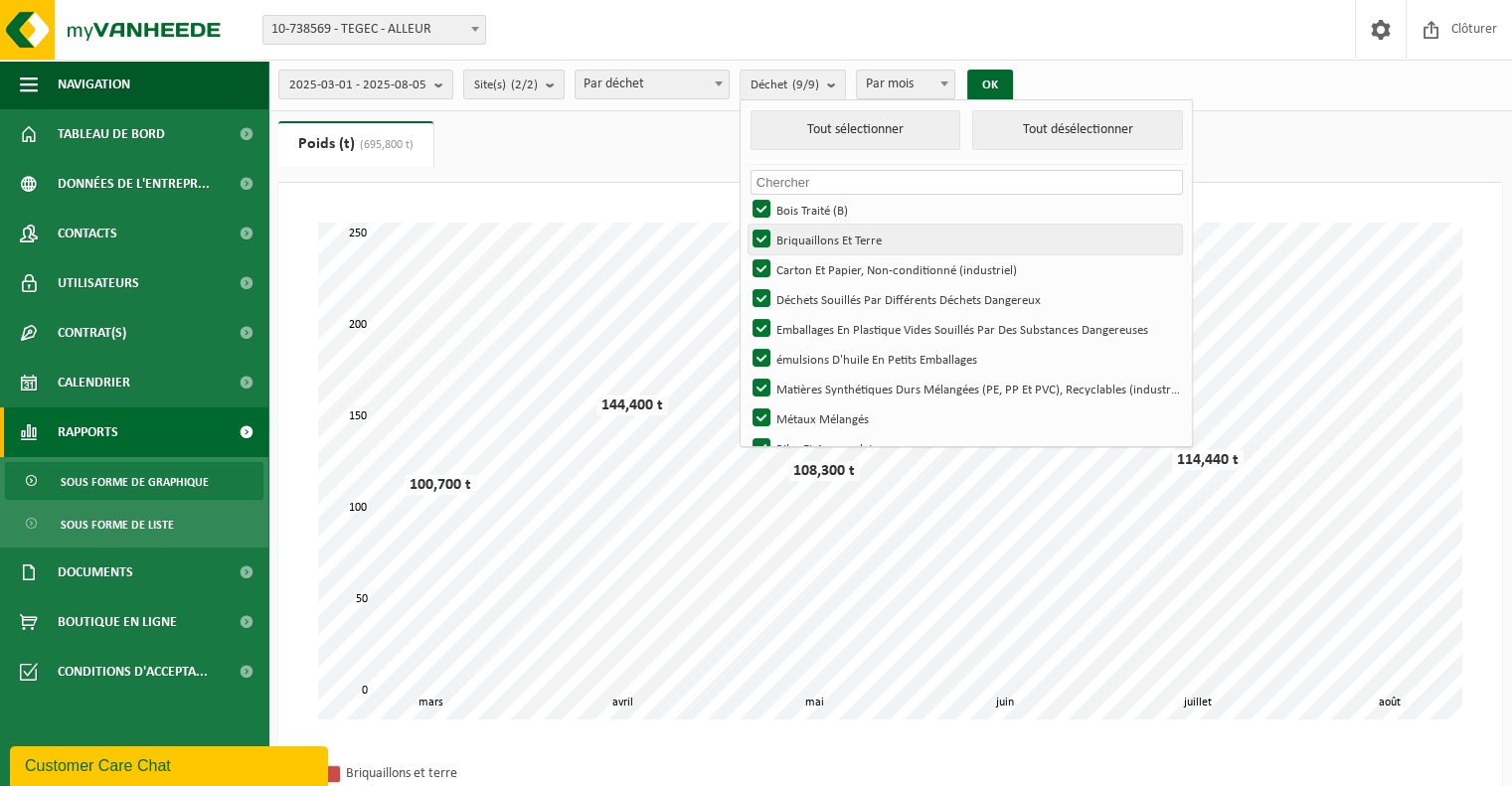 click on "Briquaillons Et Terre" at bounding box center (964, 239) 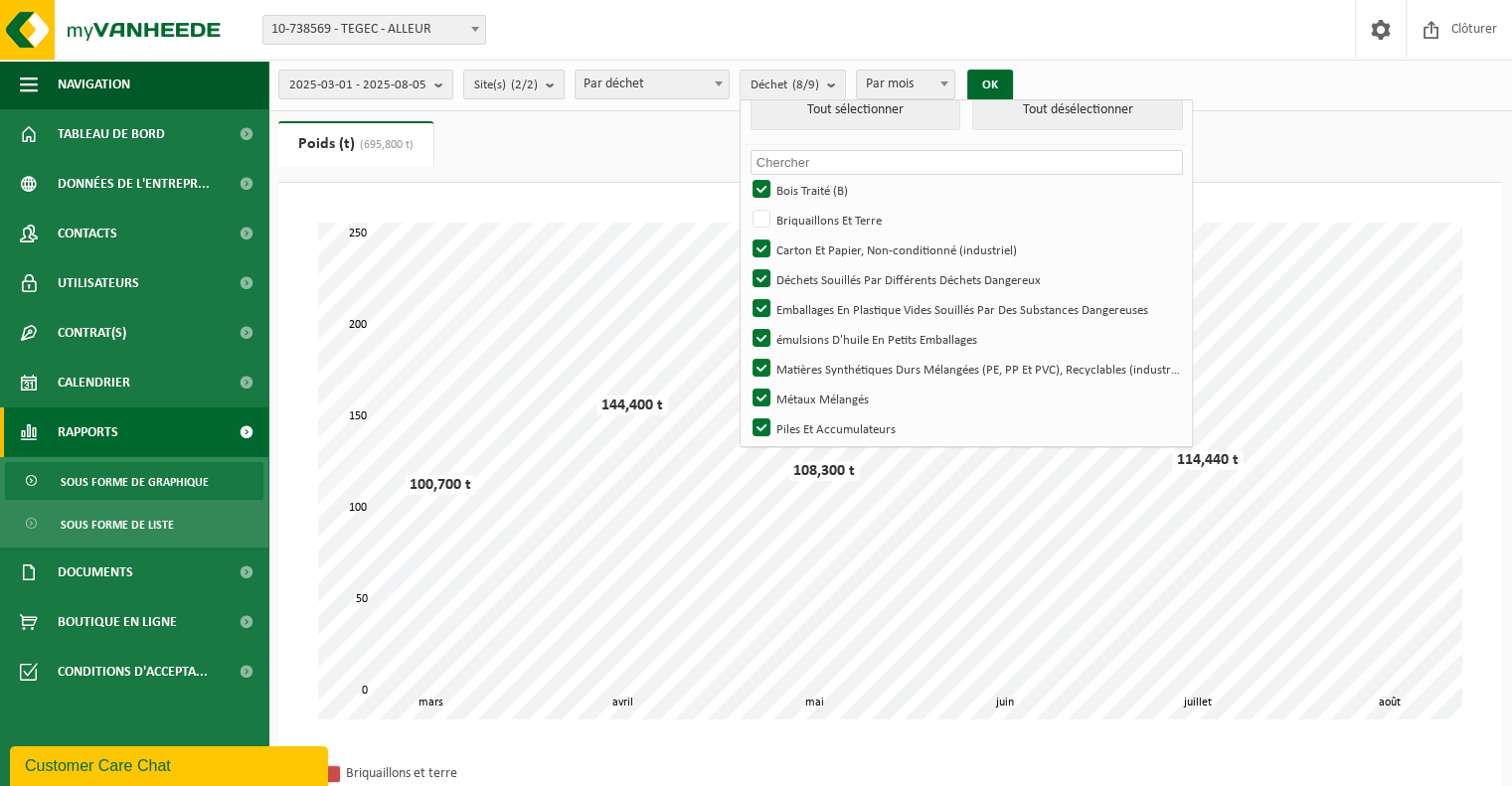 scroll, scrollTop: 25, scrollLeft: 0, axis: vertical 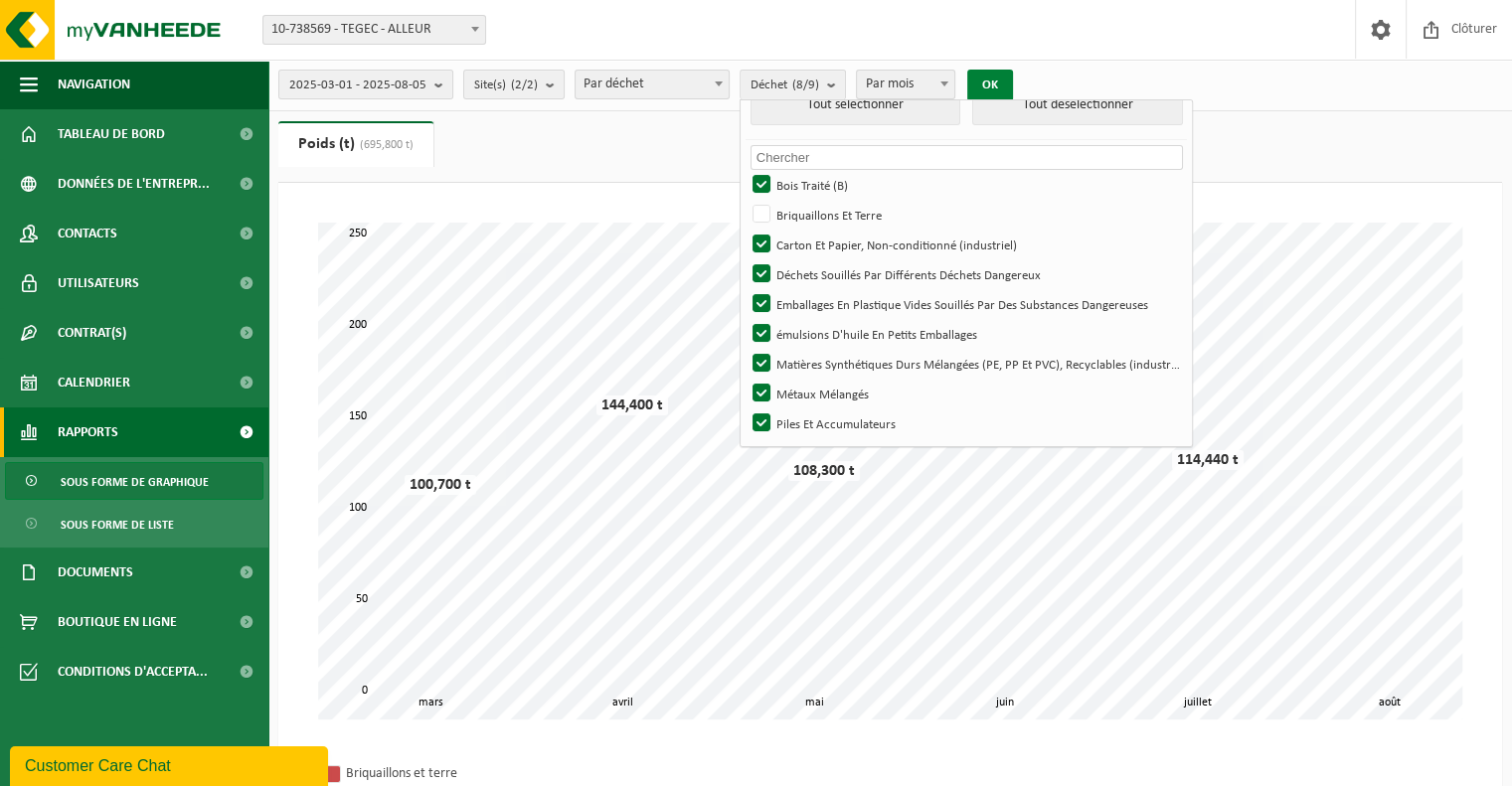 click on "OK" at bounding box center [990, 85] 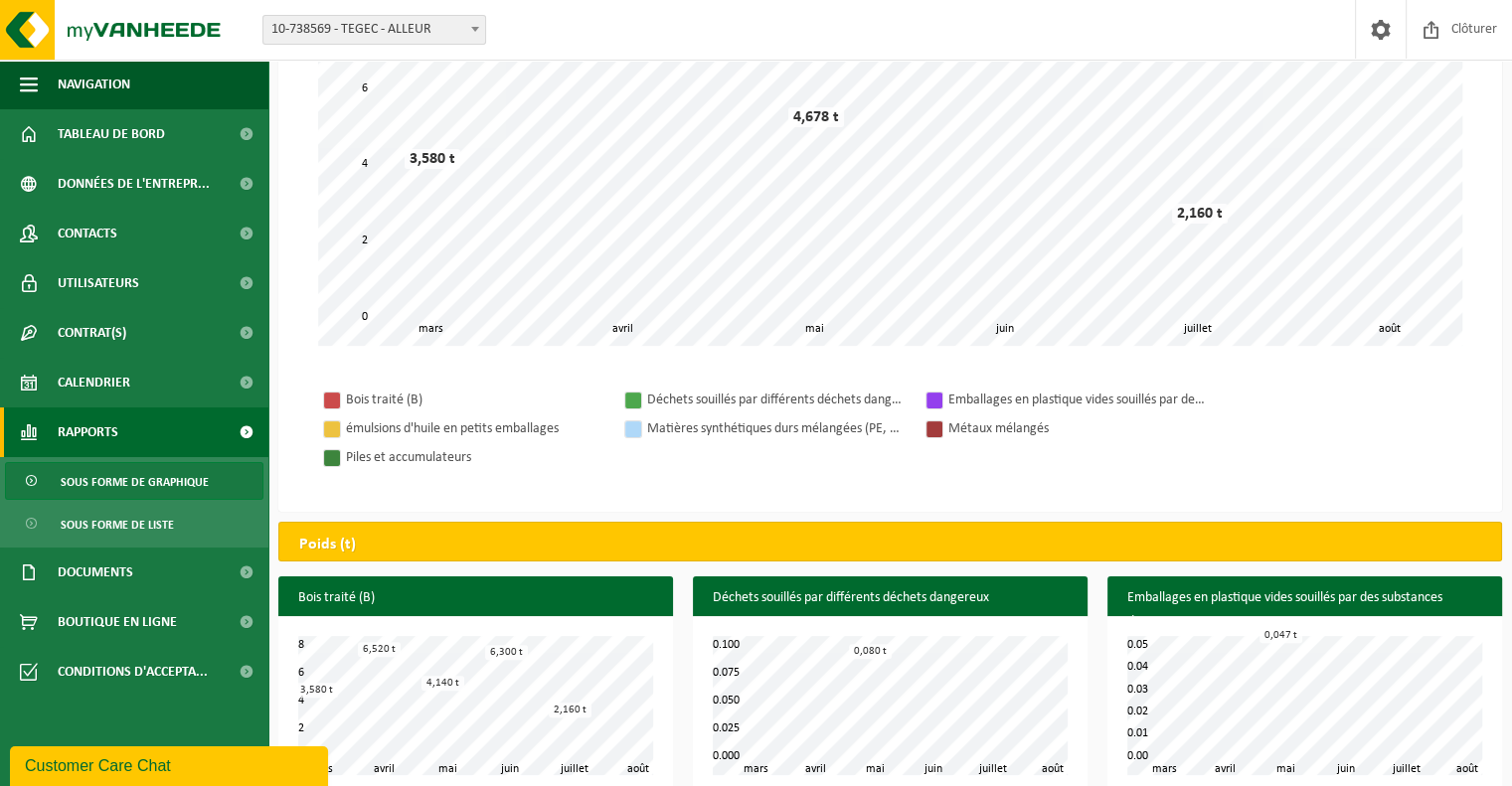 scroll, scrollTop: 397, scrollLeft: 0, axis: vertical 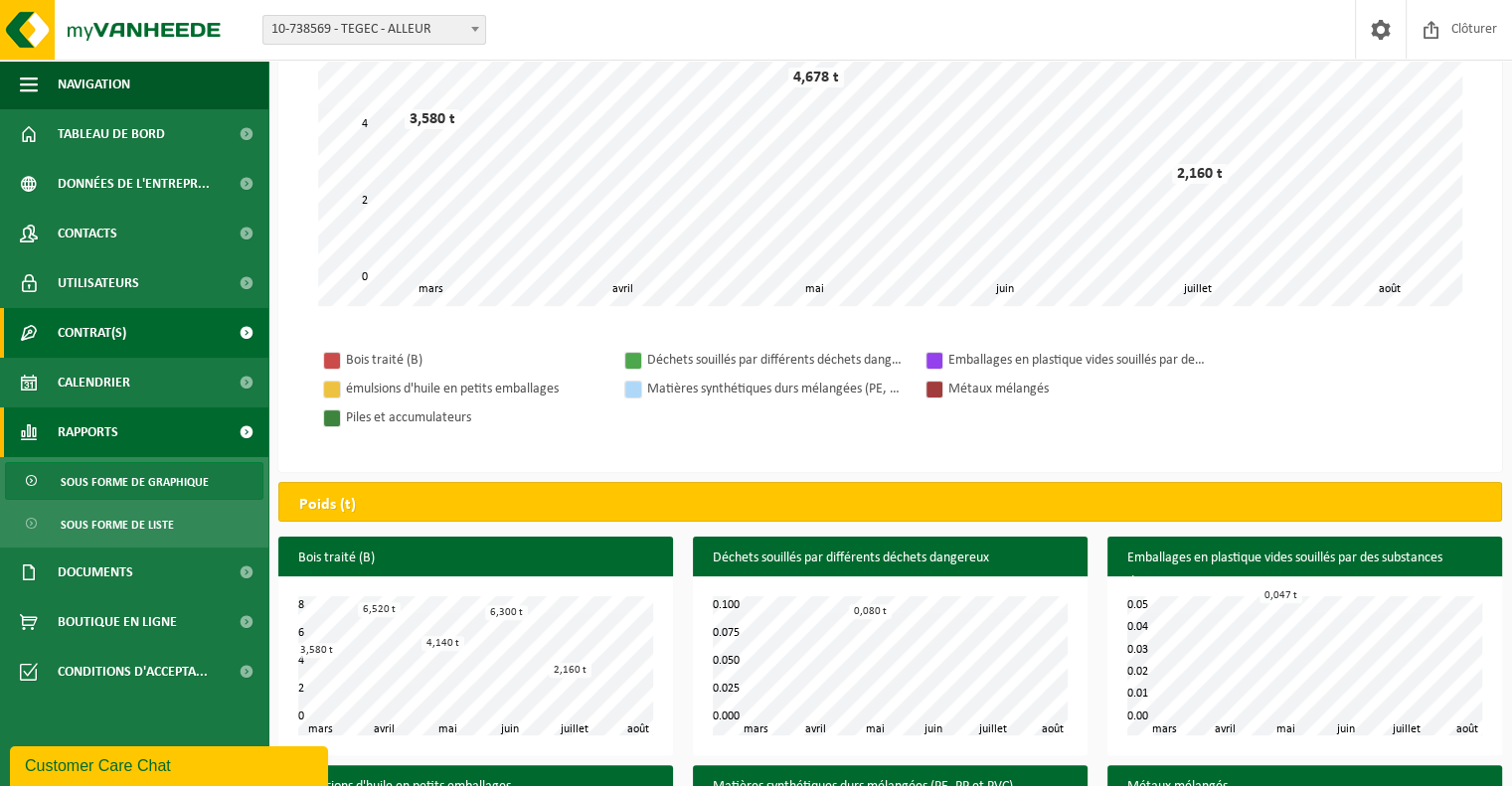 click on "Contrat(s)" at bounding box center [134, 333] 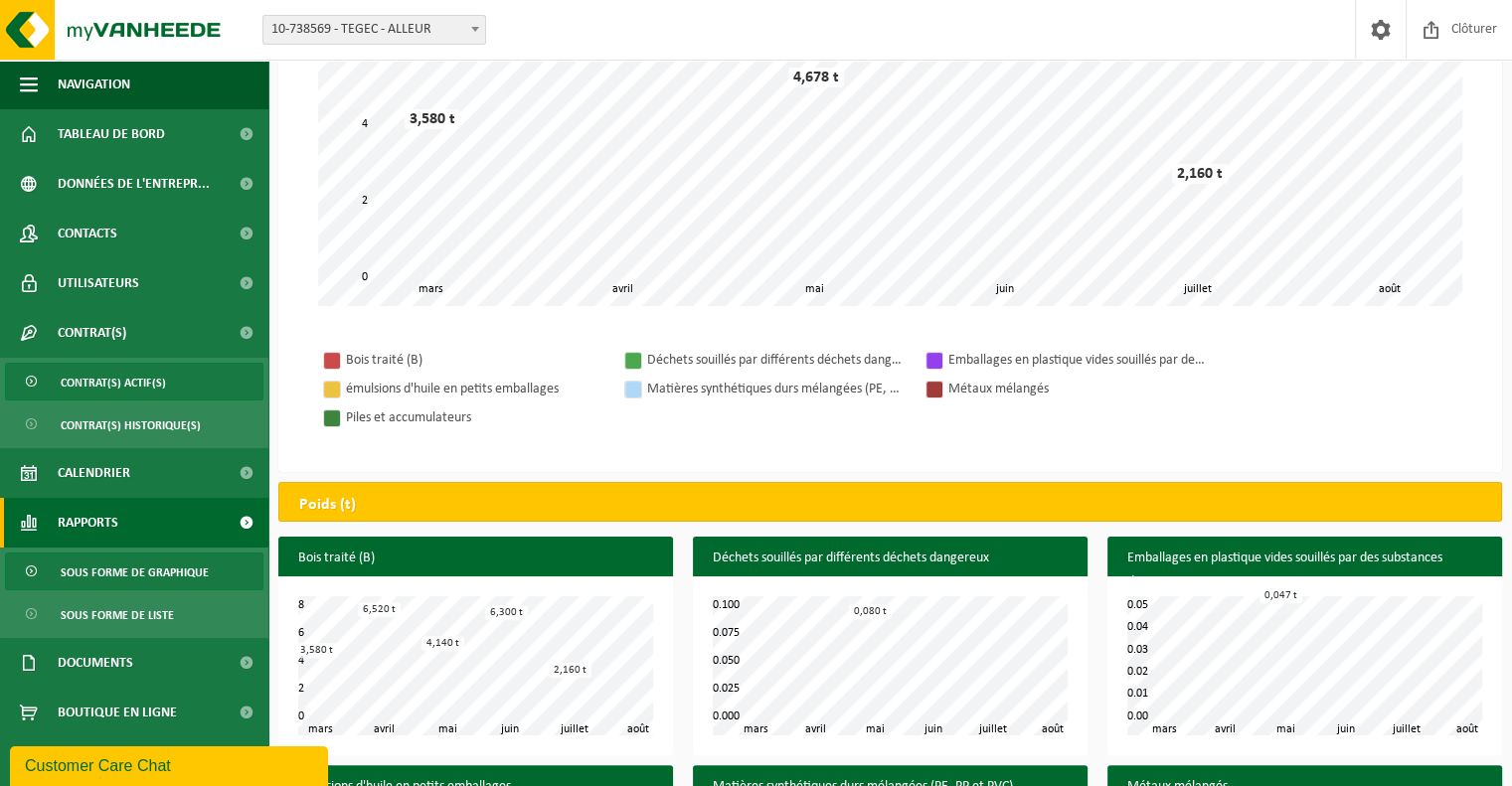 click on "Contrat(s) actif(s)" at bounding box center (113, 383) 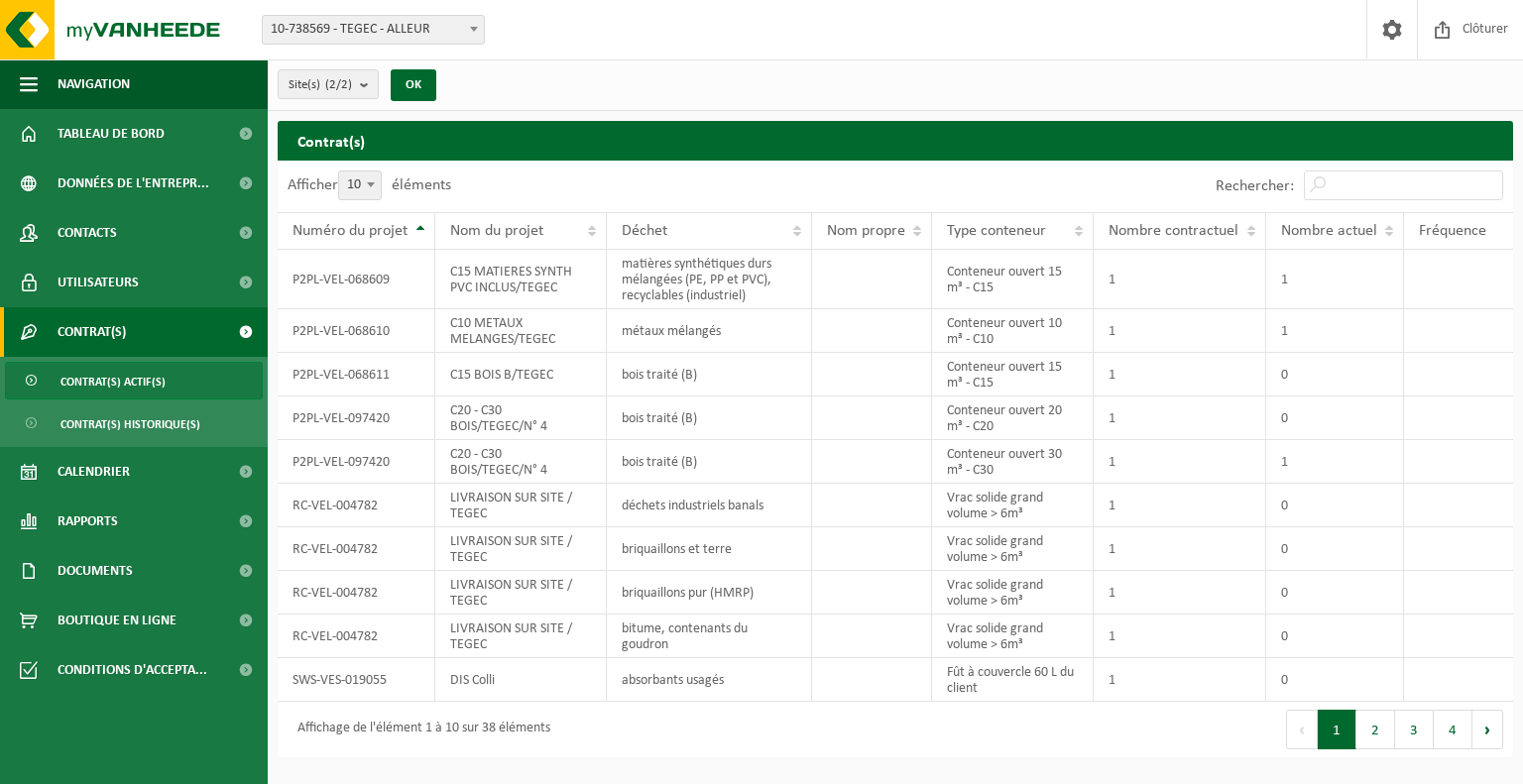 scroll, scrollTop: 0, scrollLeft: 0, axis: both 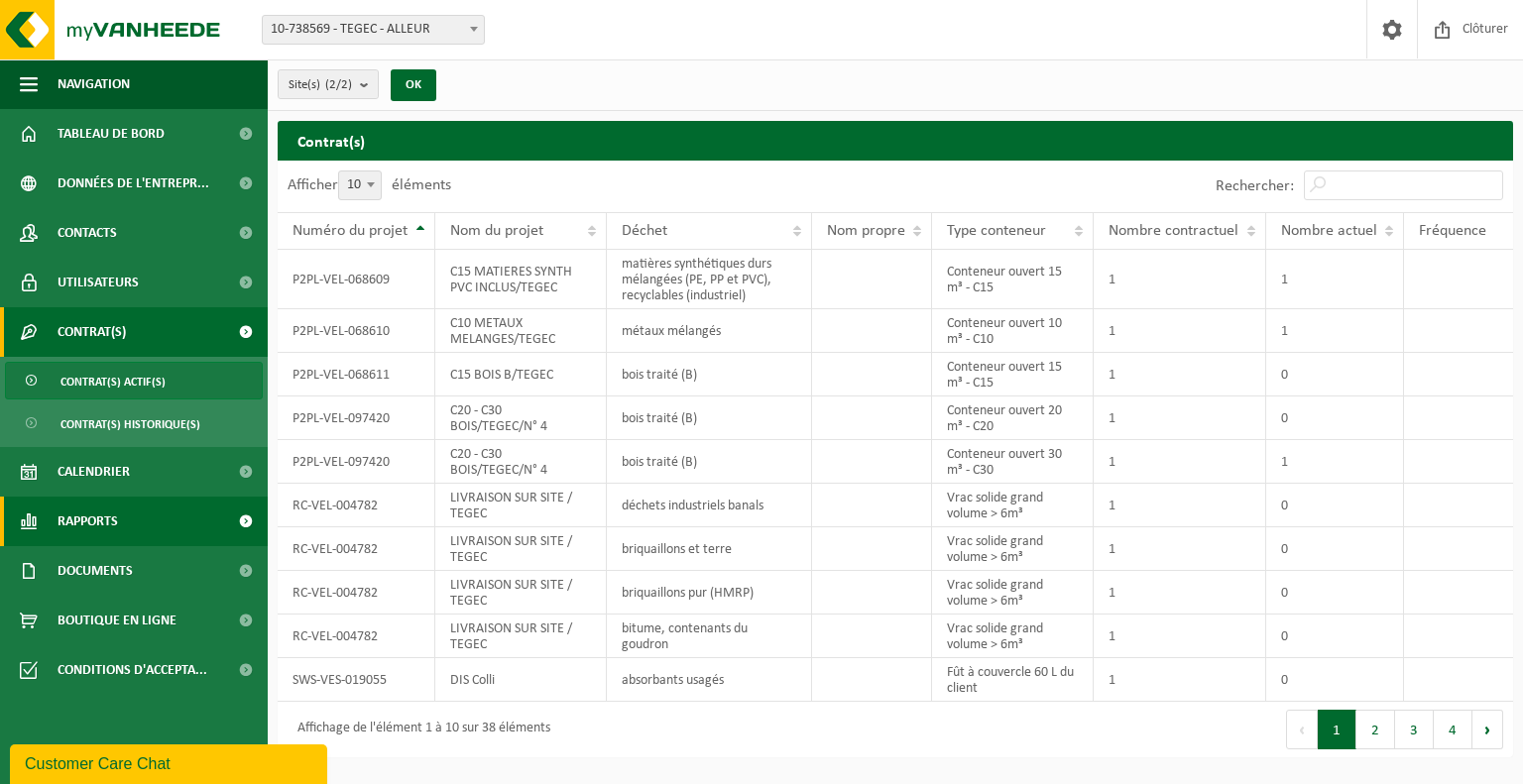 click on "Rapports" at bounding box center [134, 521] 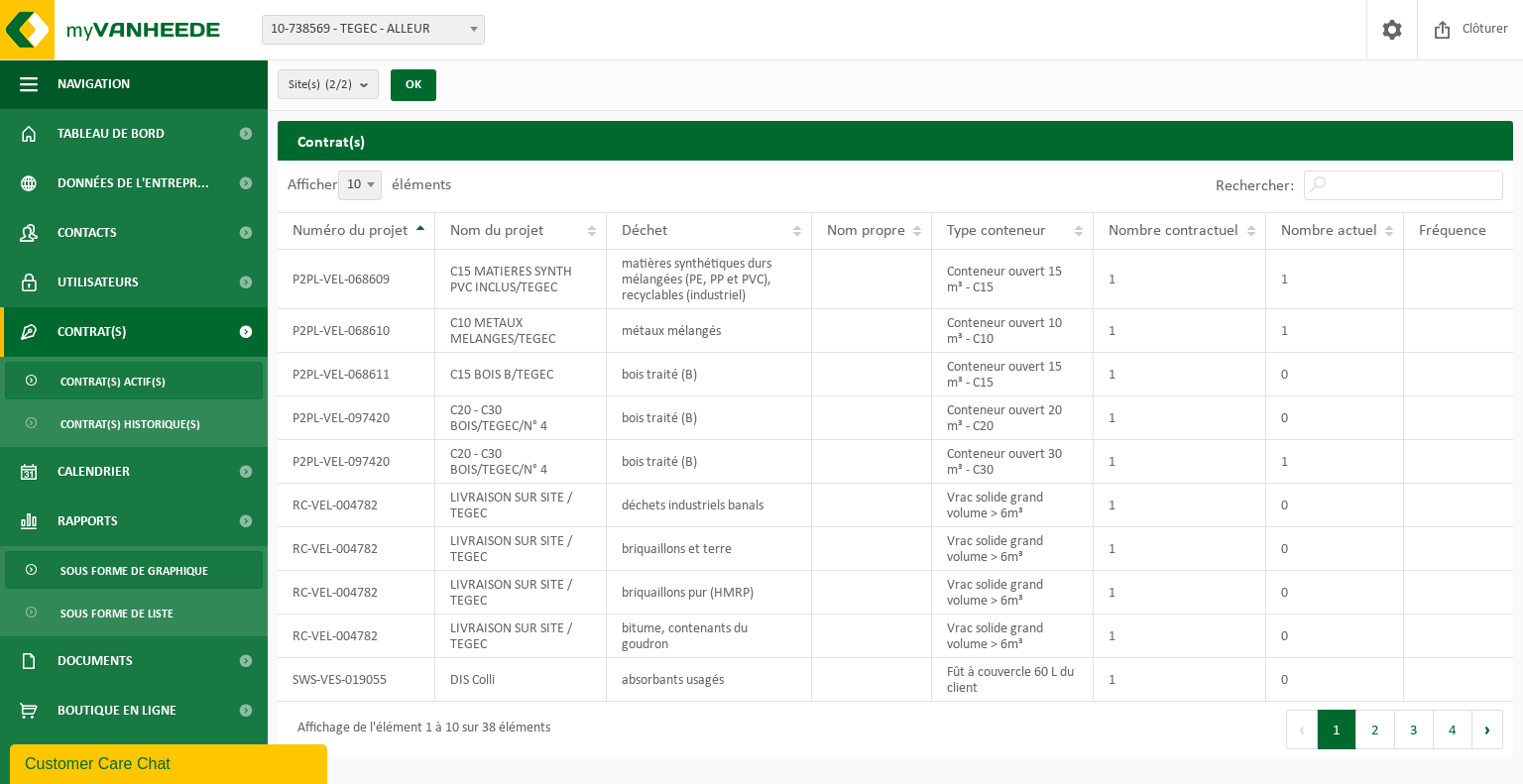click on "Sous forme de graphique" at bounding box center [134, 571] 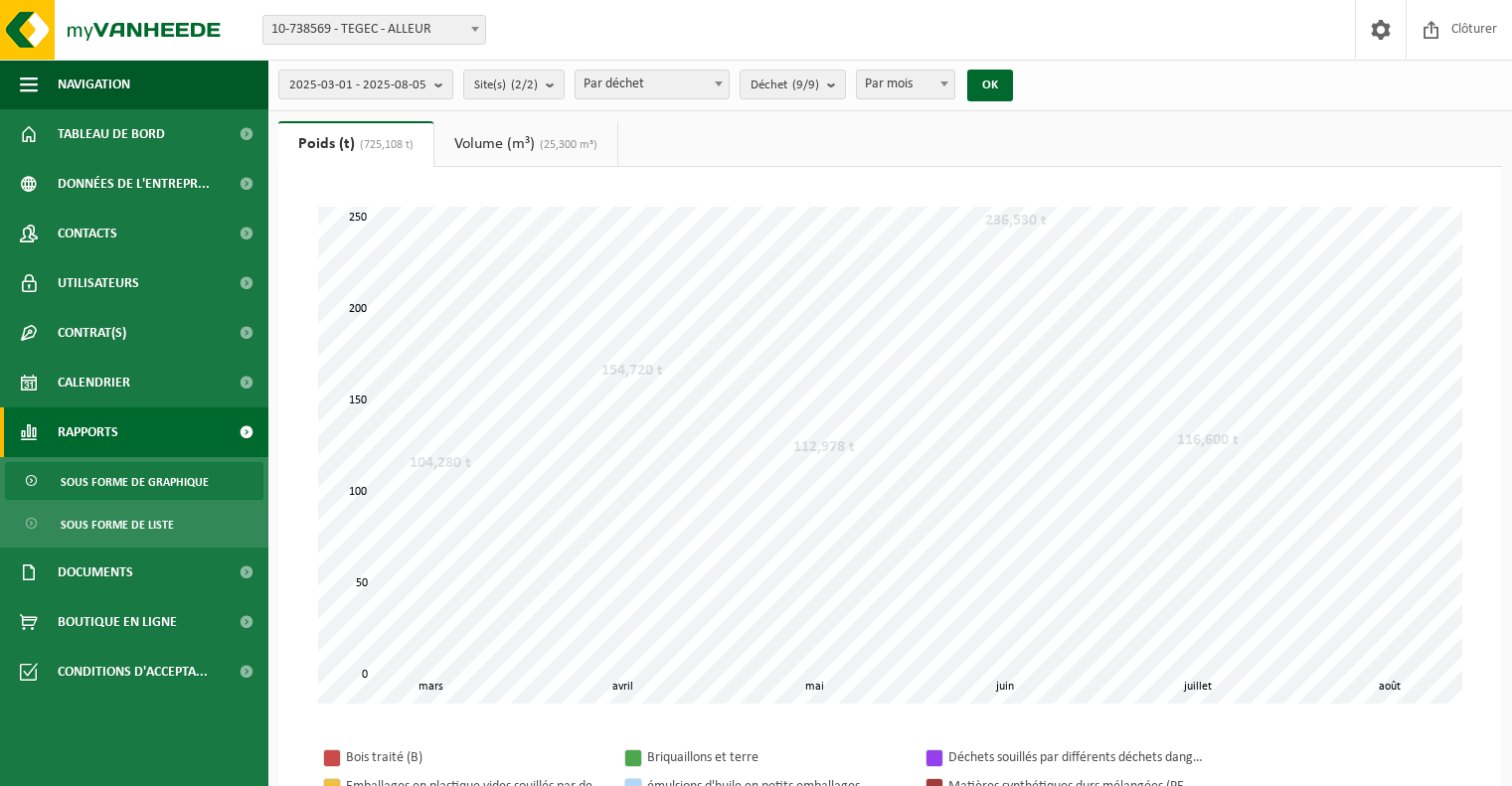 scroll, scrollTop: 0, scrollLeft: 0, axis: both 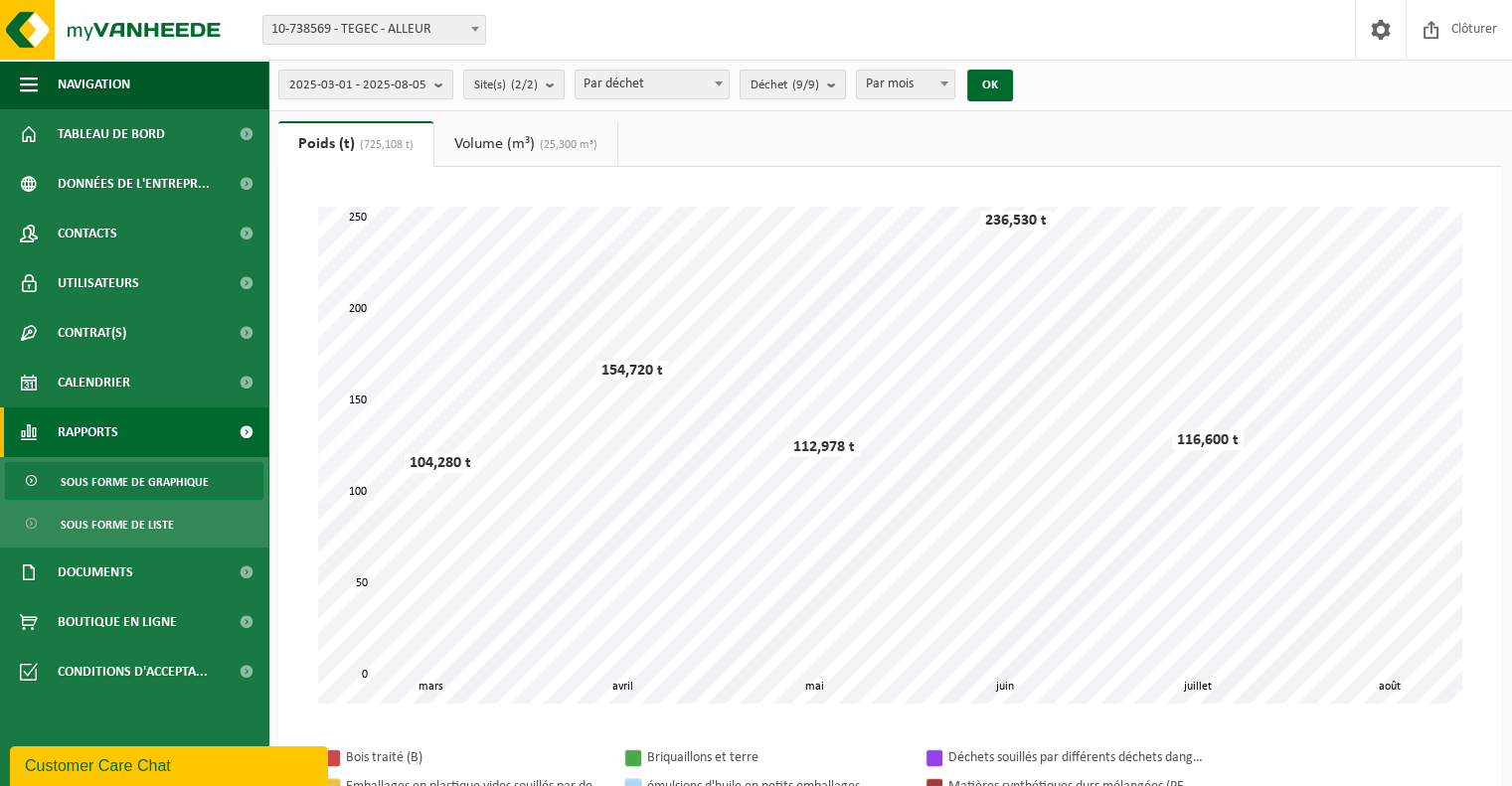 click at bounding box center [836, 84] 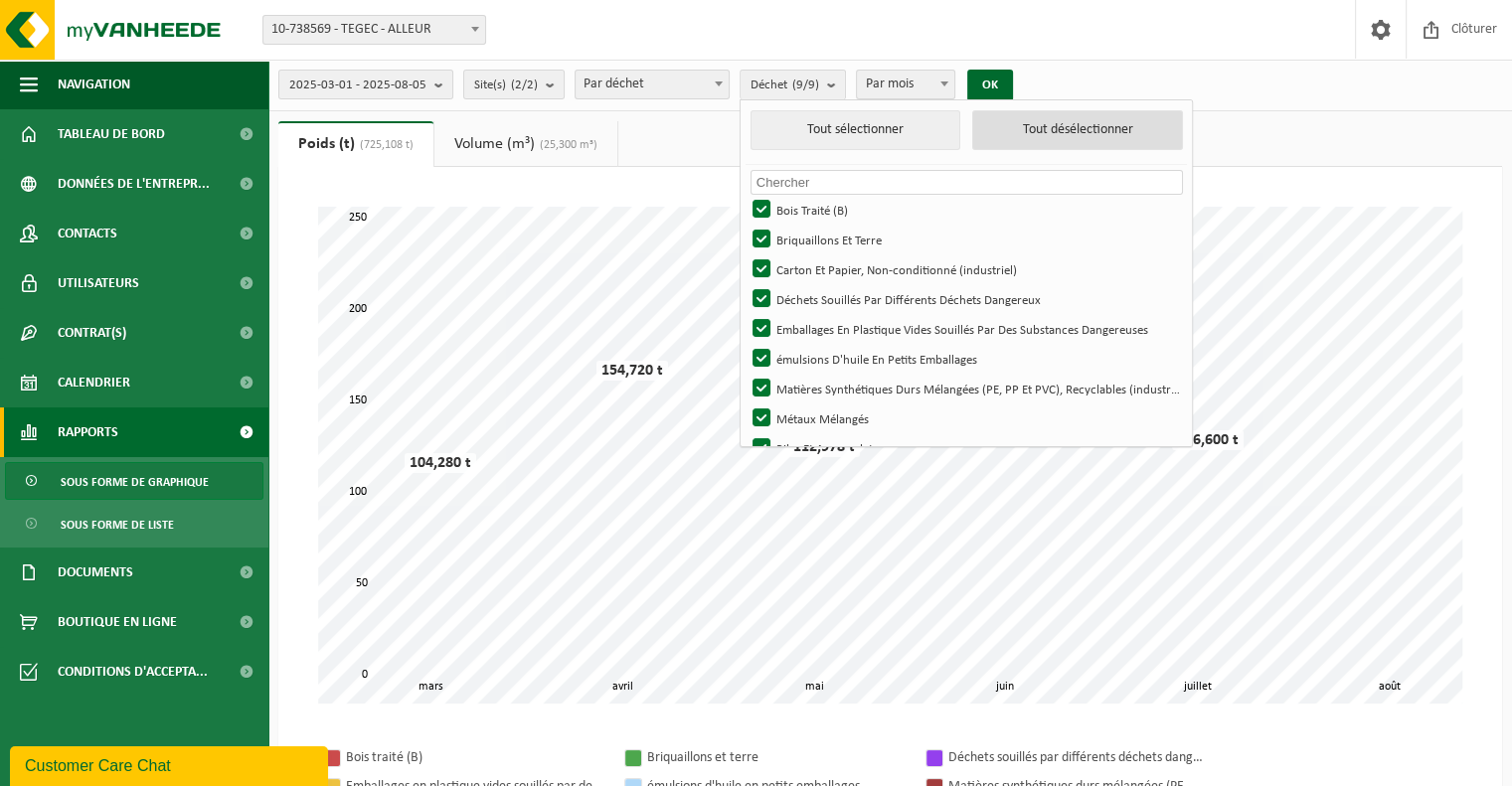 click on "Tout désélectionner" at bounding box center (1078, 130) 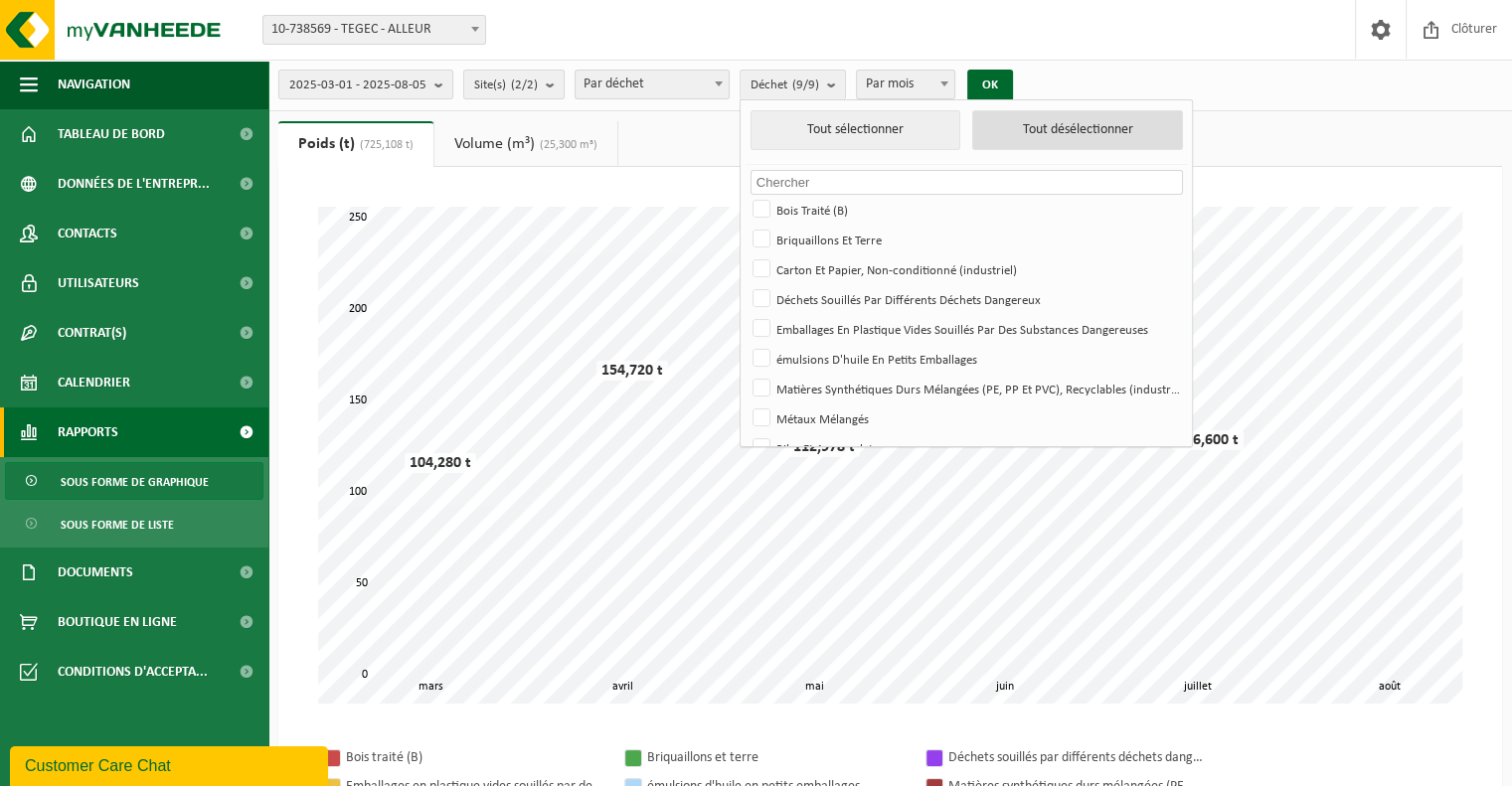 checkbox on "false" 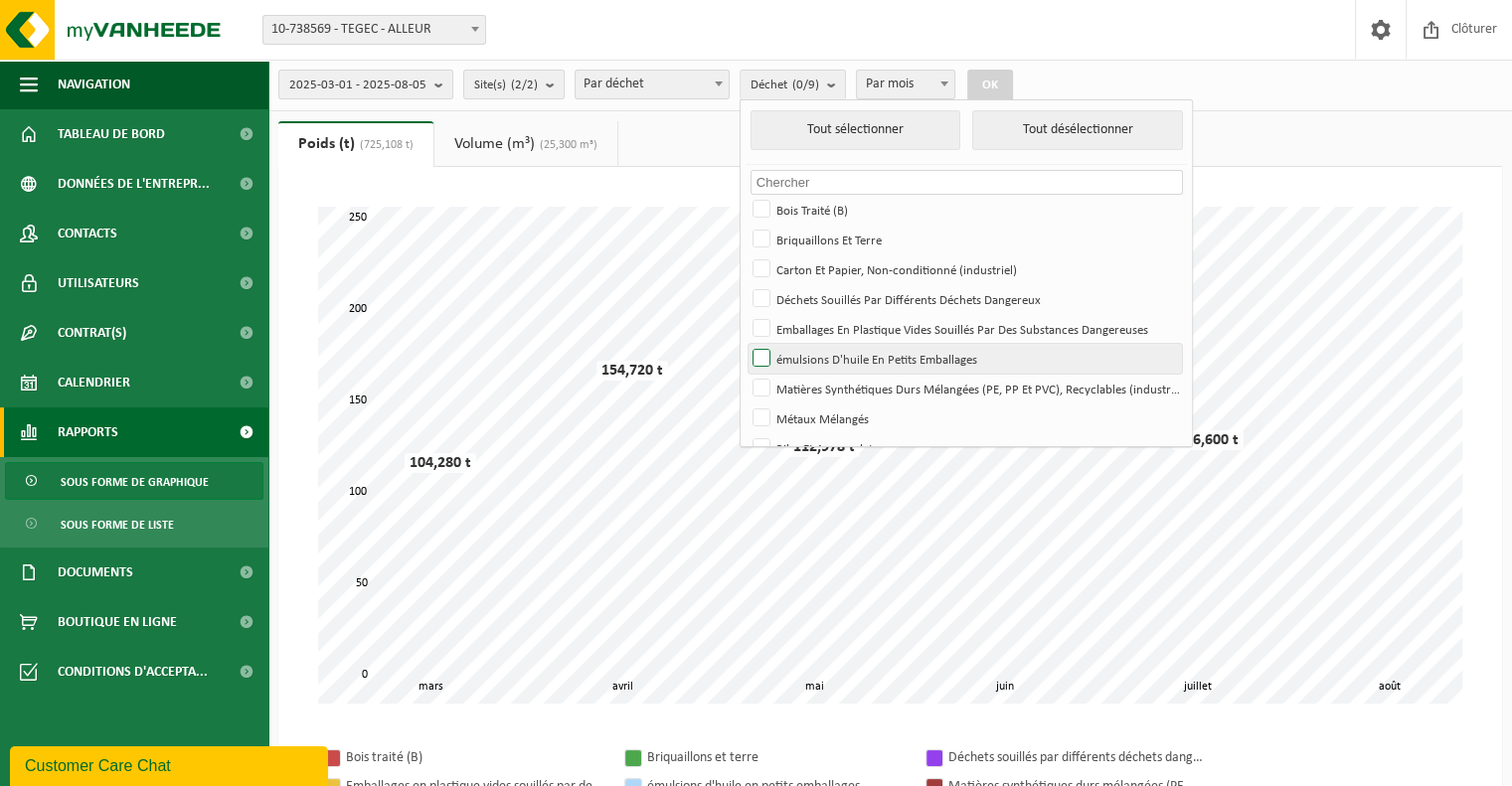 click on "émulsions D'huile En Petits Emballages" at bounding box center (964, 359) 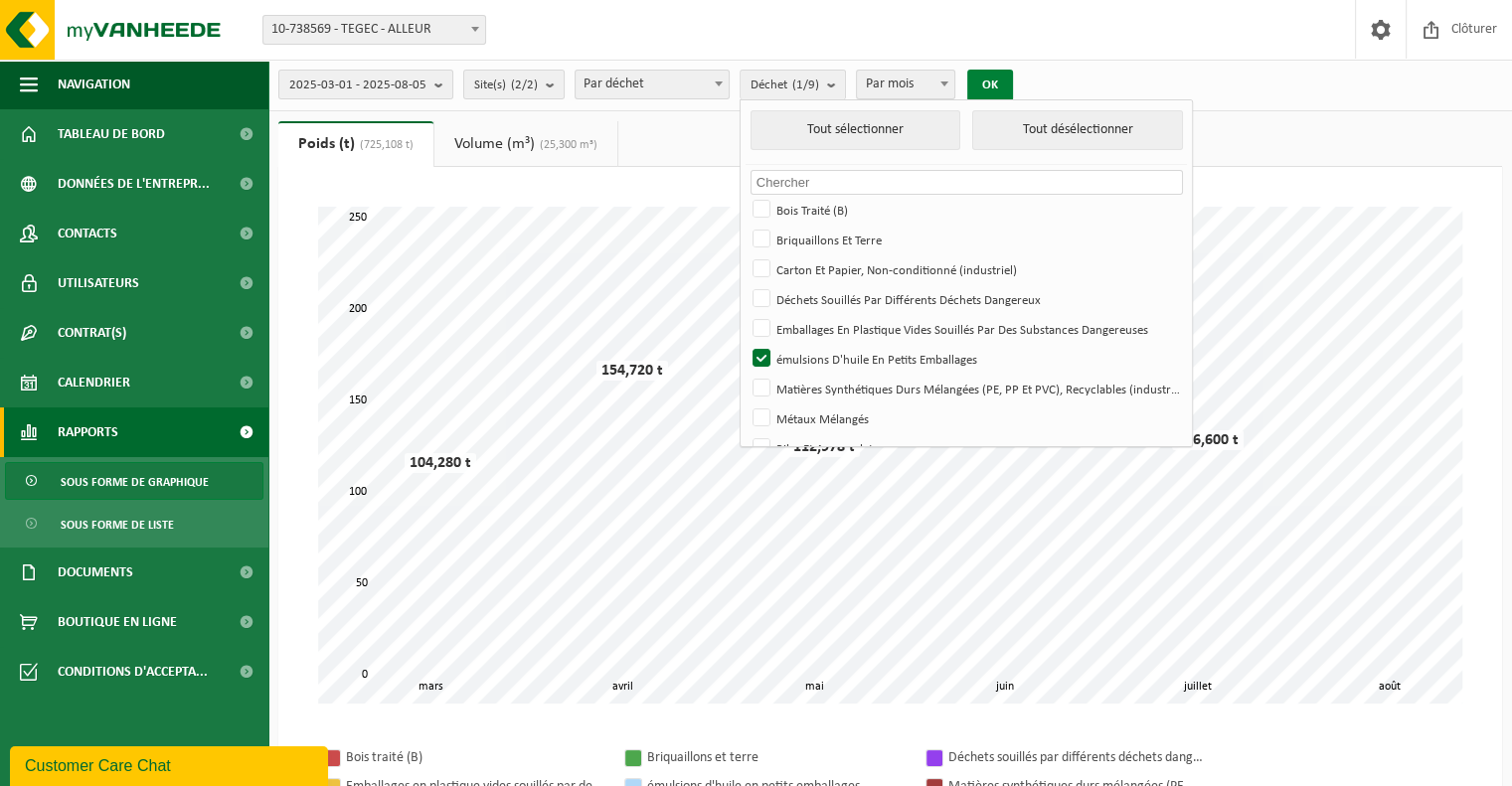click on "OK" at bounding box center [990, 85] 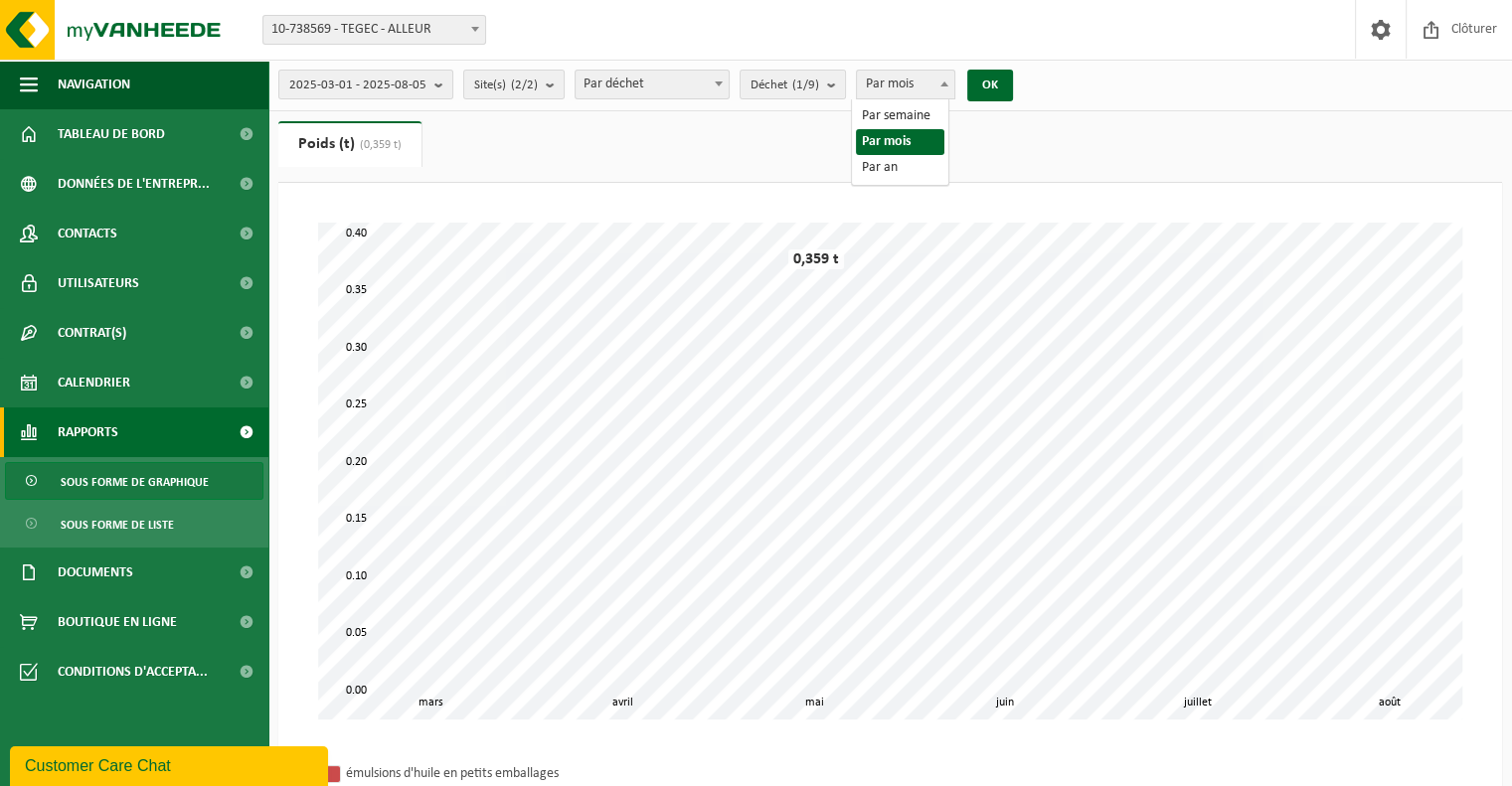 click at bounding box center (944, 83) 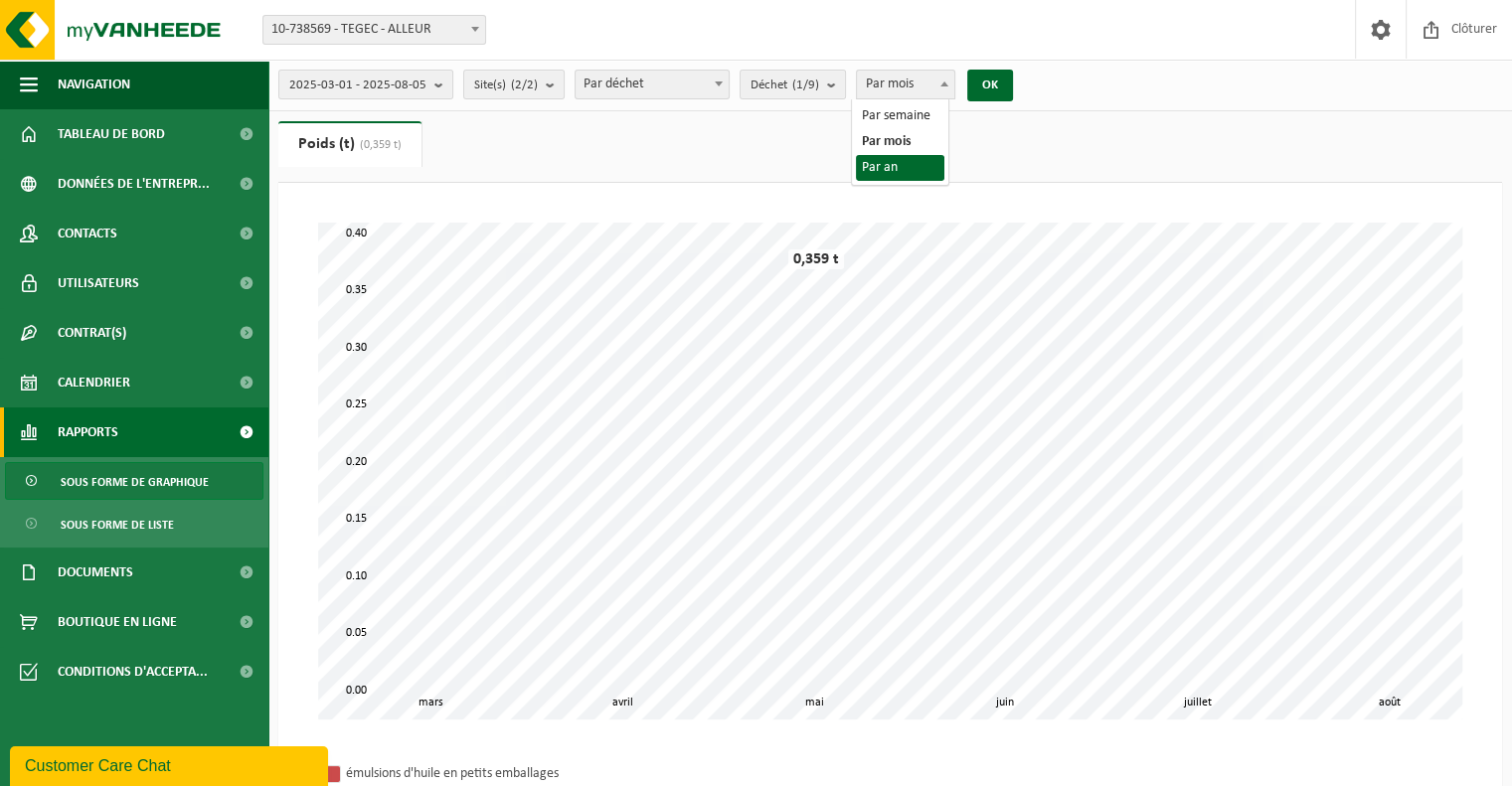select on "3" 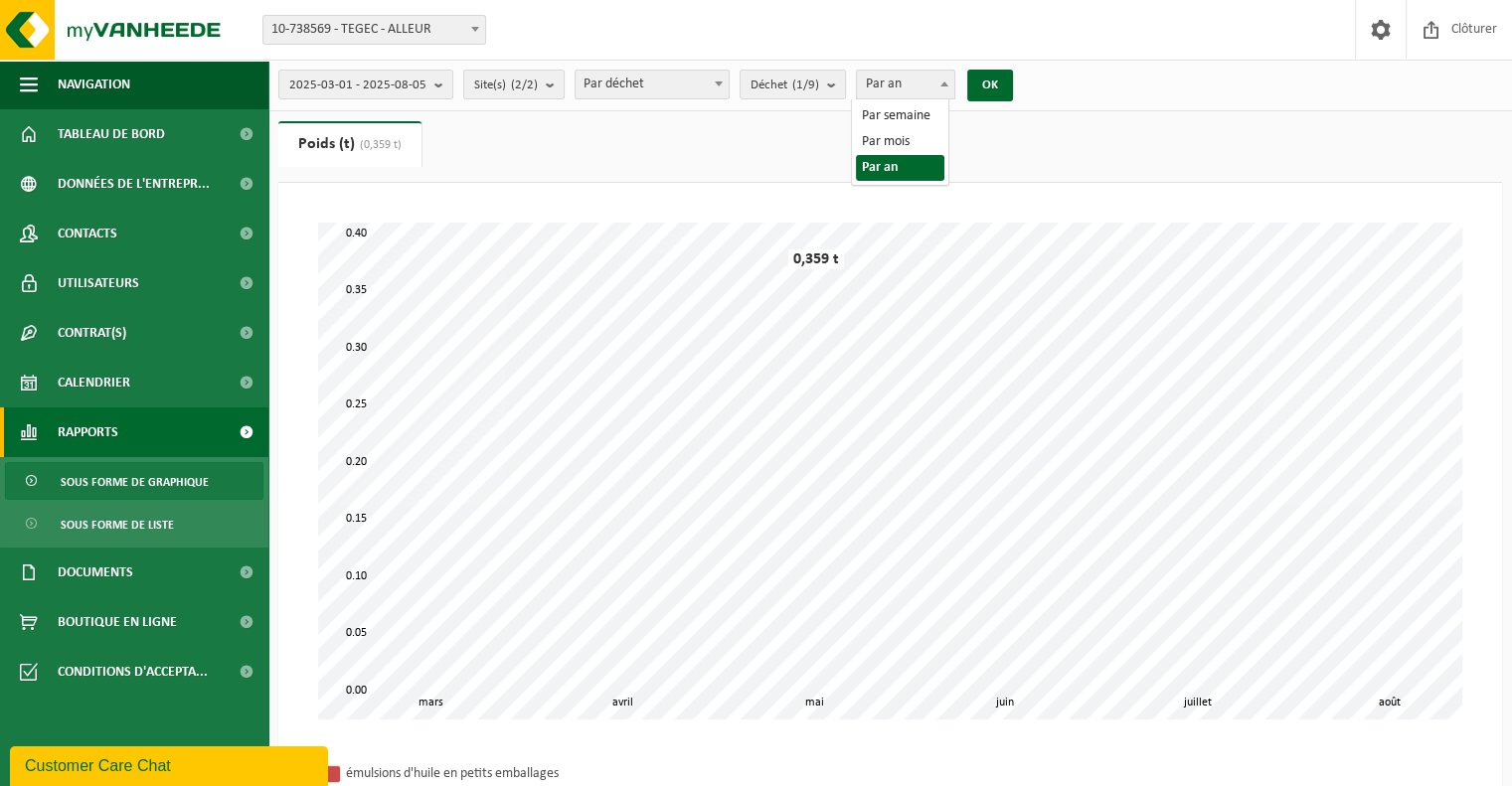 click on "Par an" at bounding box center (906, 84) 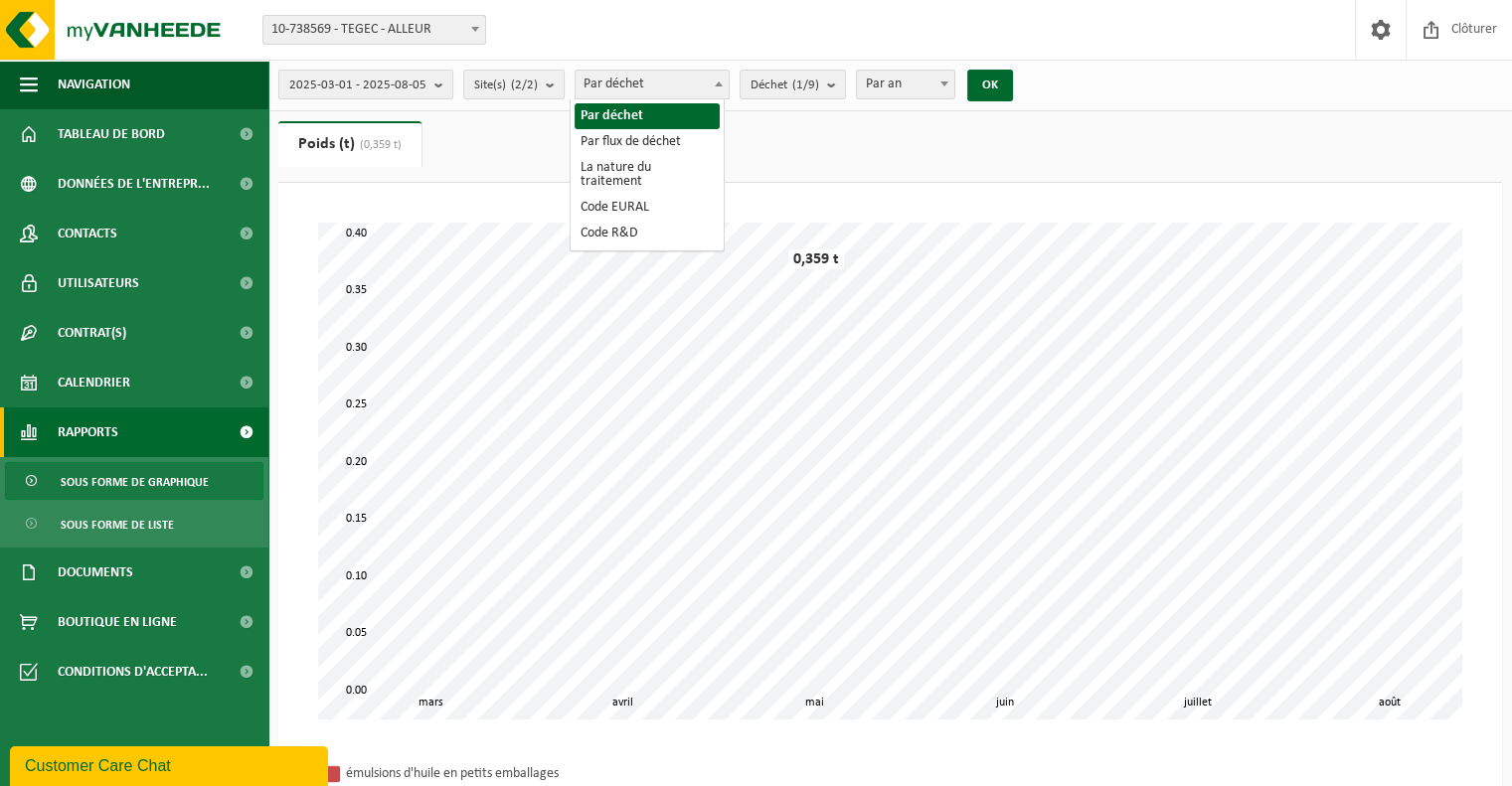 click on "Par déchet" at bounding box center [652, 84] 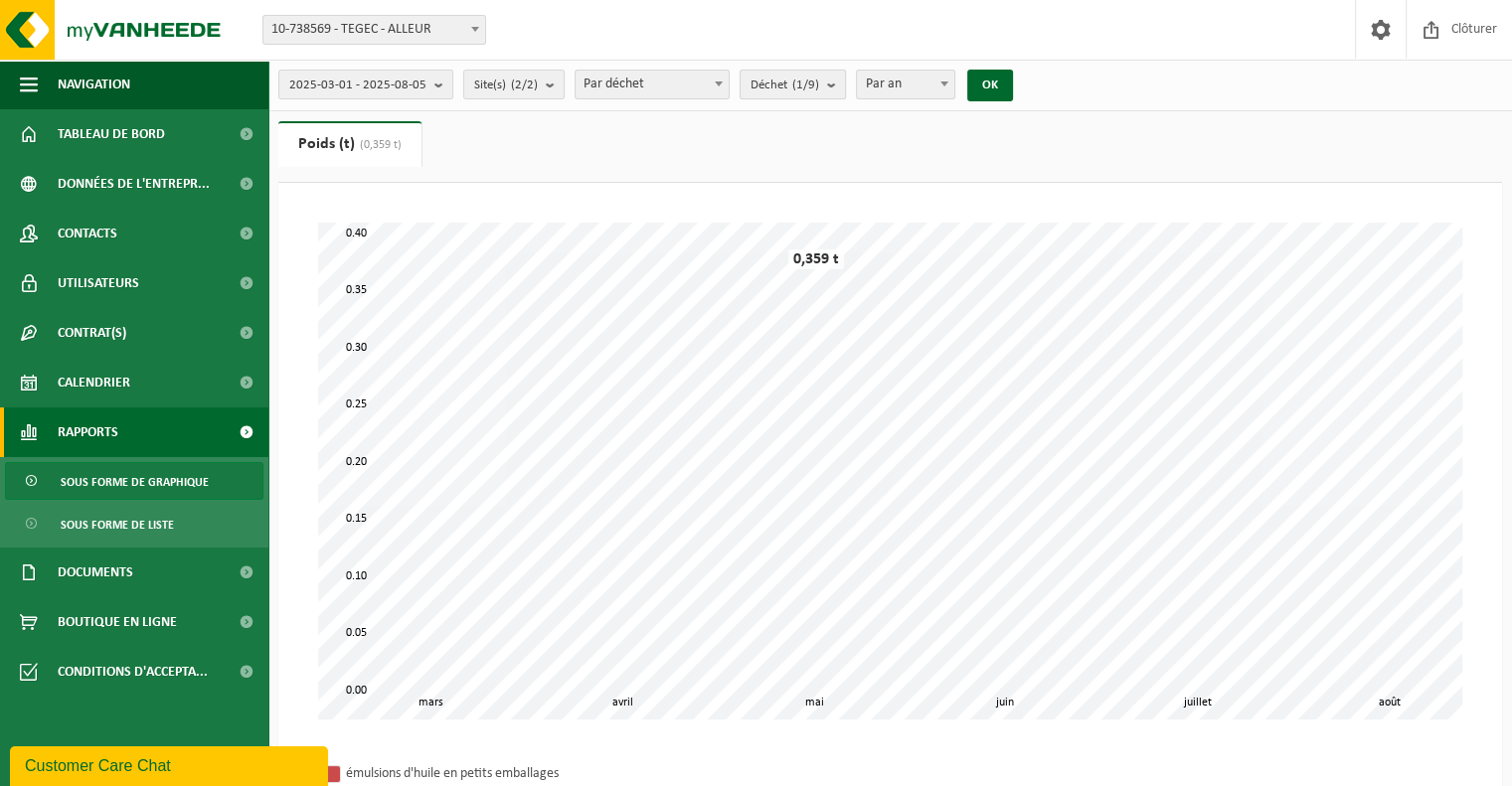 click on "Déchet (1/9)" at bounding box center [784, 85] 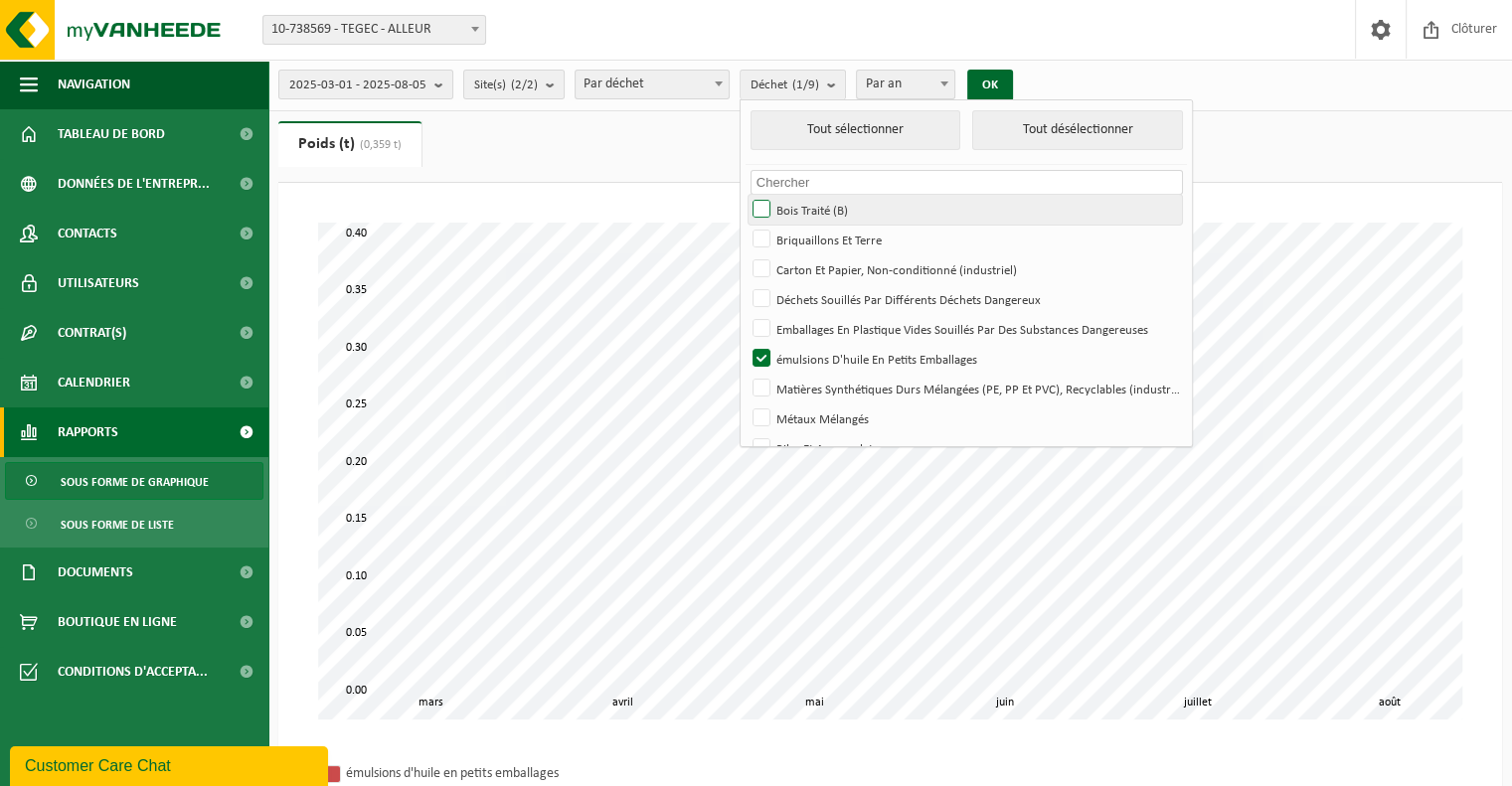 click on "Bois Traité (B)" at bounding box center (964, 210) 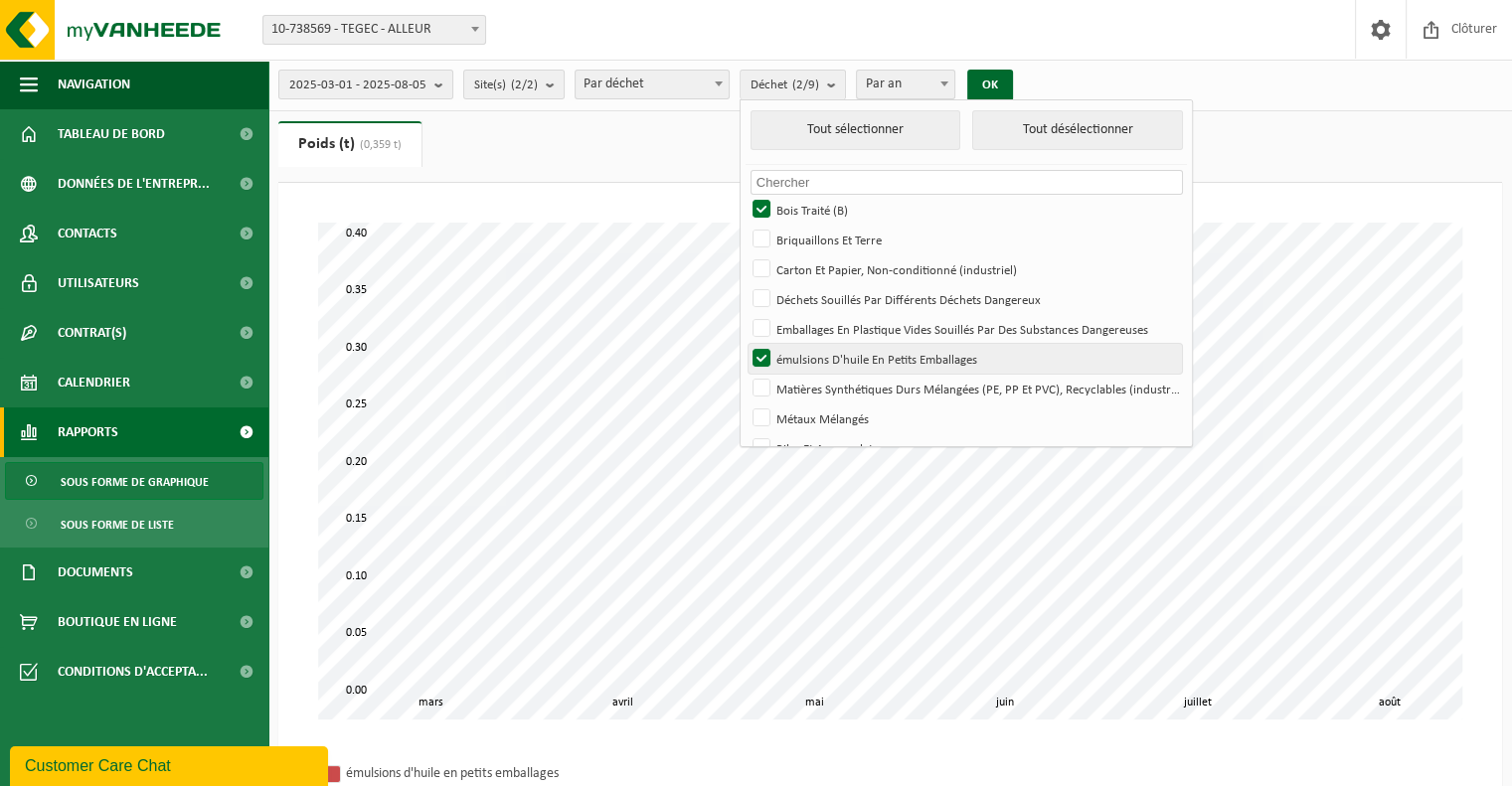 click on "émulsions D'huile En Petits Emballages" at bounding box center (964, 359) 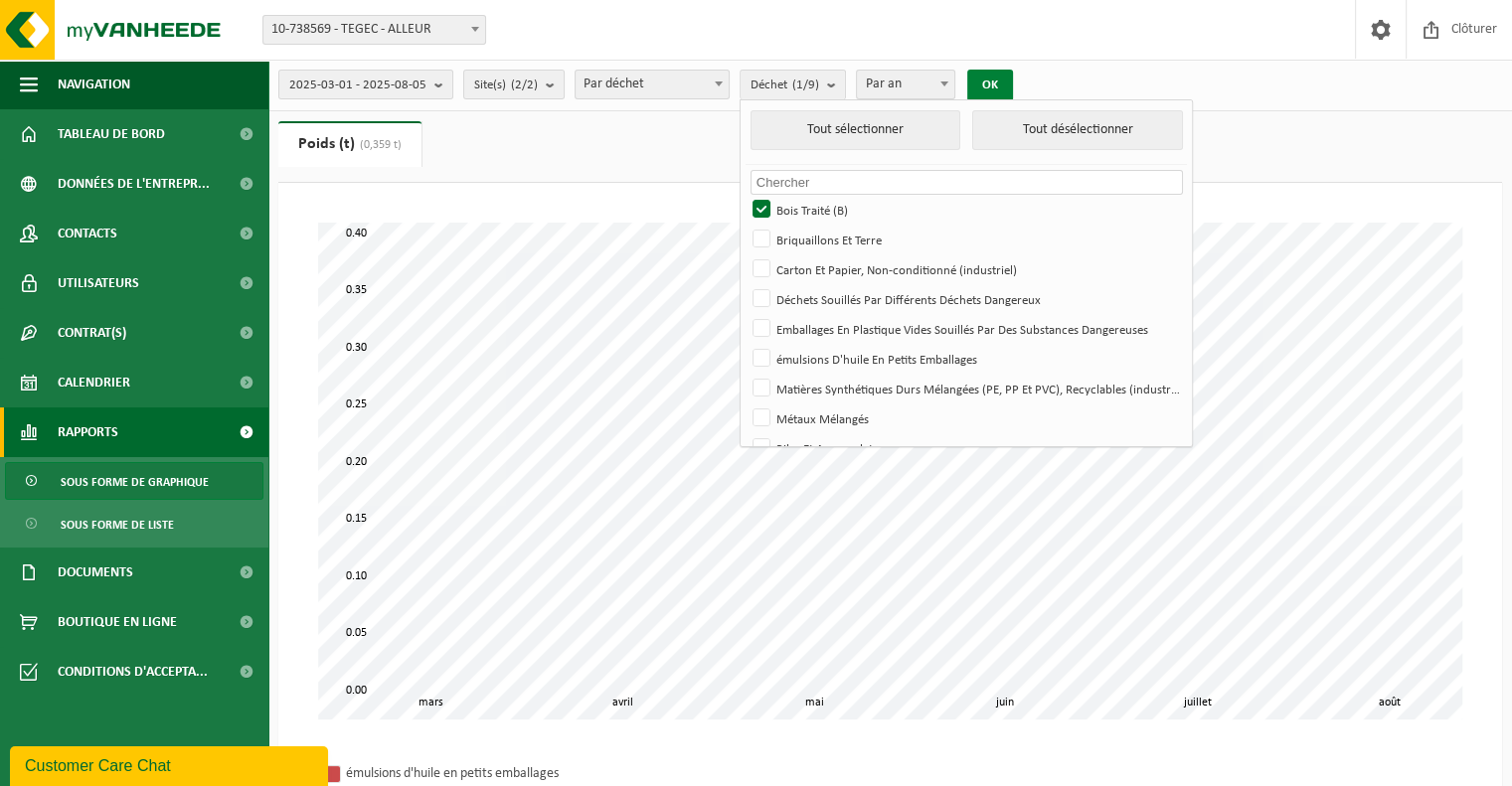 click on "OK" at bounding box center (990, 85) 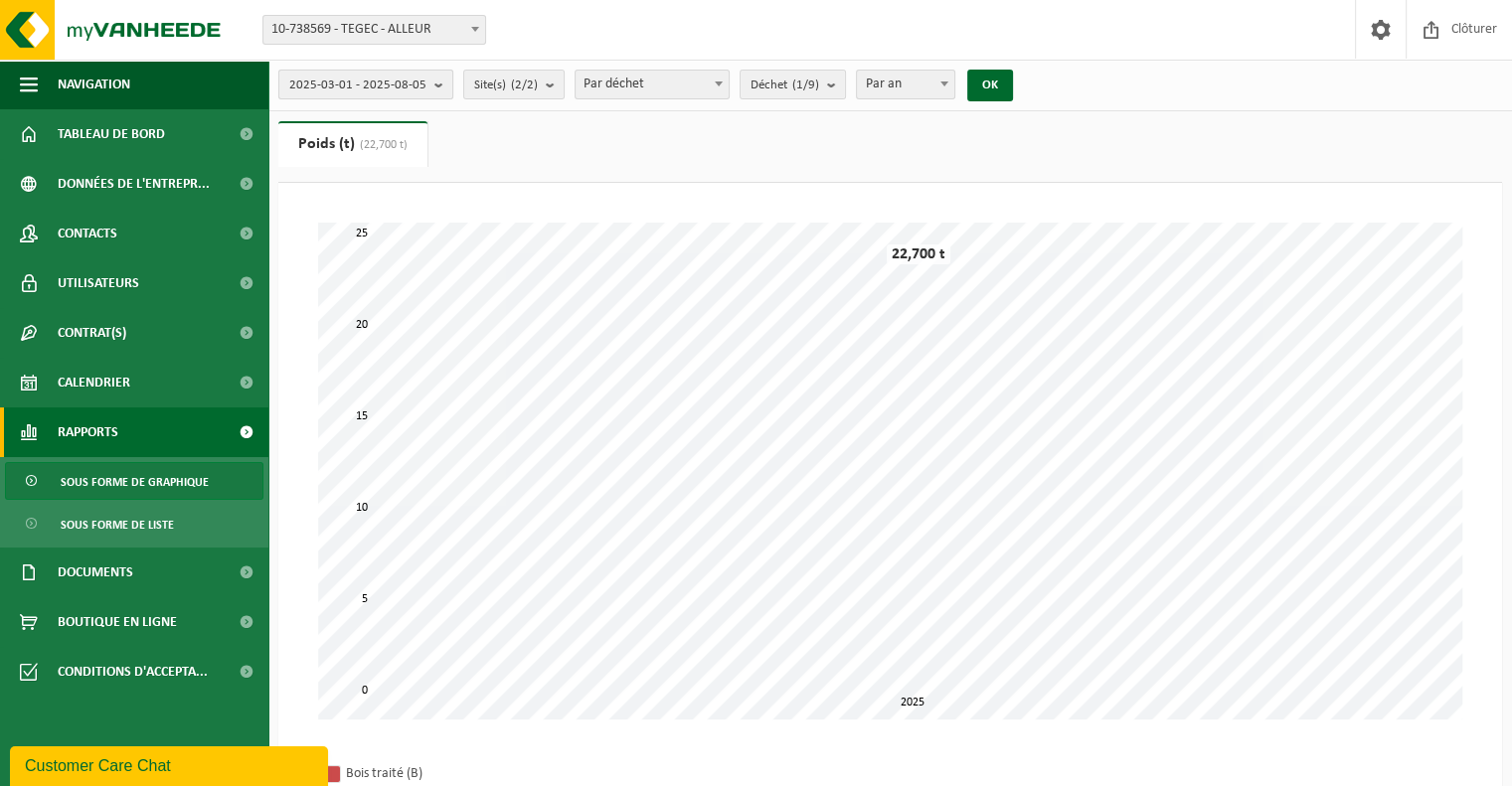 click at bounding box center [443, 84] 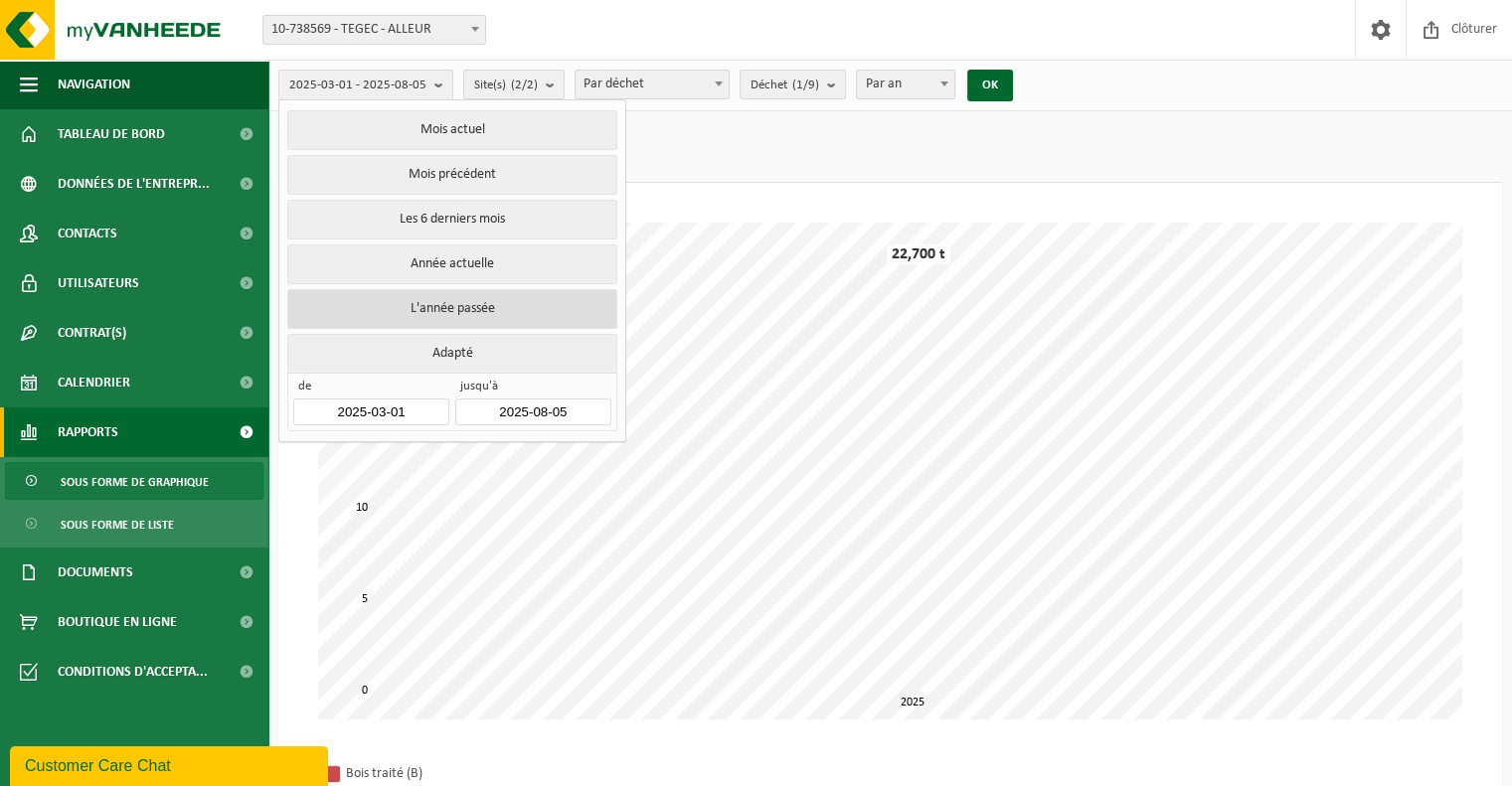 click on "L'année passée" at bounding box center (451, 309) 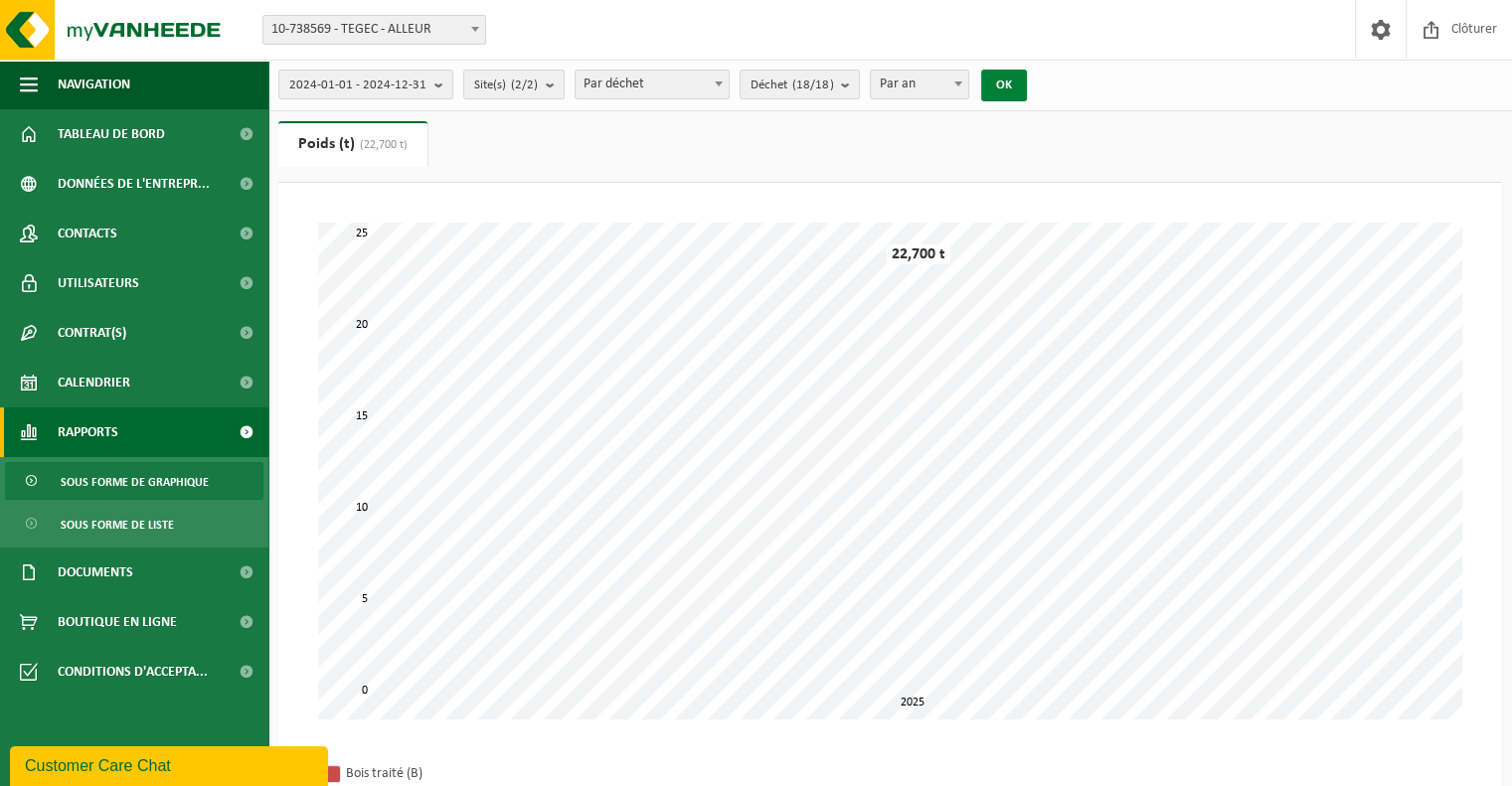 click on "OK" at bounding box center (1004, 85) 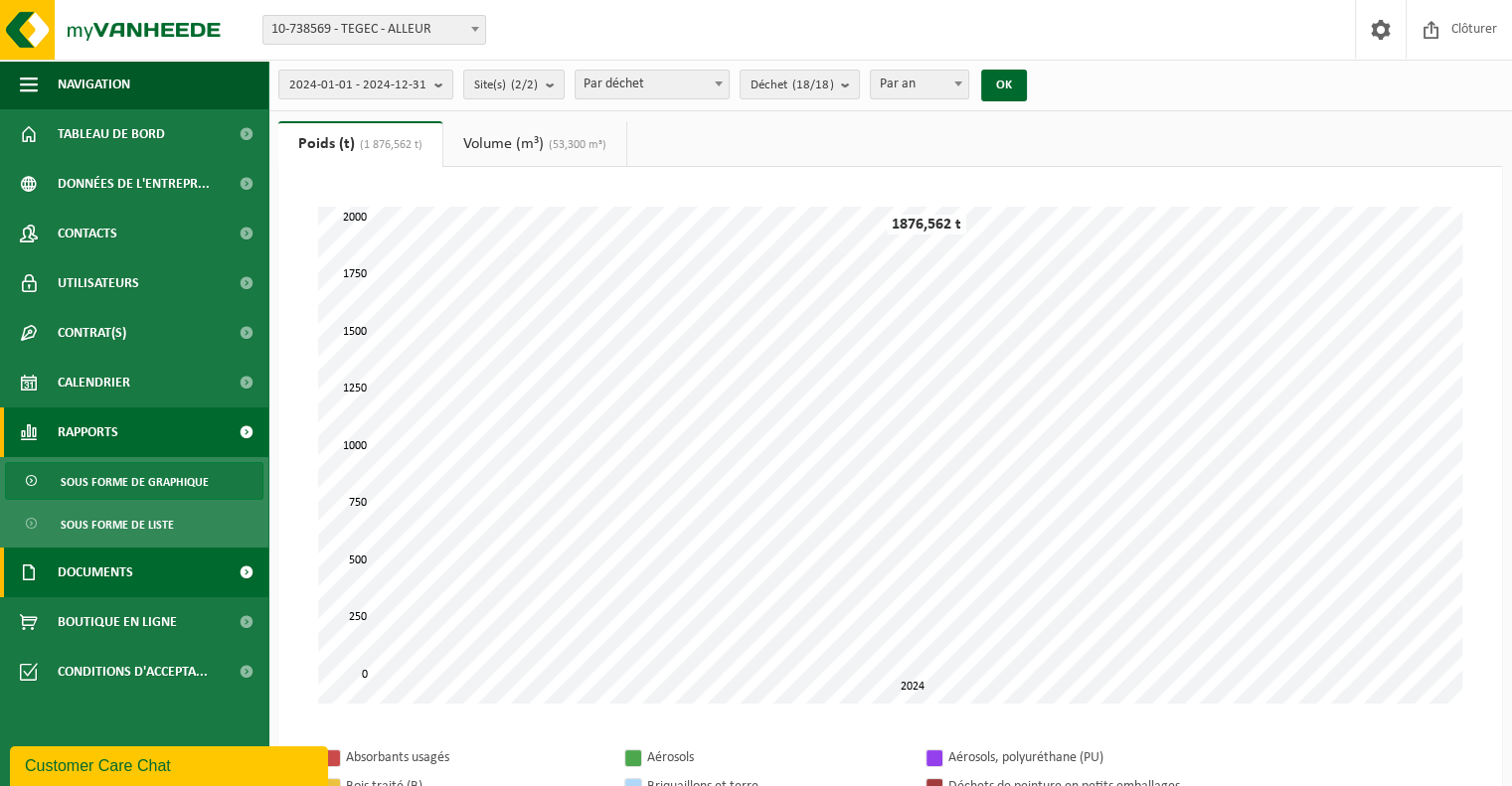 click on "Documents" at bounding box center (134, 572) 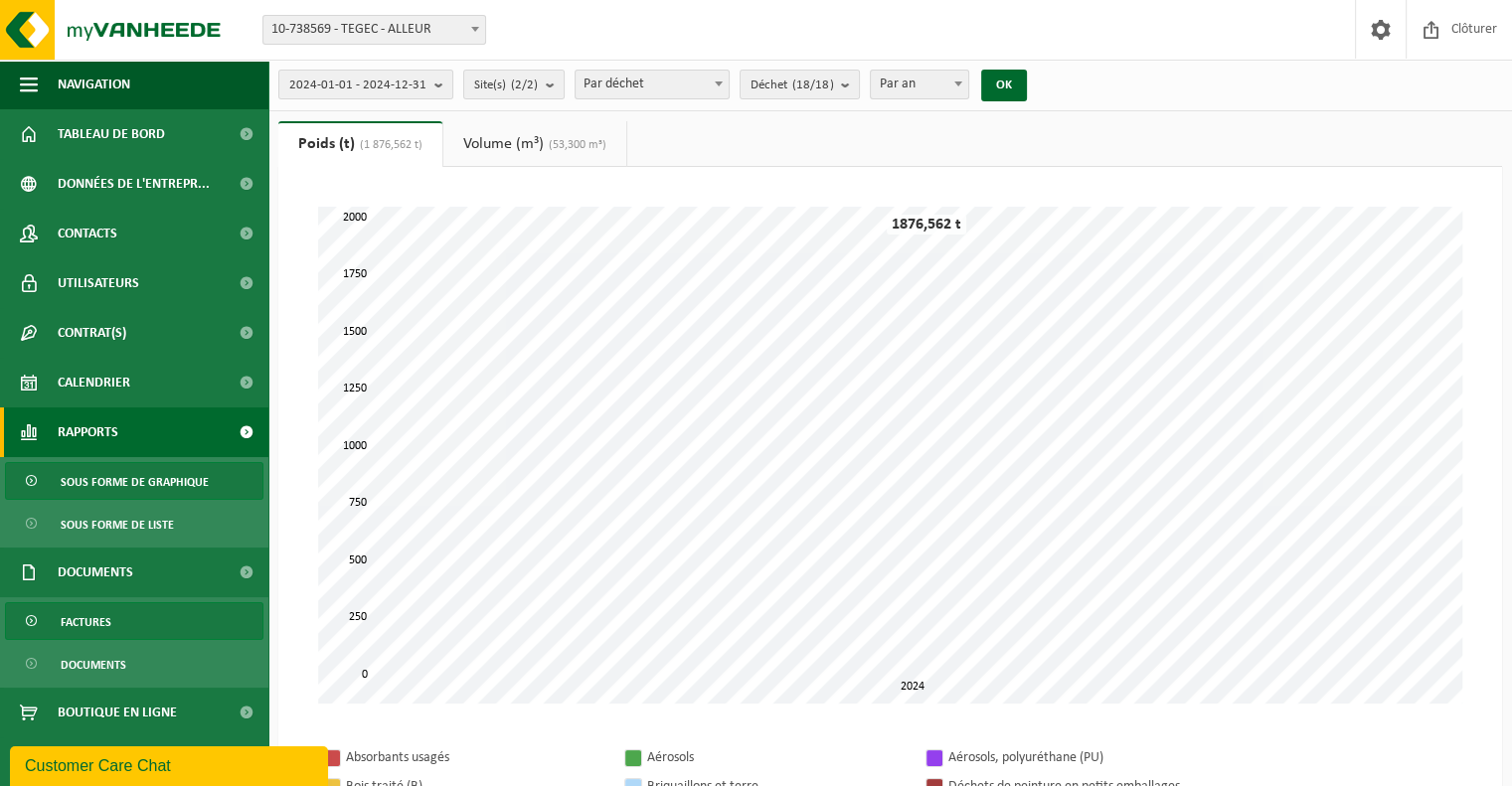 click on "Factures" at bounding box center [134, 621] 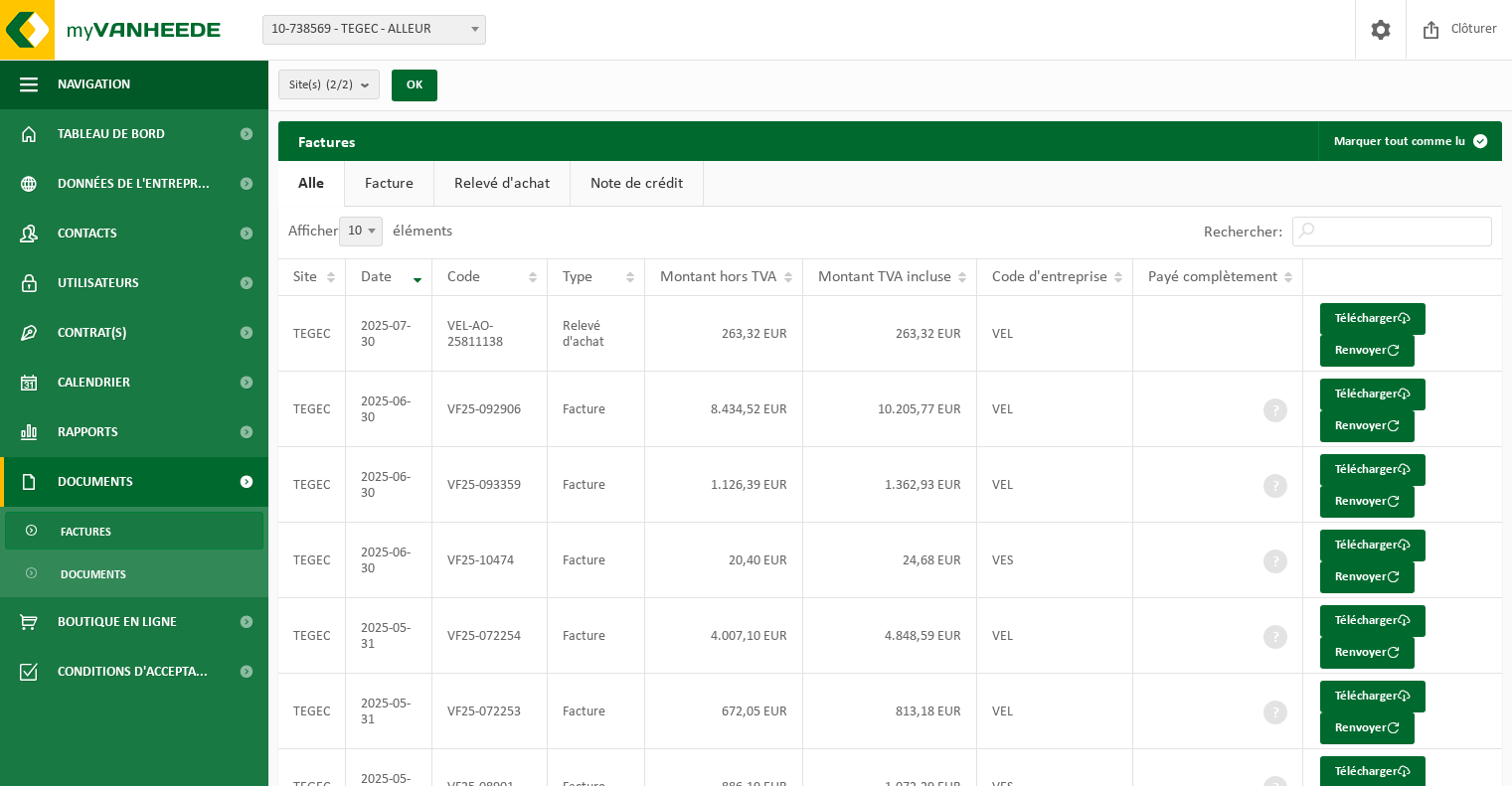 scroll, scrollTop: 0, scrollLeft: 0, axis: both 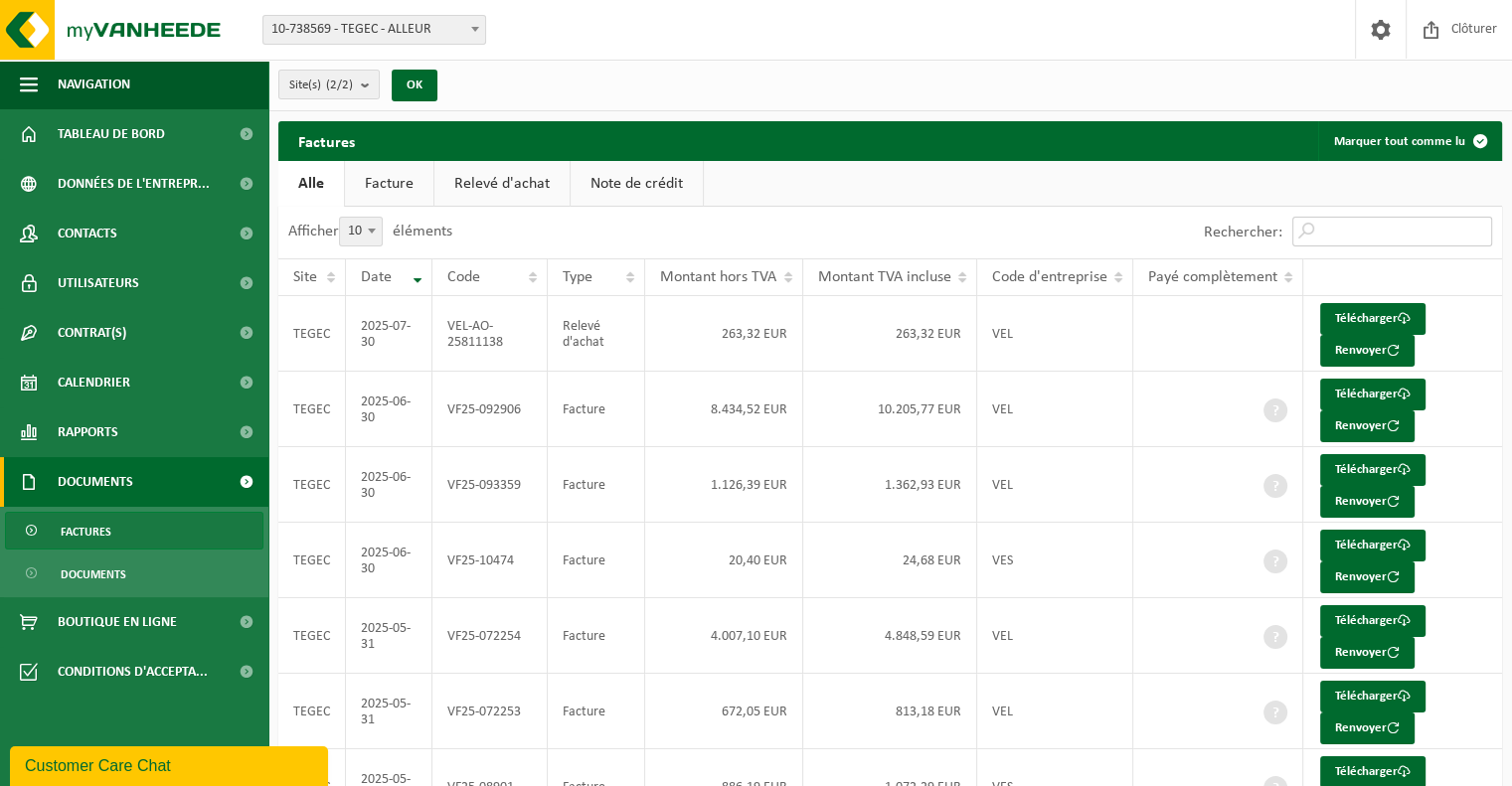 click on "Rechercher:" at bounding box center (1392, 232) 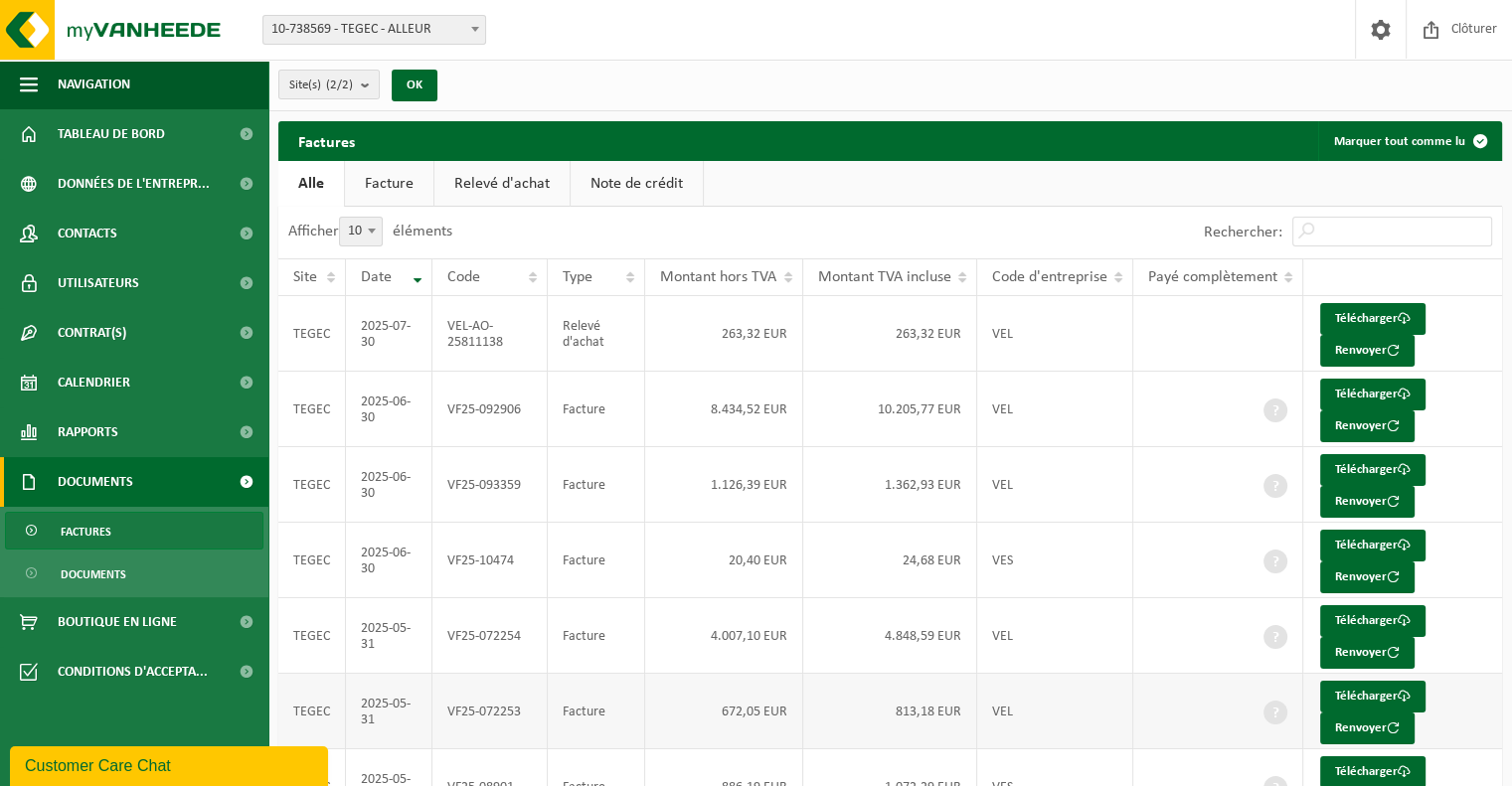 click at bounding box center [1275, 712] 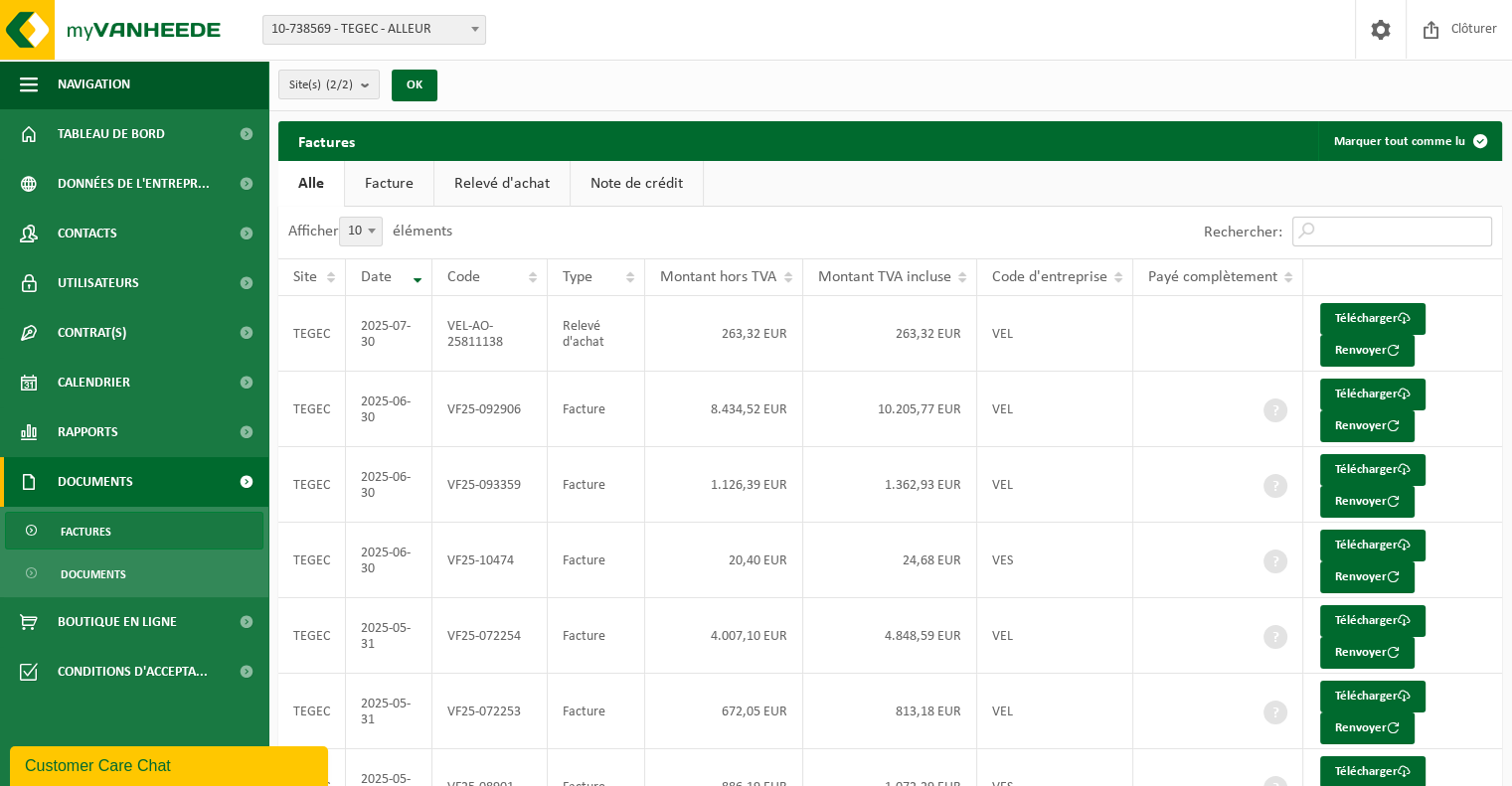 click on "Rechercher:" at bounding box center [1392, 232] 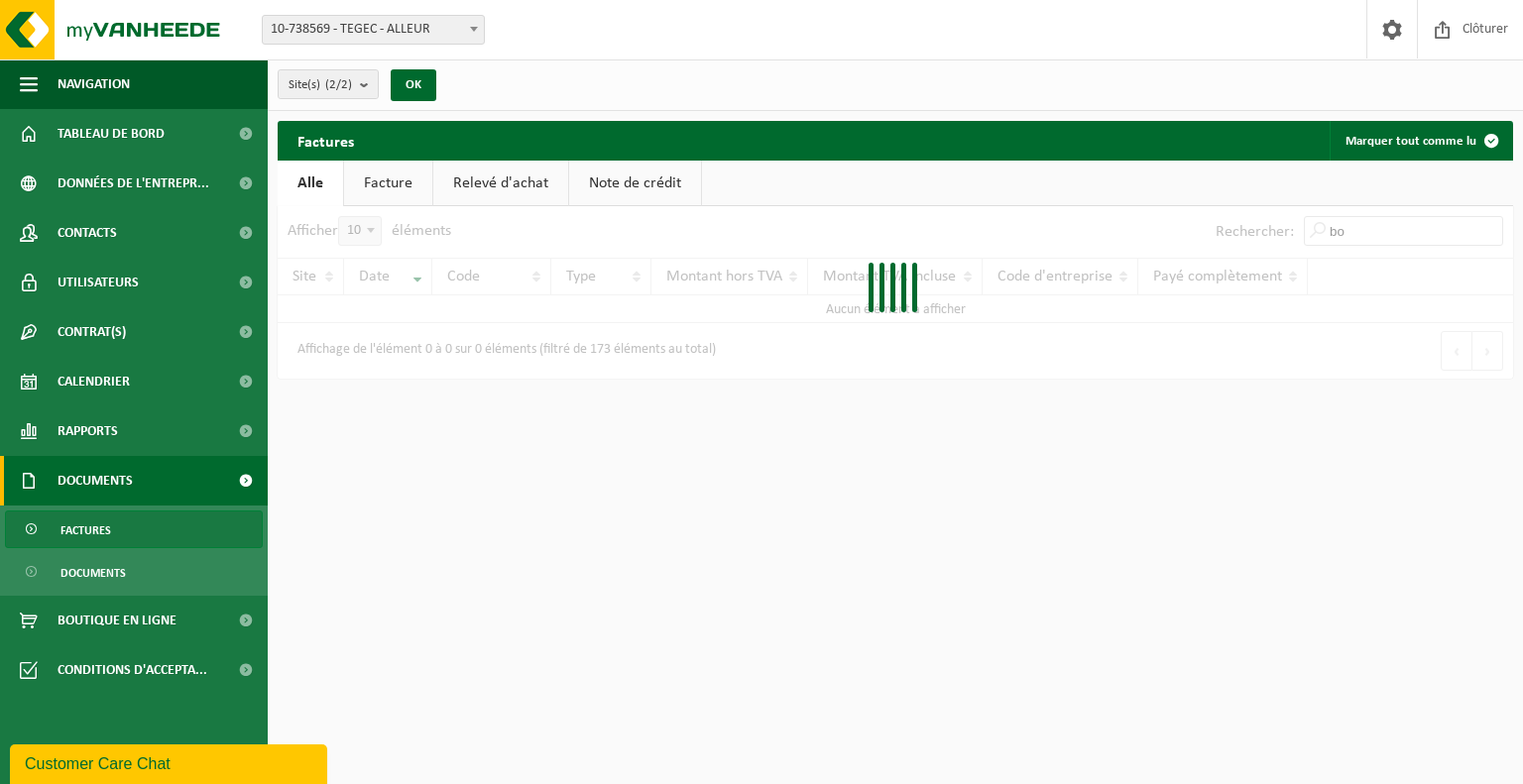 type on "b" 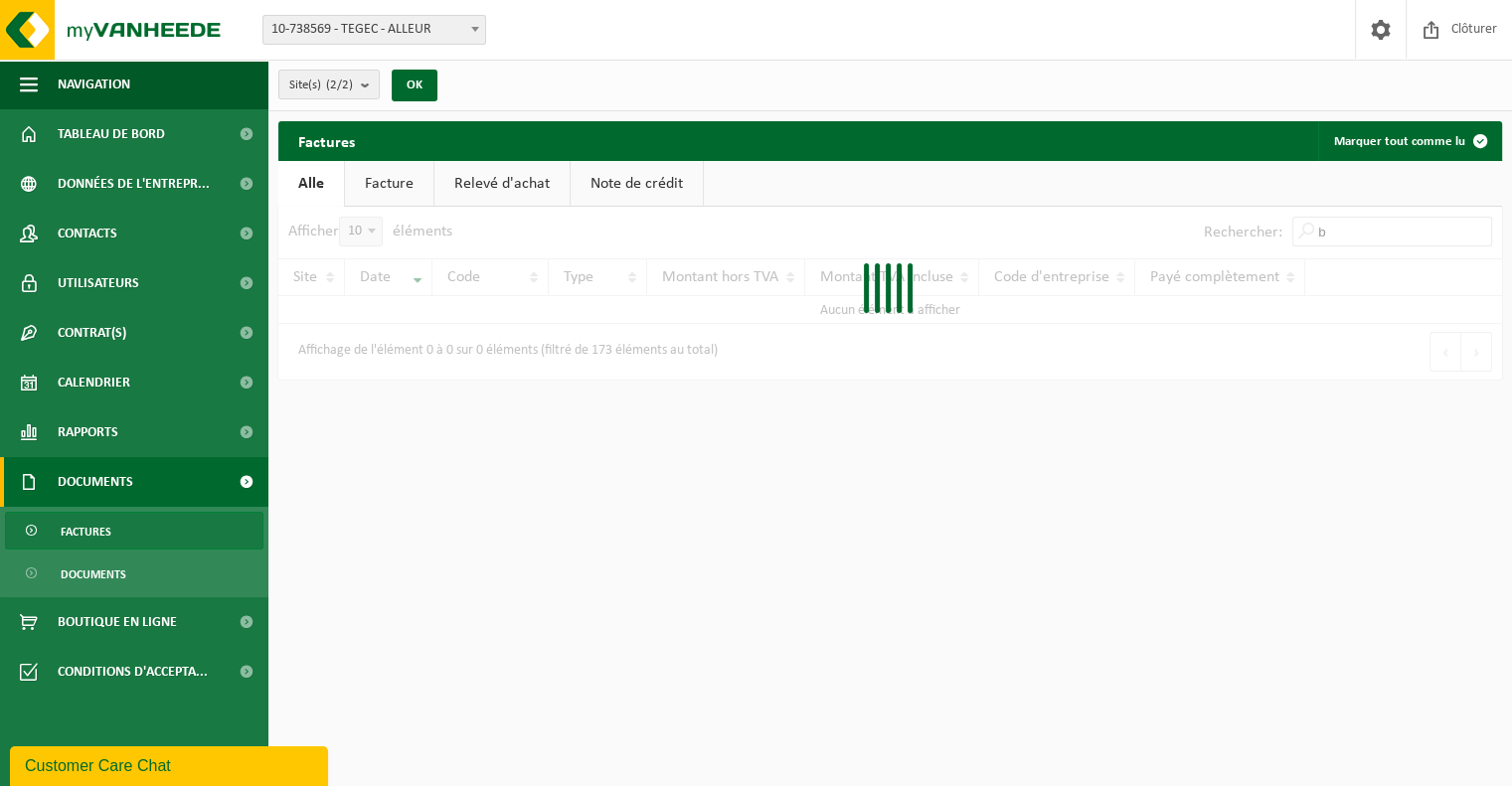 type 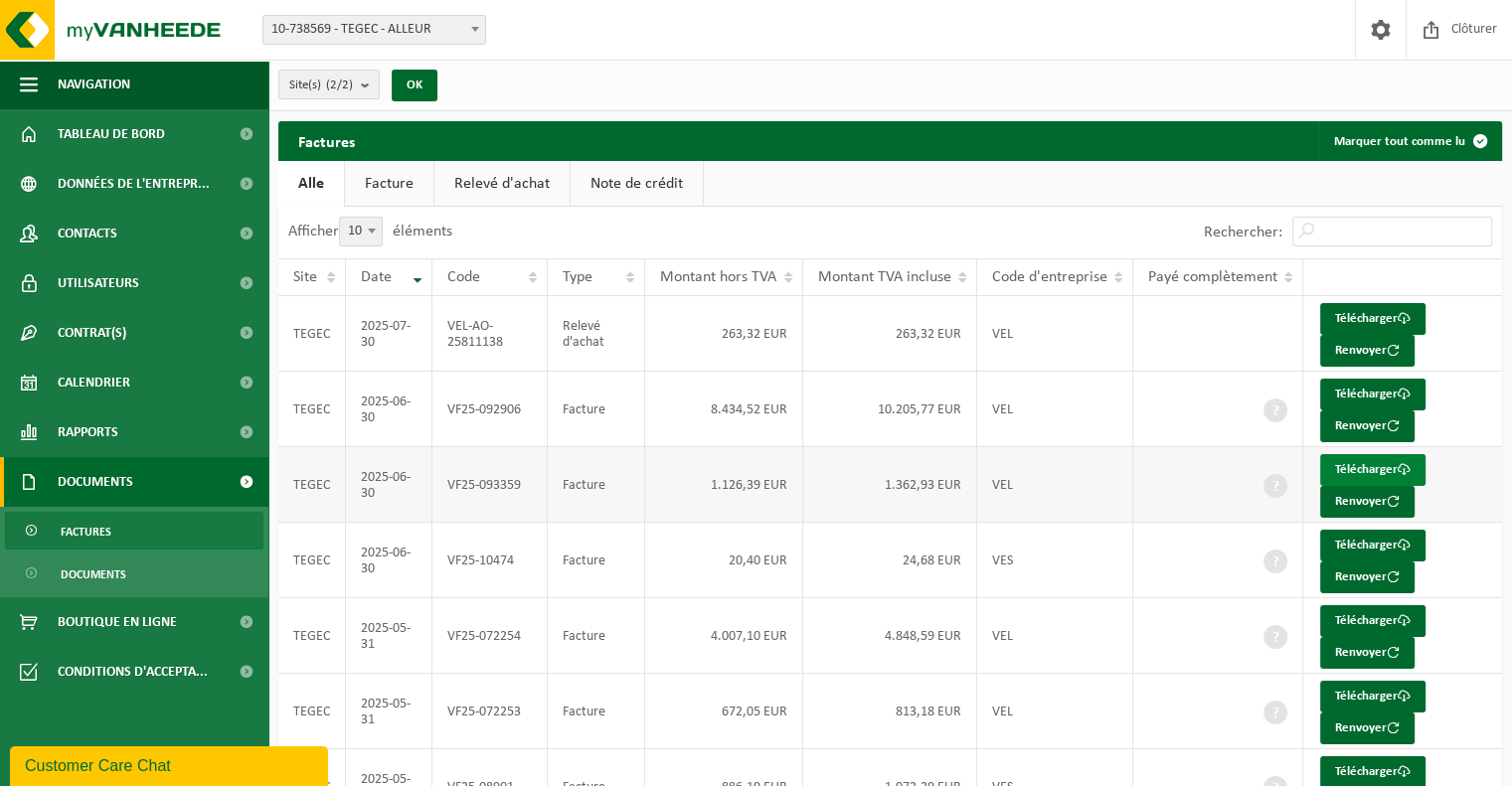 click on "Télécharger" at bounding box center [1373, 470] 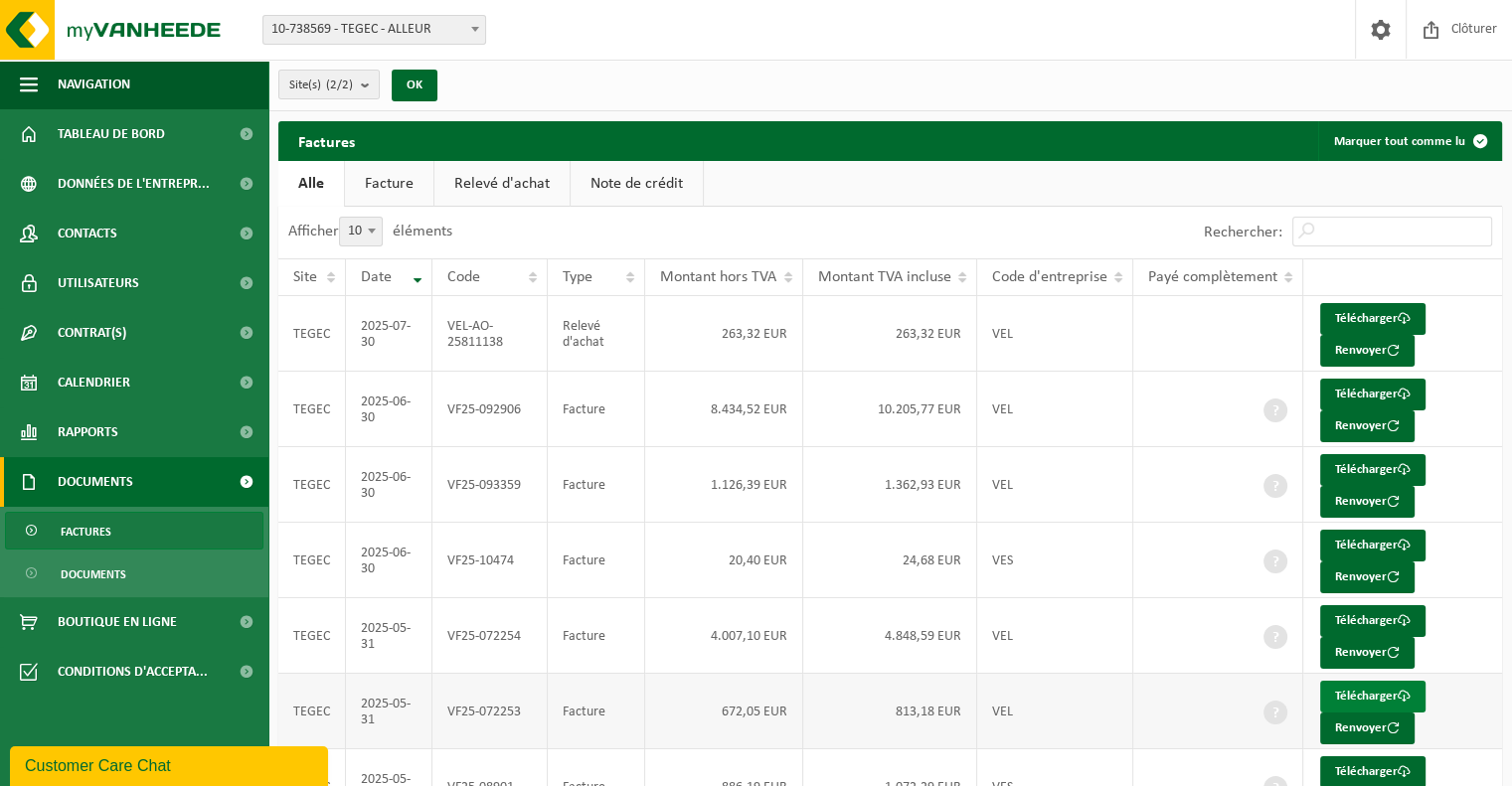 click on "Télécharger" at bounding box center (1373, 697) 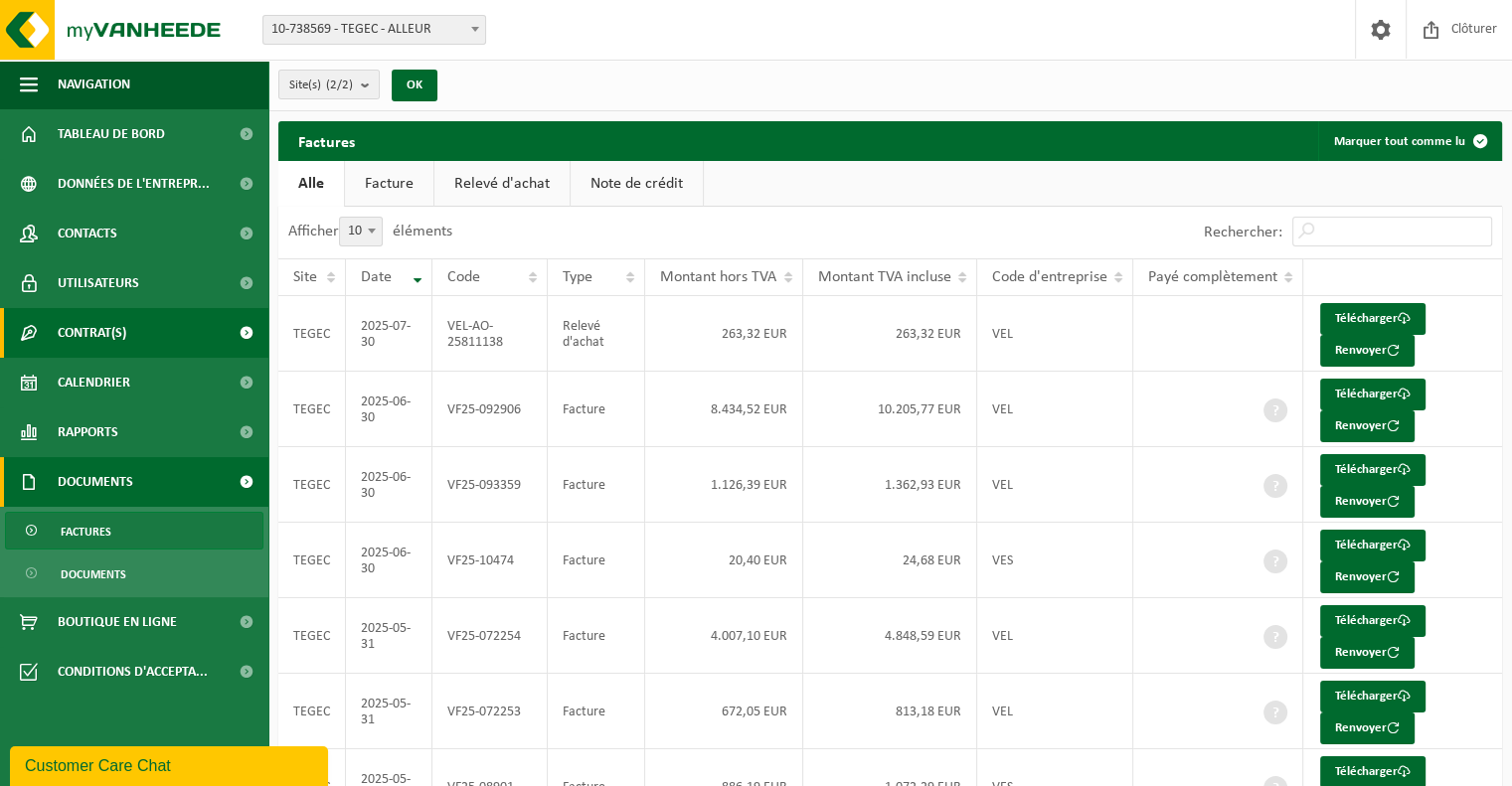 click on "Contrat(s)" at bounding box center (91, 333) 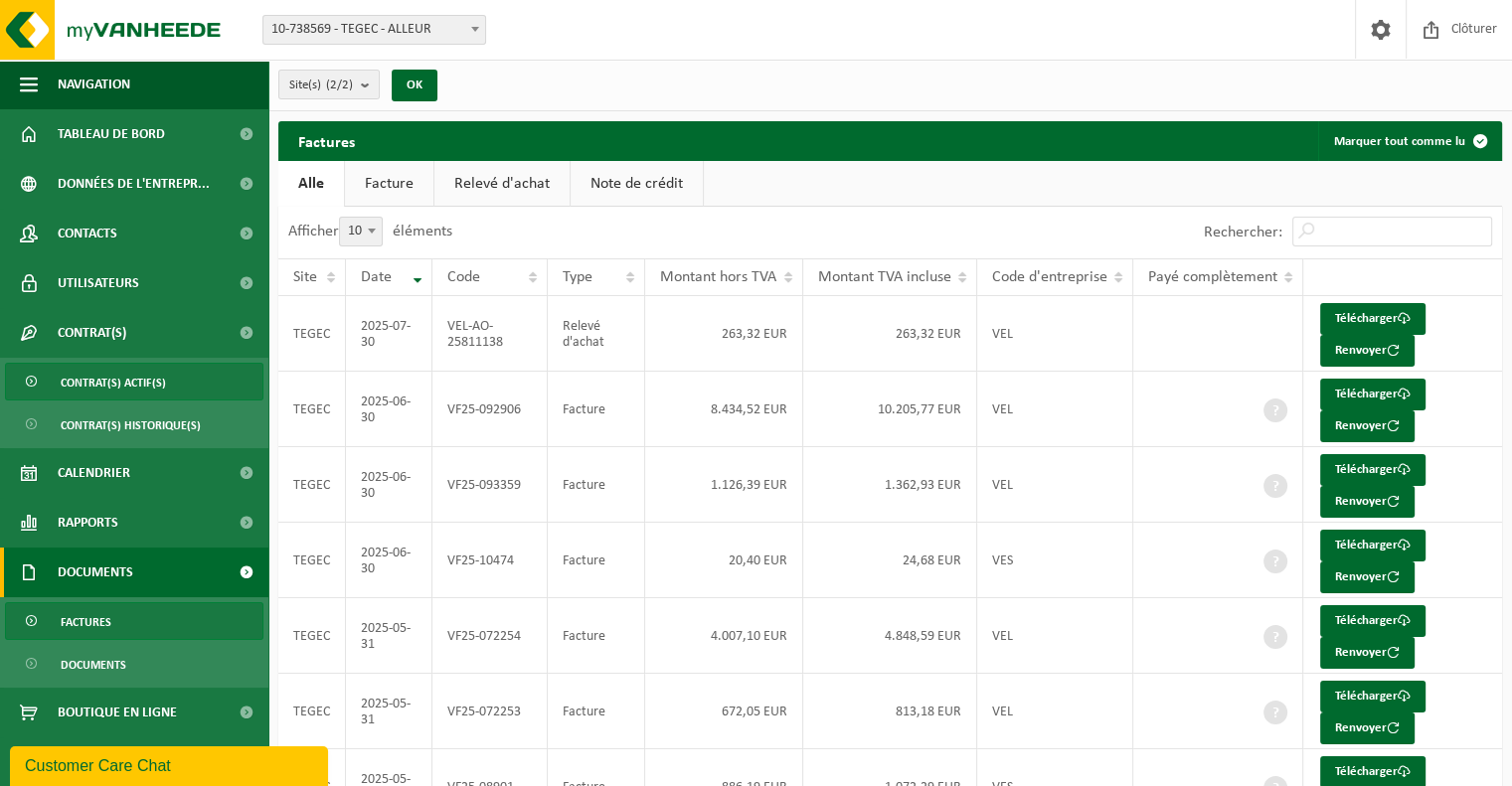 click on "Contrat(s) actif(s)" at bounding box center [113, 383] 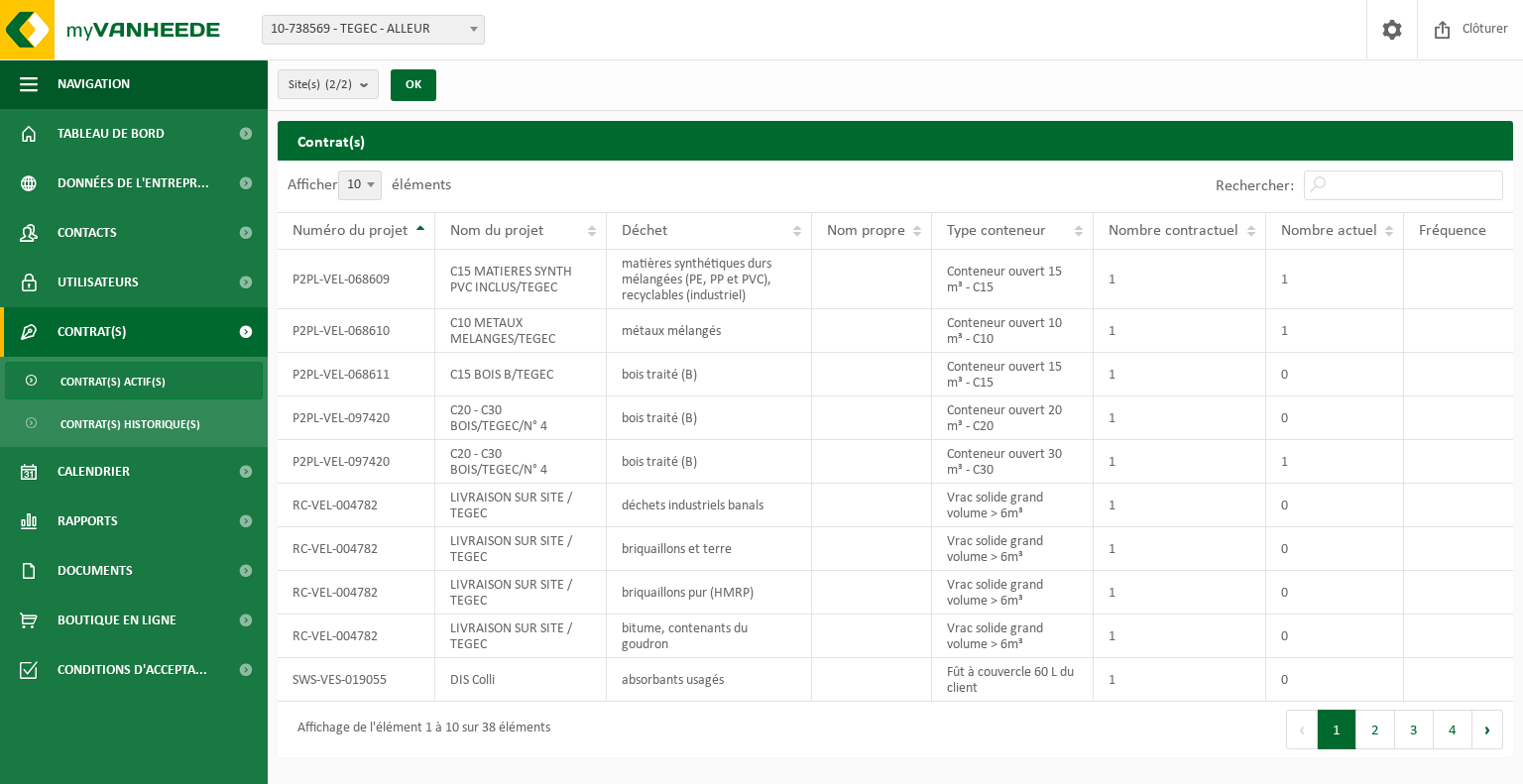 scroll, scrollTop: 0, scrollLeft: 0, axis: both 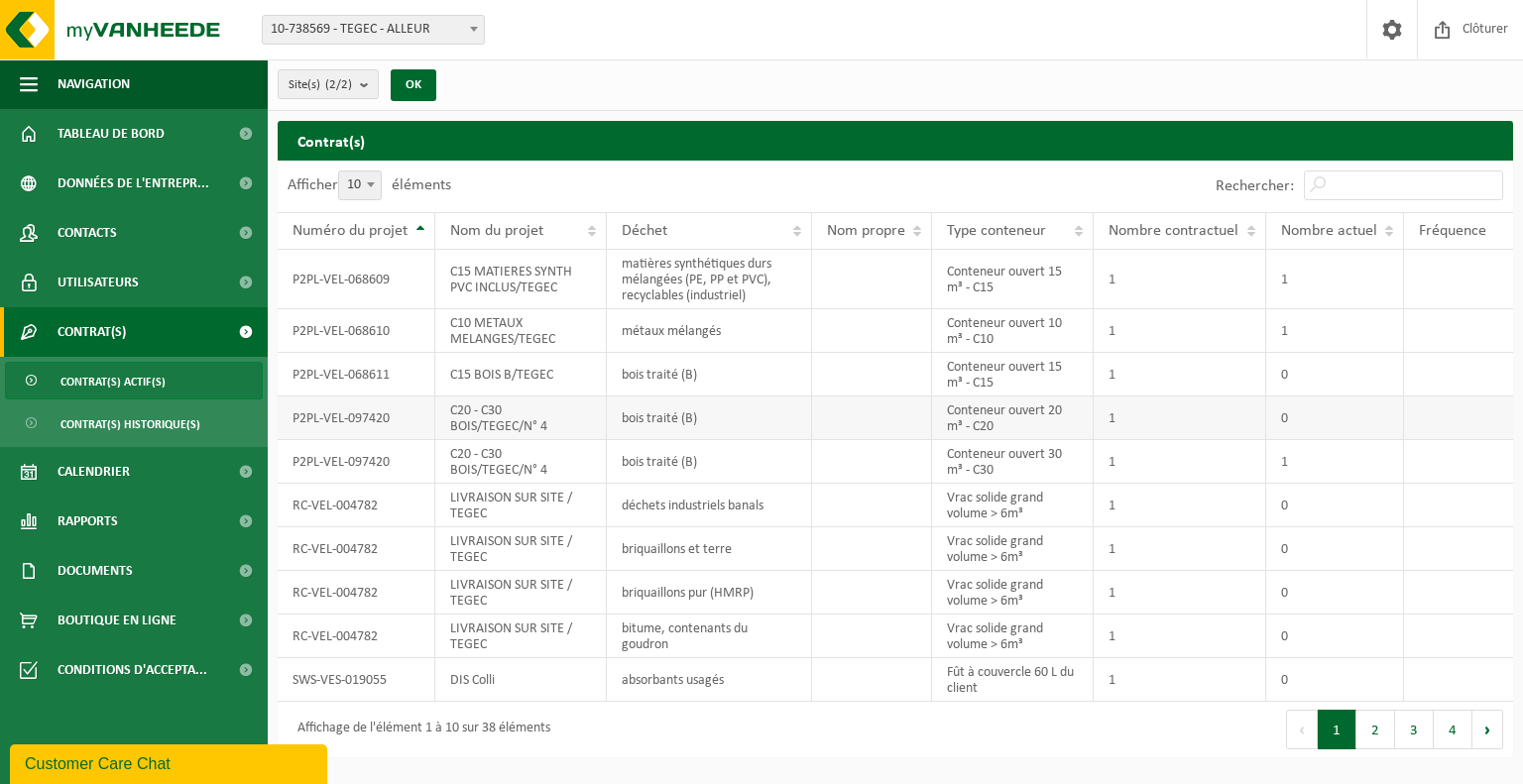 click on "C20 - C30 BOIS/TEGEC/N° 4" at bounding box center (521, 418) 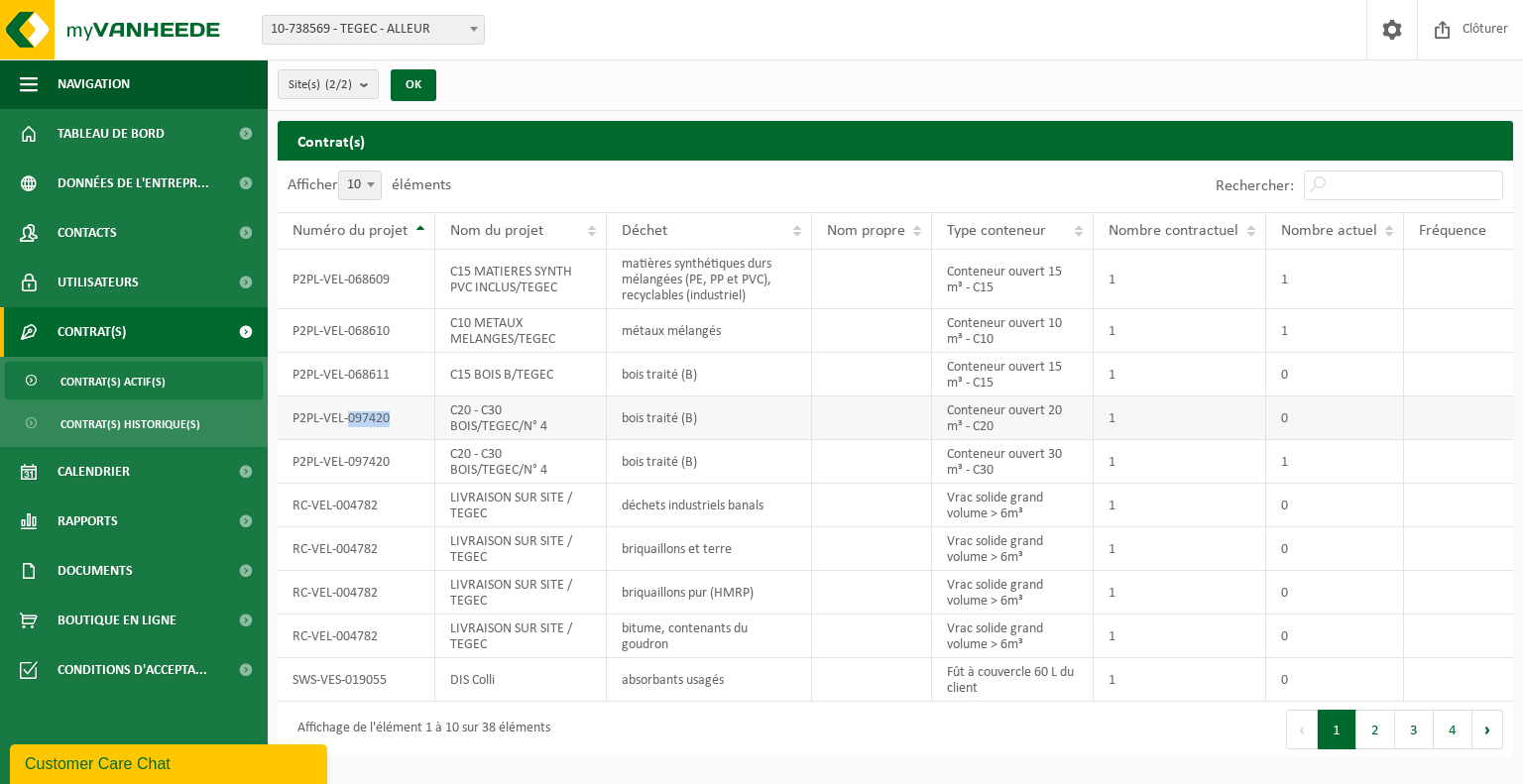 click on "P2PL-VEL-097420" at bounding box center (356, 418) 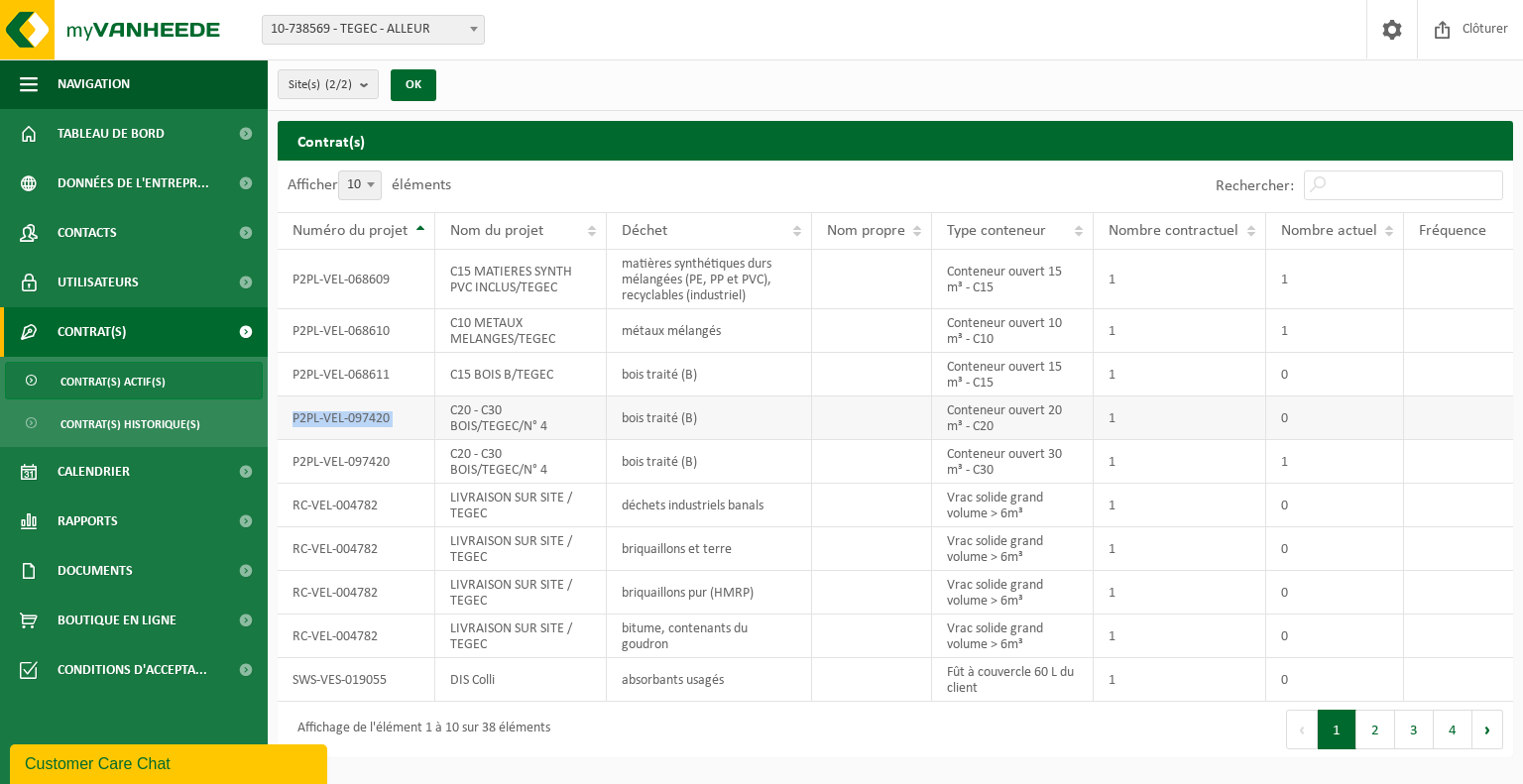 click on "P2PL-VEL-097420" at bounding box center (356, 418) 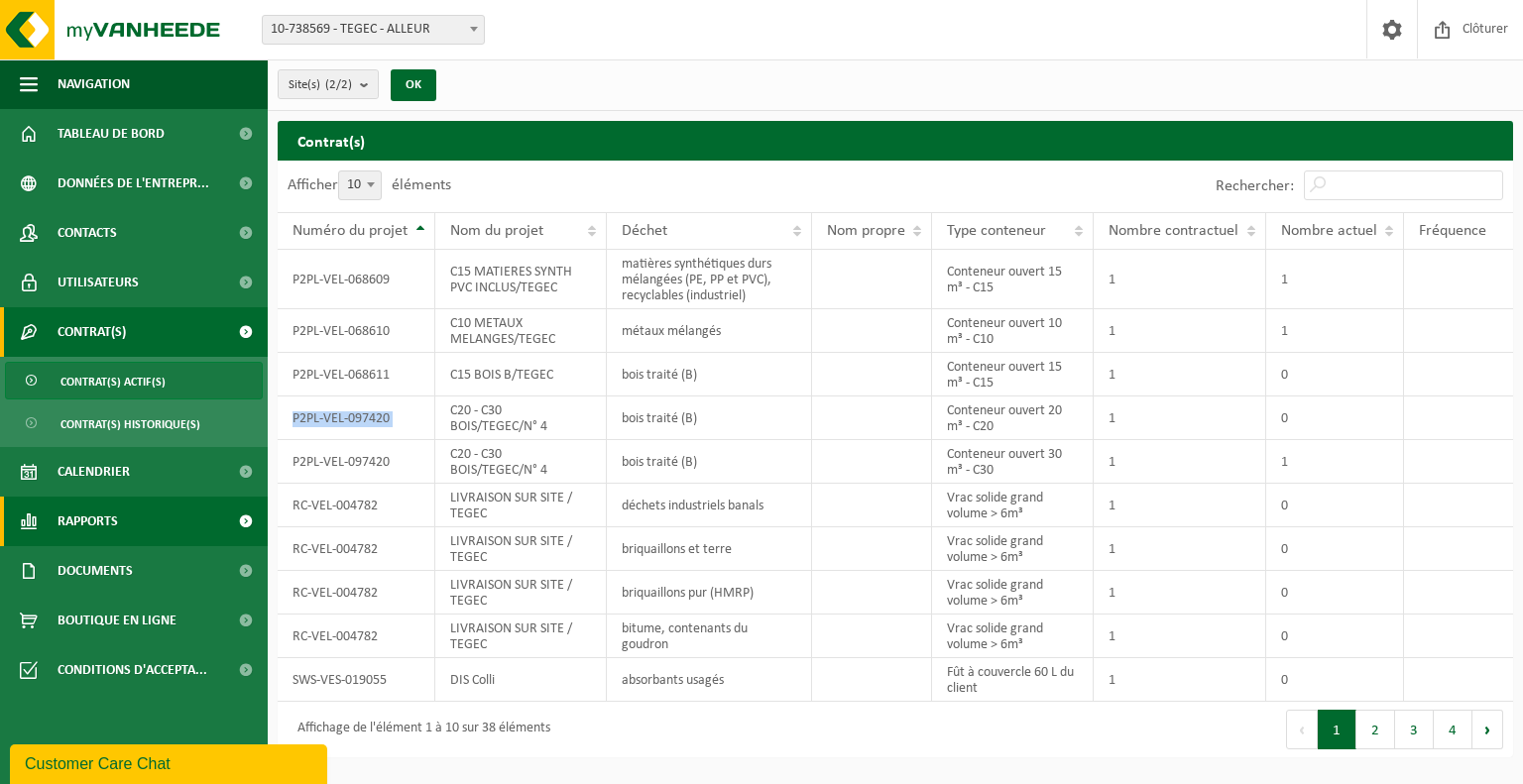 click on "Rapports" at bounding box center (87, 521) 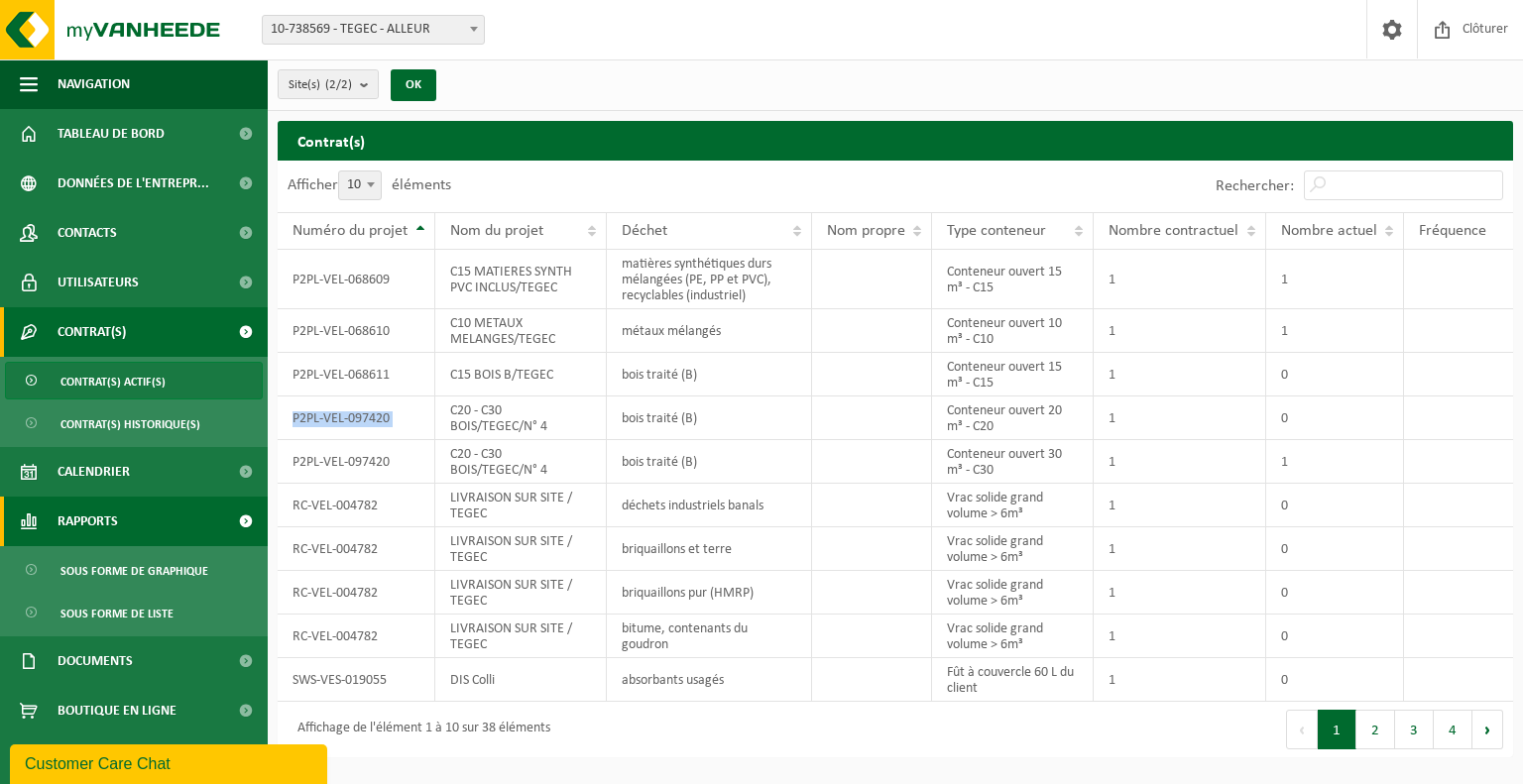 click on "Rapports" at bounding box center [134, 521] 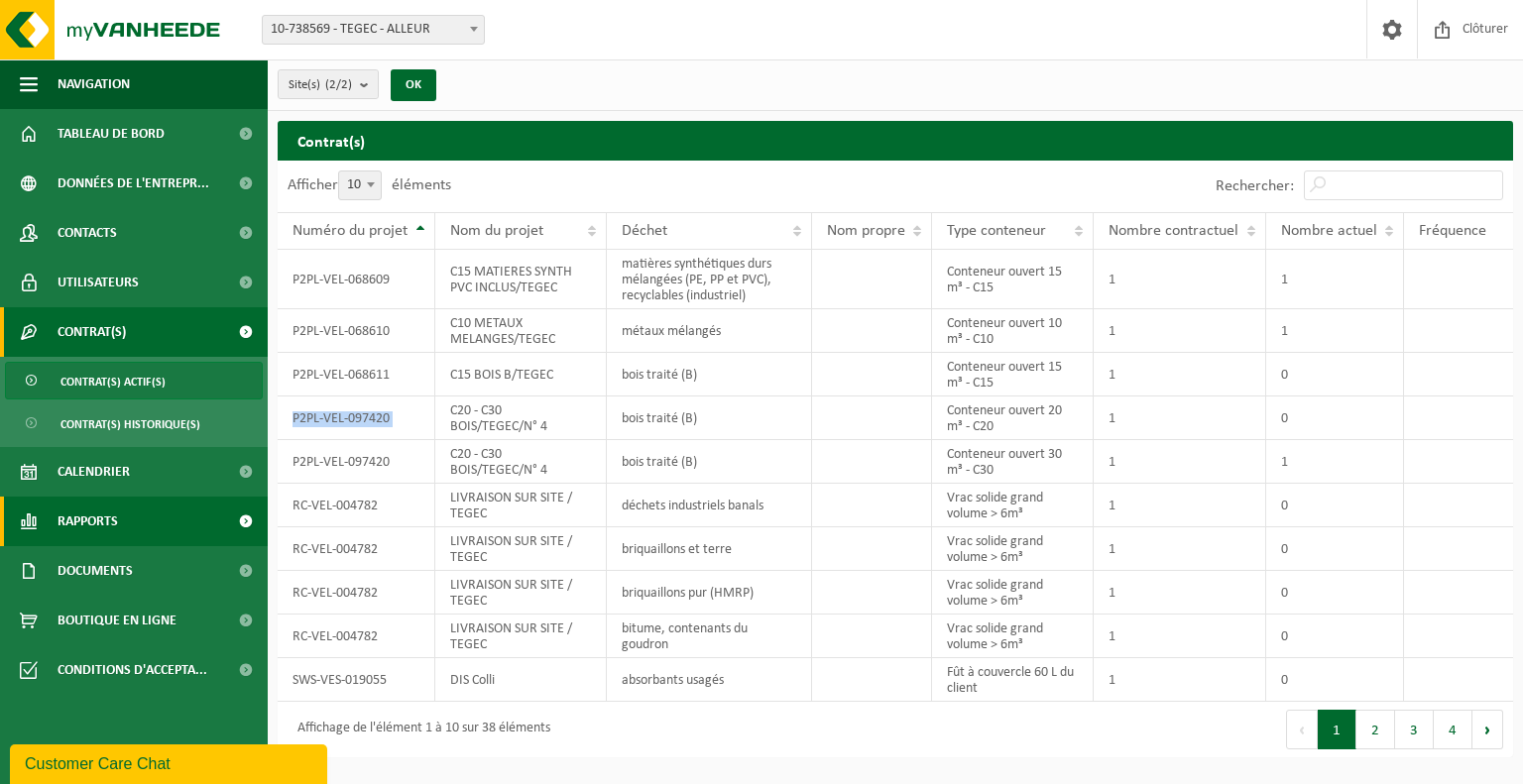 click on "Rapports" at bounding box center [134, 521] 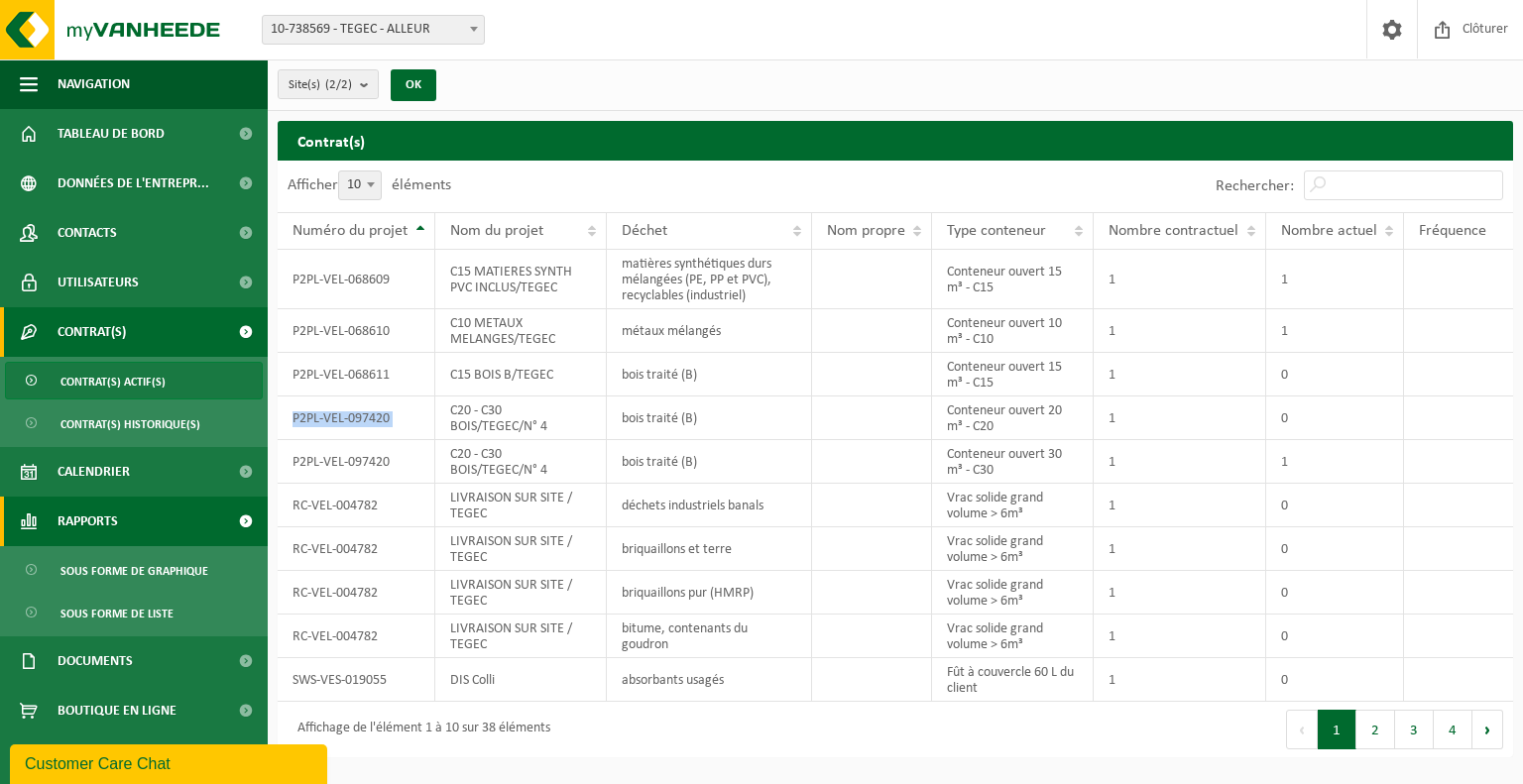 click at bounding box center (245, 521) 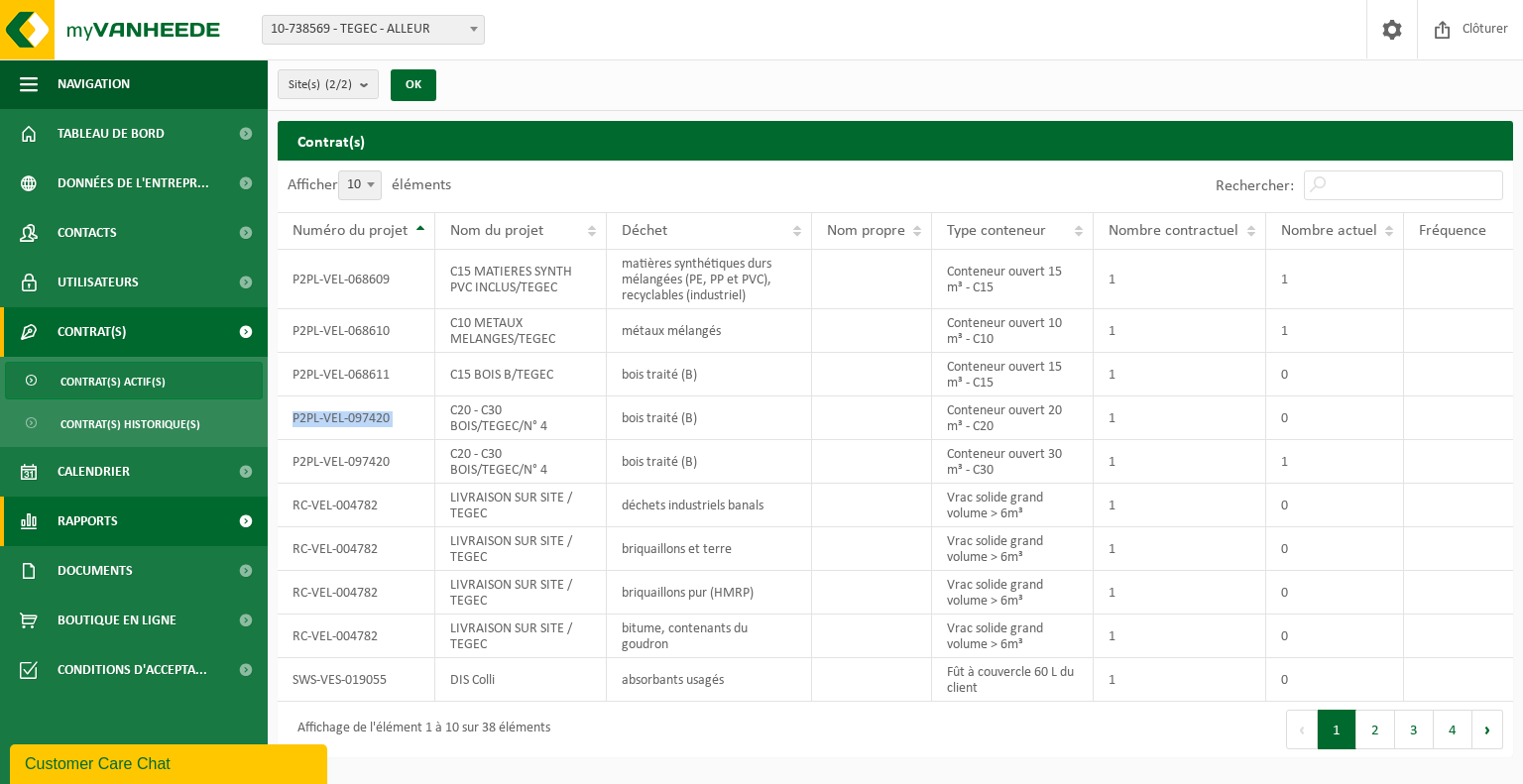 click on "Rapports" at bounding box center [134, 521] 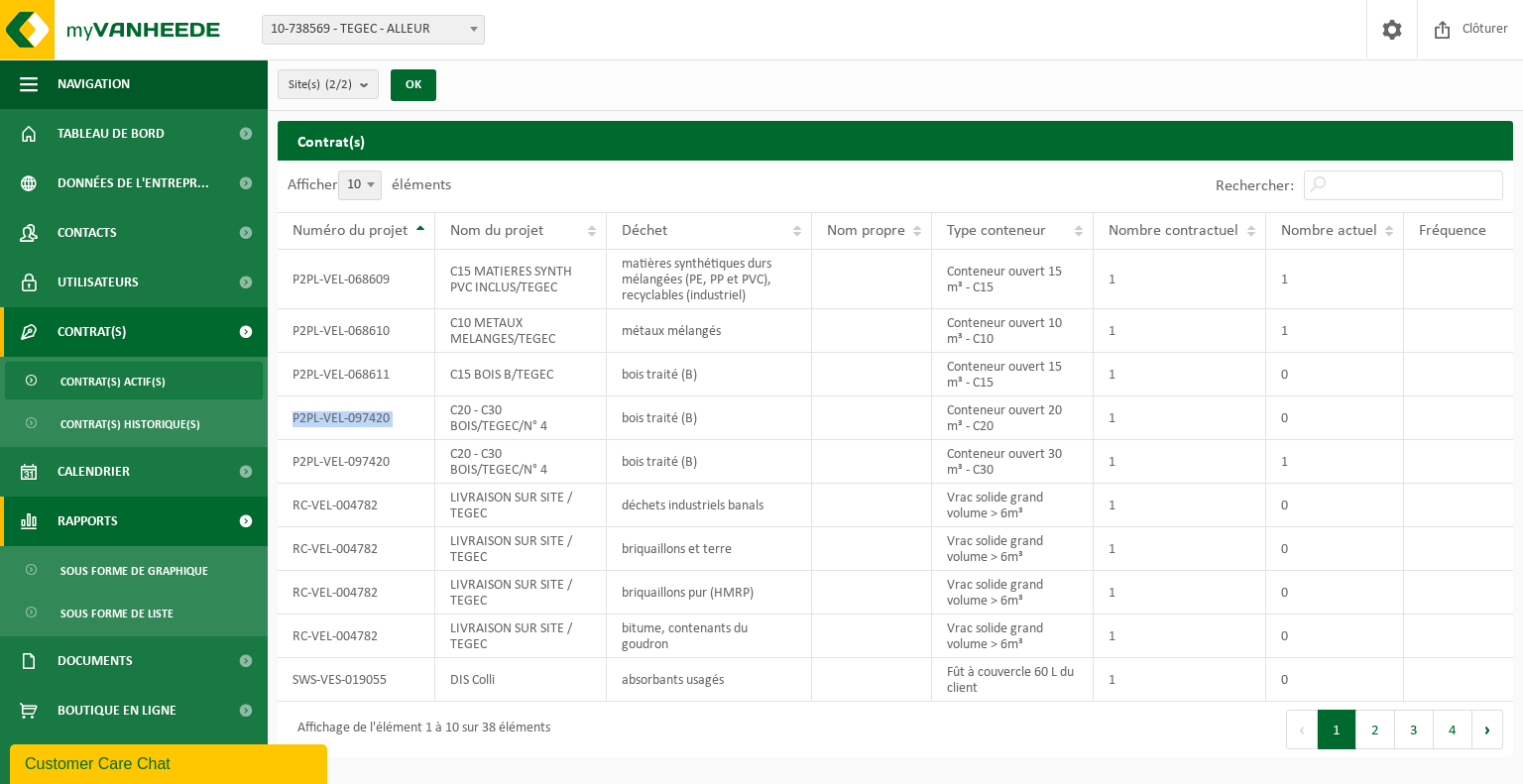 click on "Rapports" at bounding box center (134, 521) 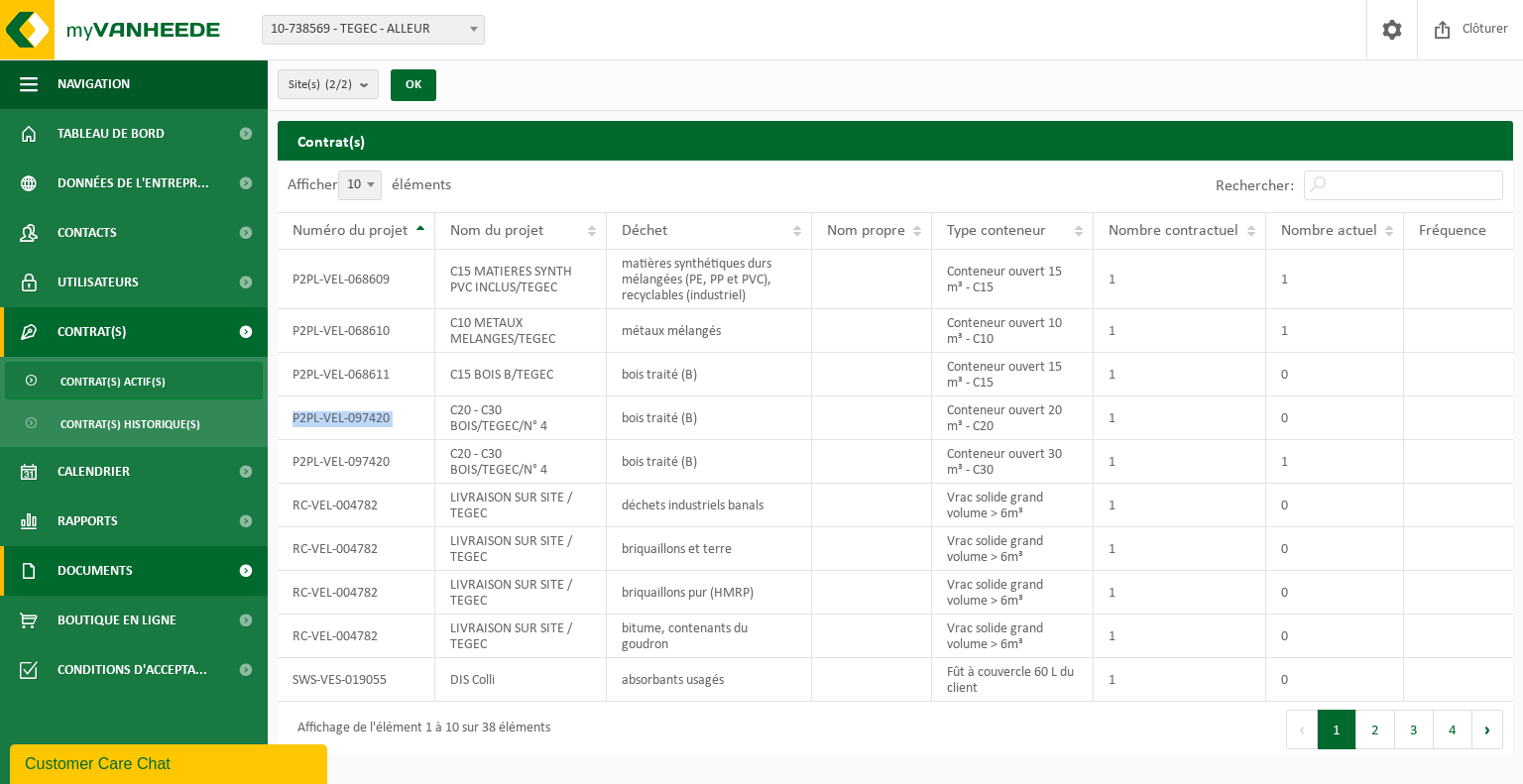 click on "Documents" at bounding box center (134, 571) 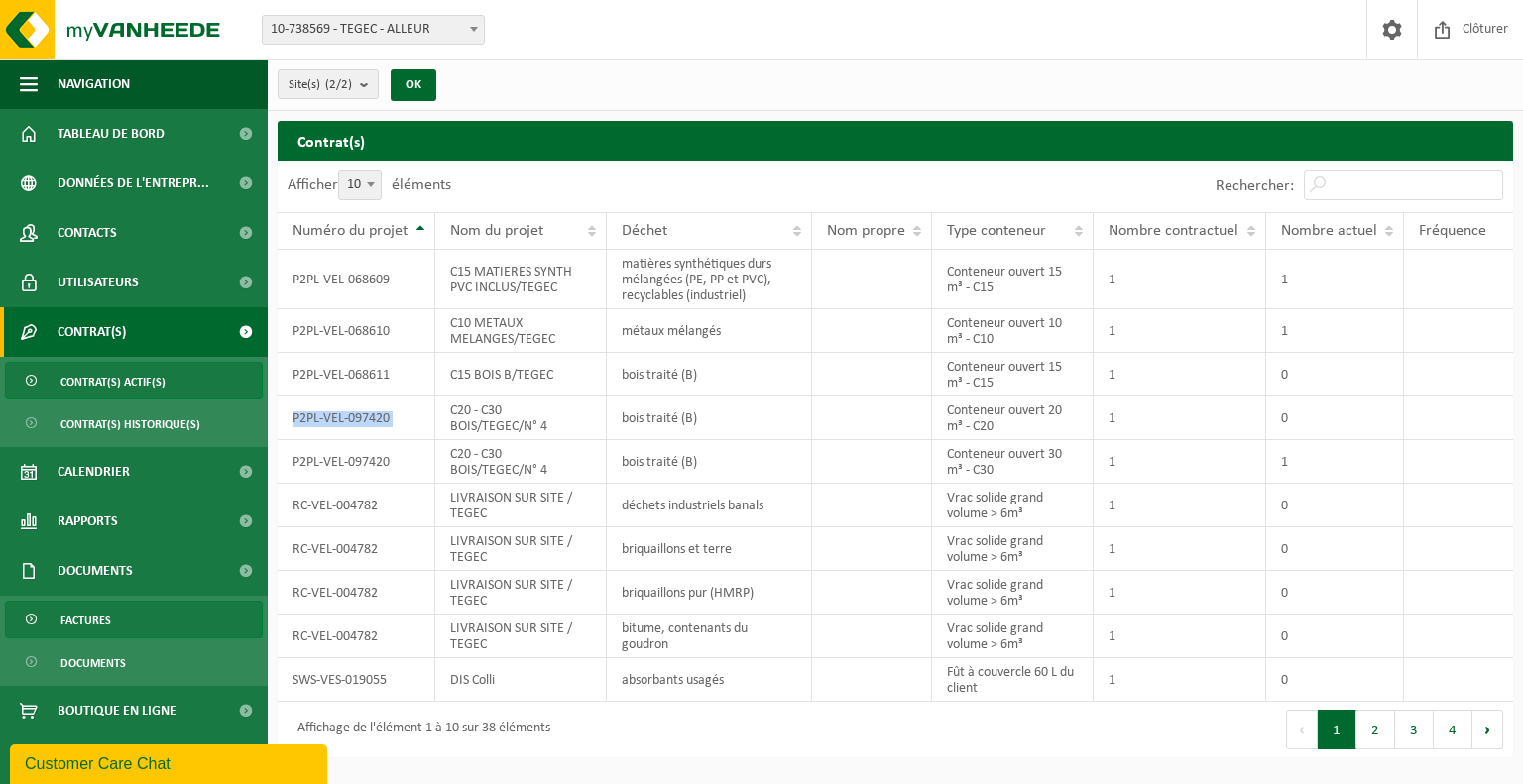click on "Factures" at bounding box center (134, 619) 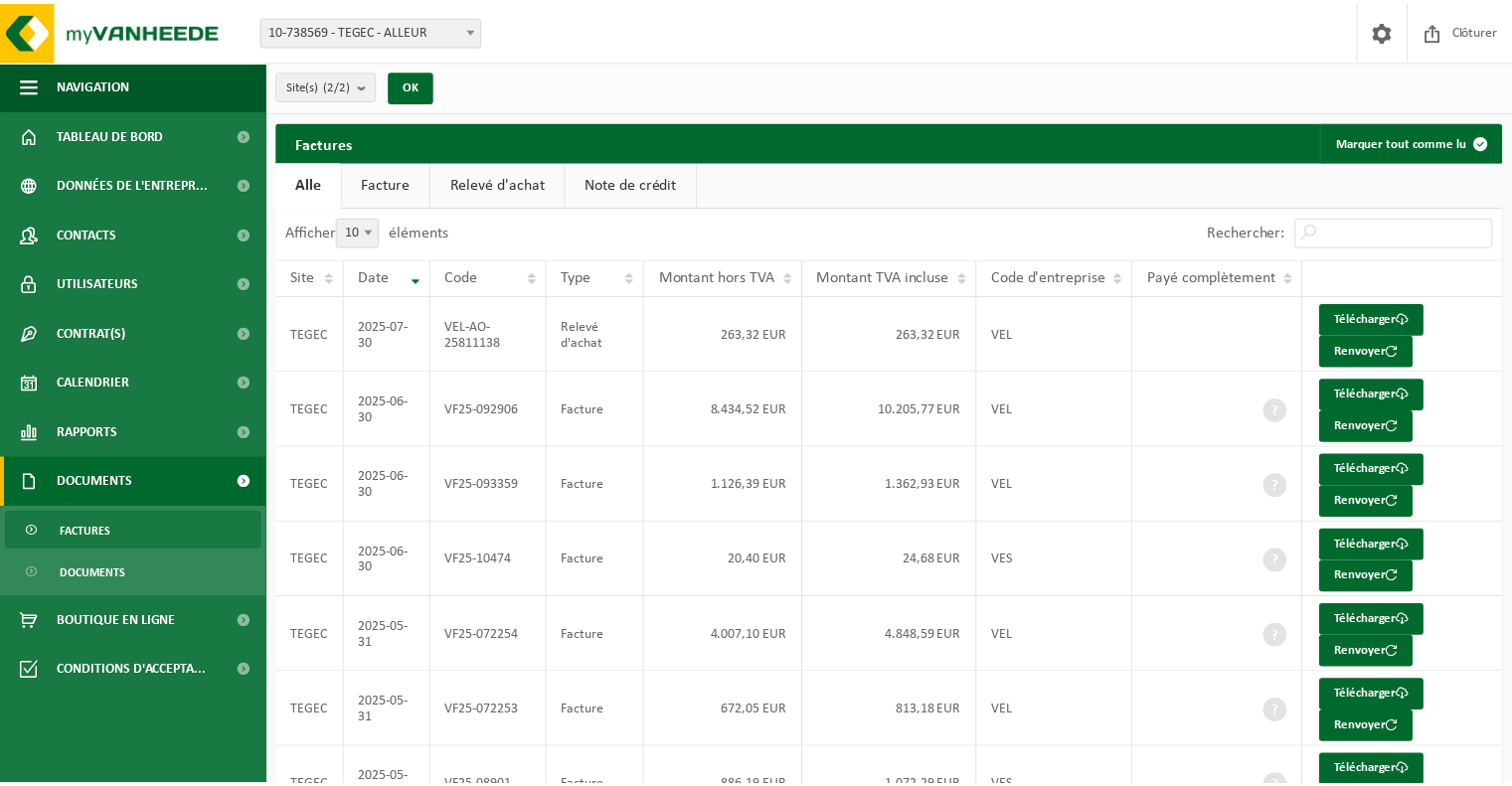 scroll, scrollTop: 0, scrollLeft: 0, axis: both 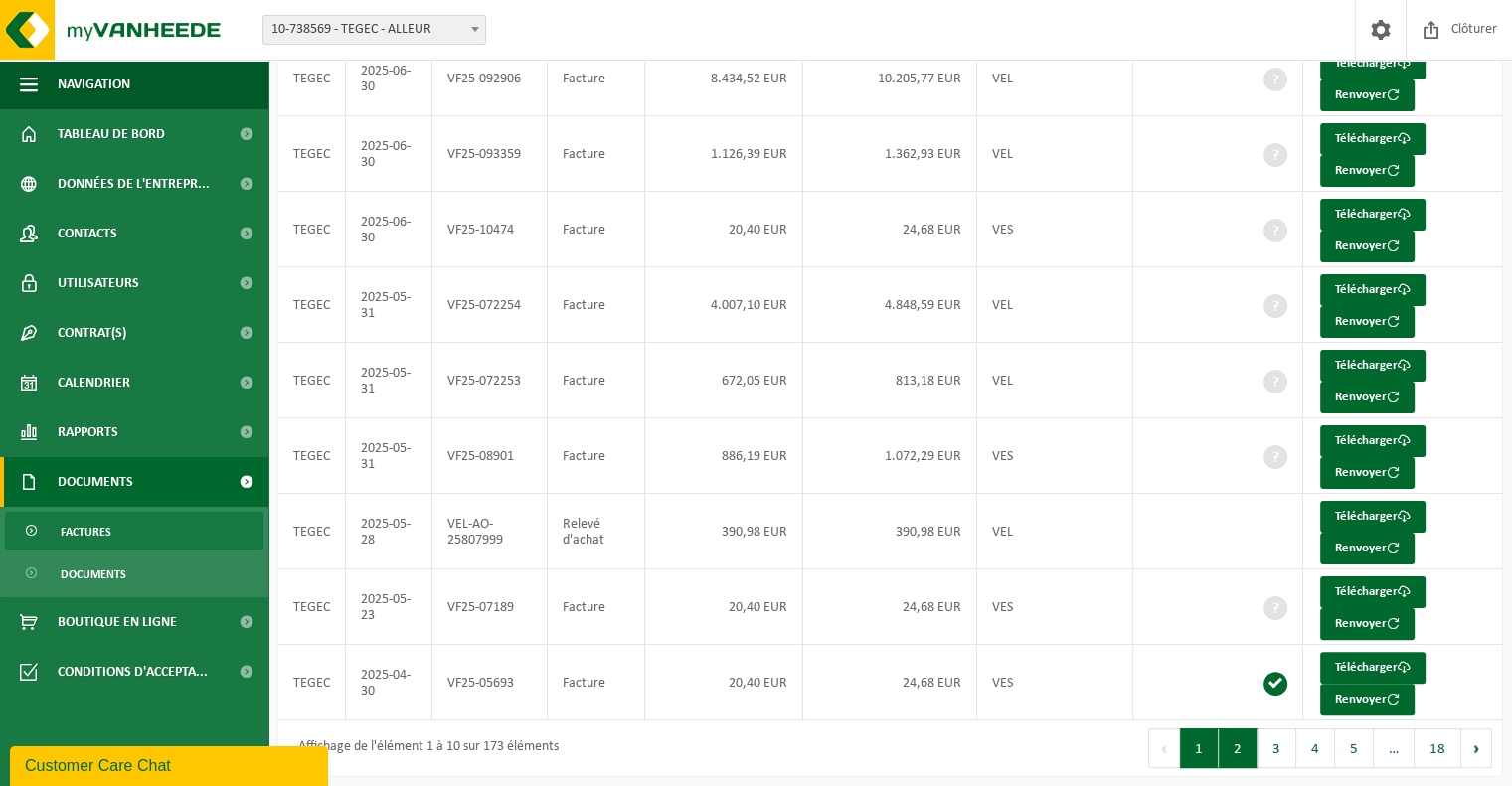 click on "2" at bounding box center [1238, 748] 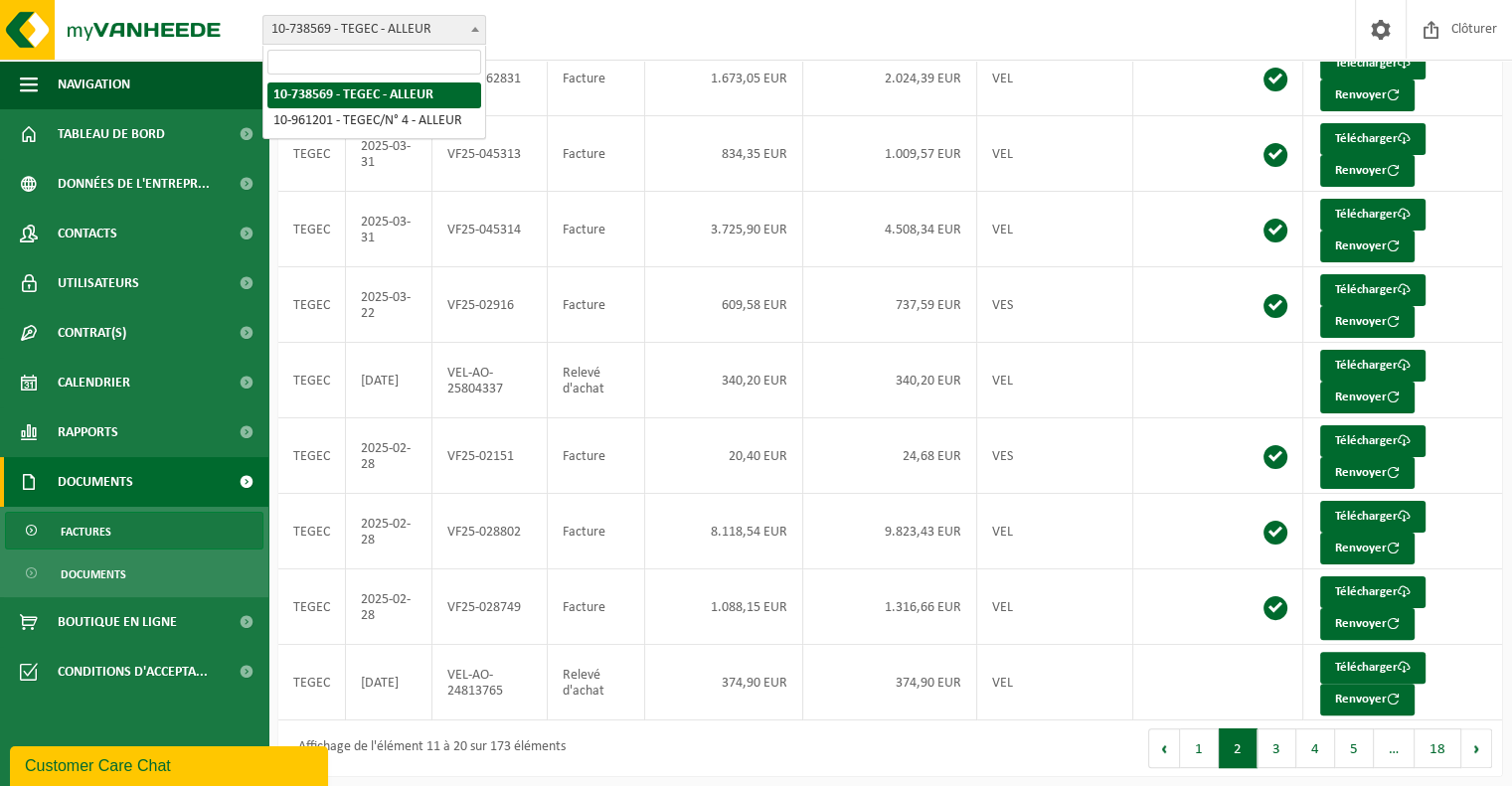 click at bounding box center [475, 29] 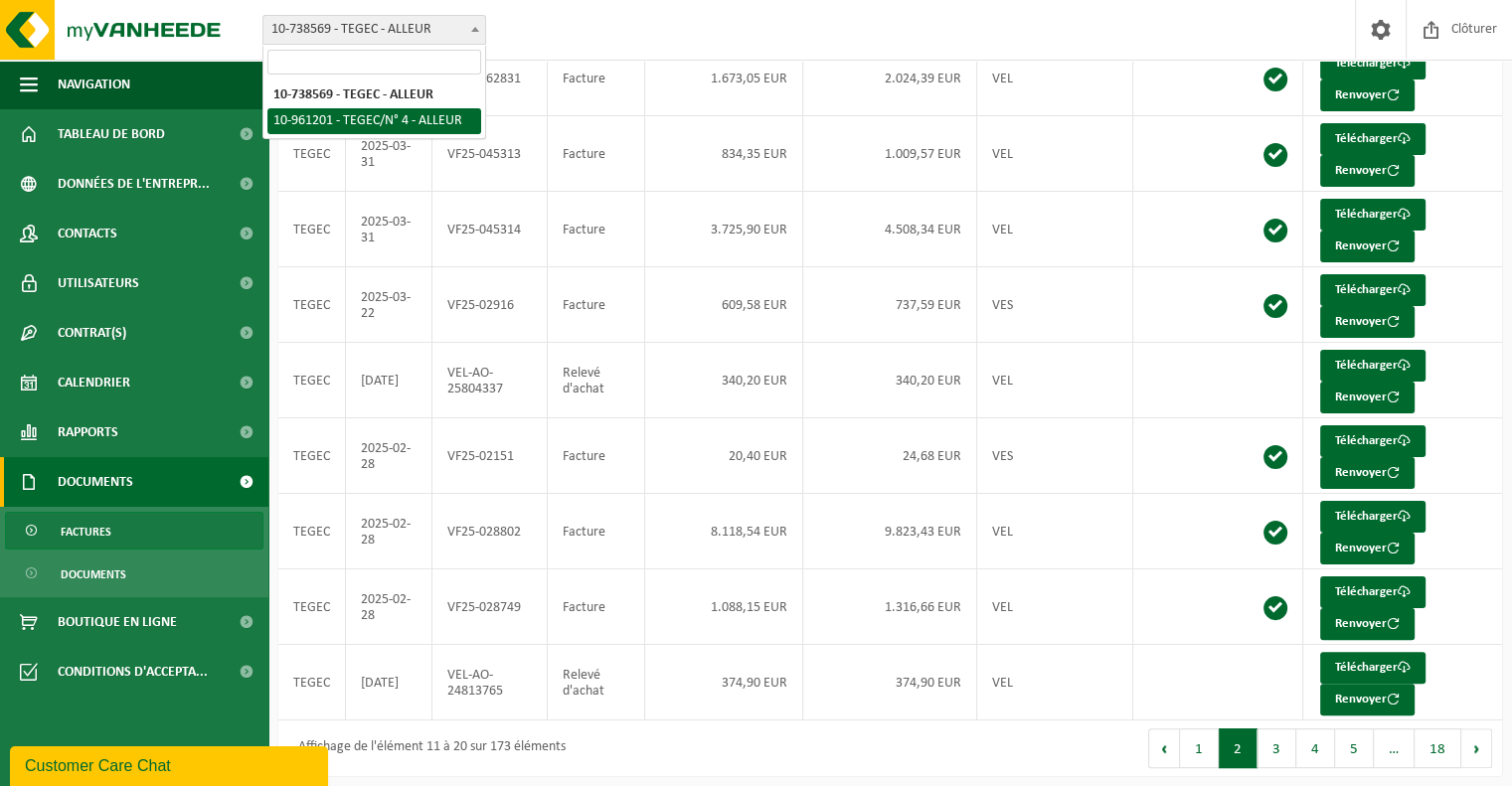 select on "149911" 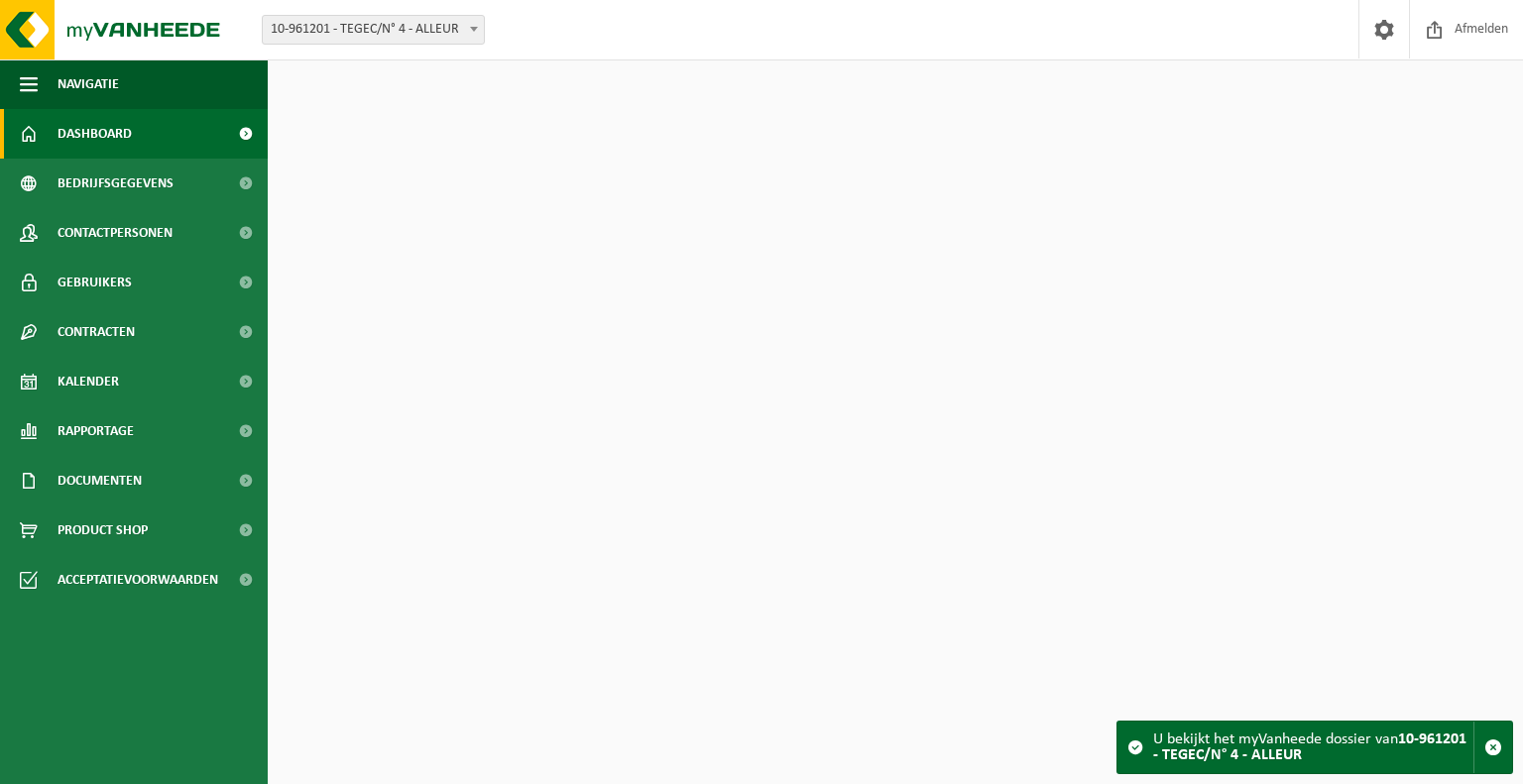 scroll, scrollTop: 0, scrollLeft: 0, axis: both 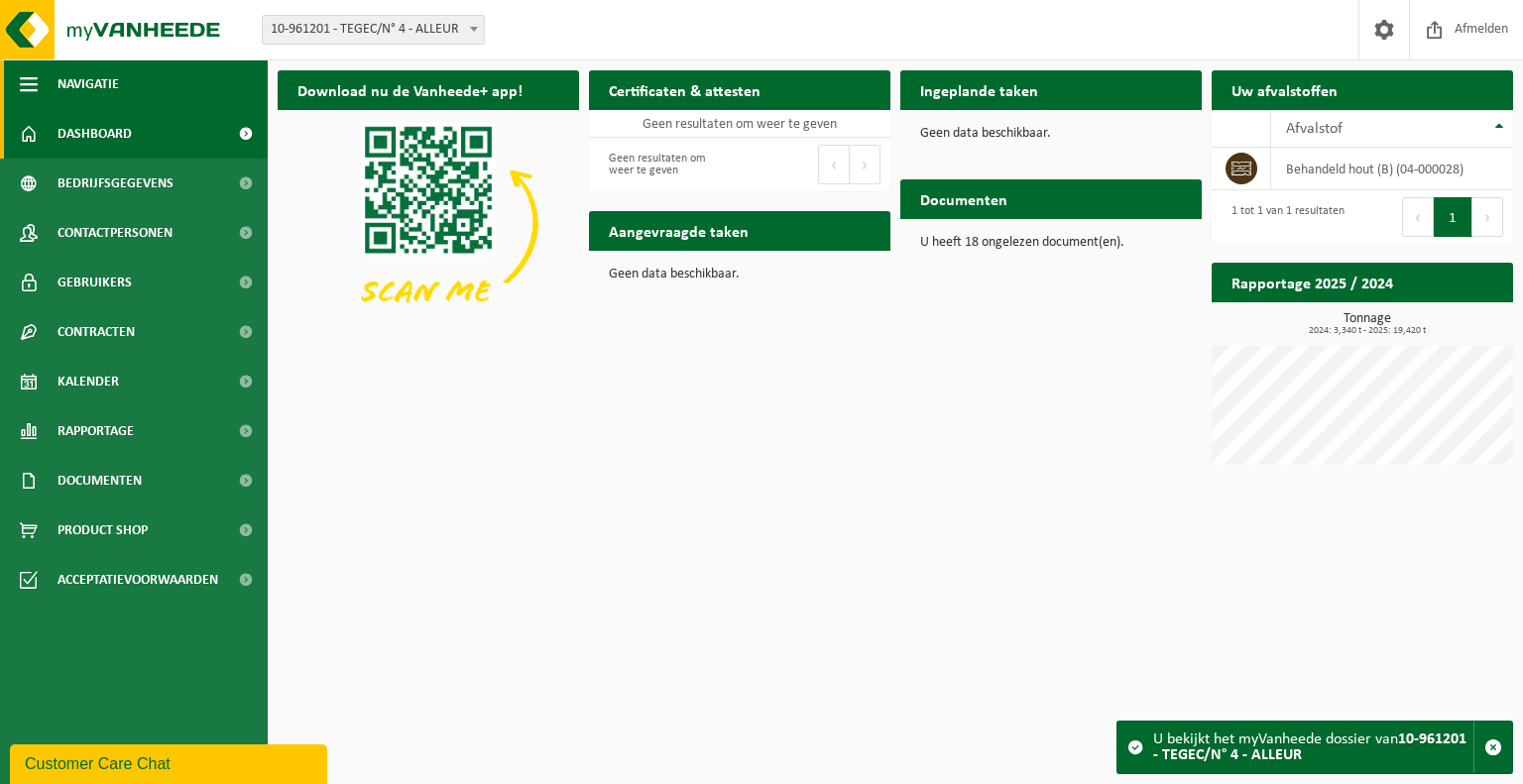 click at bounding box center (29, 84) 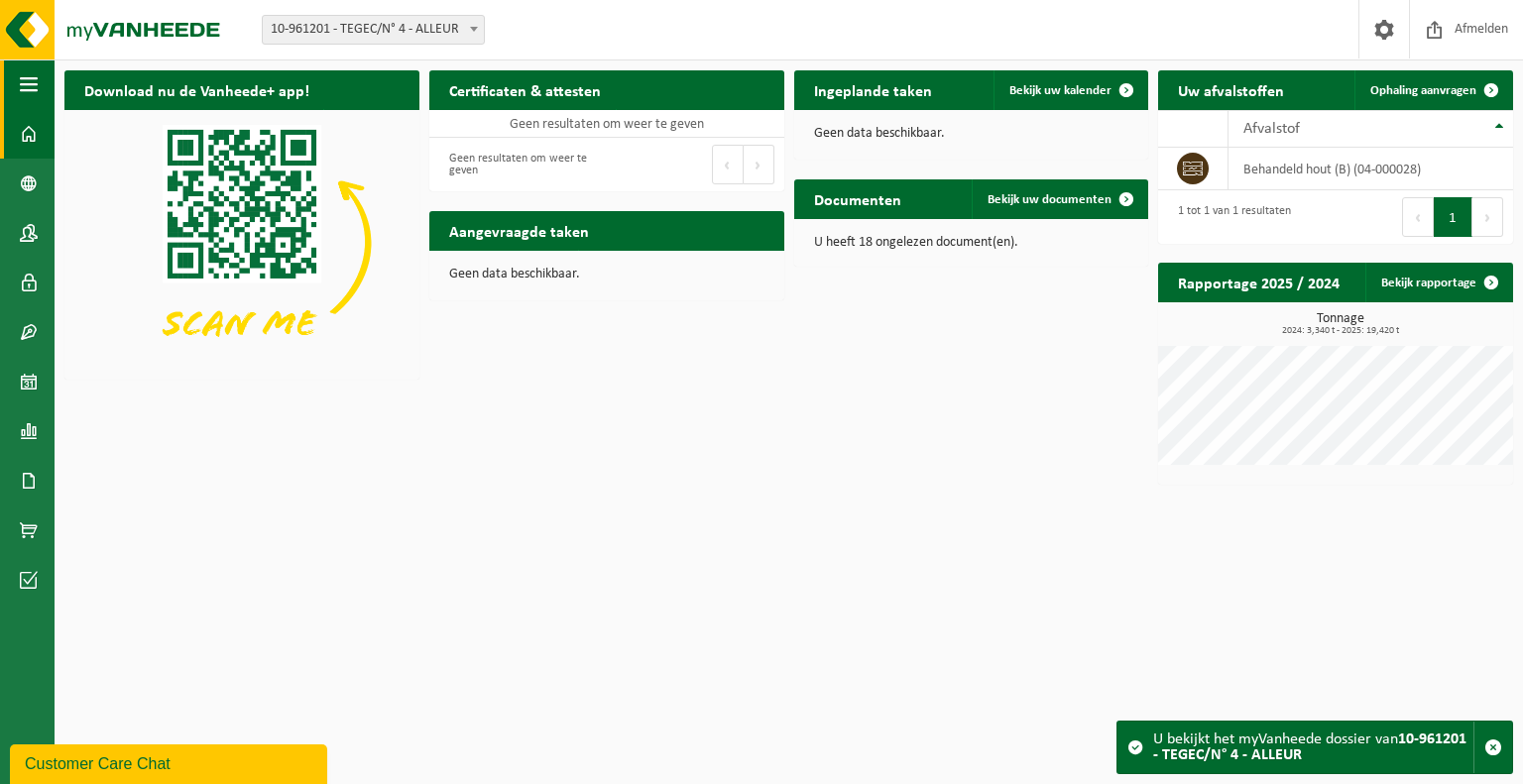 click at bounding box center [29, 84] 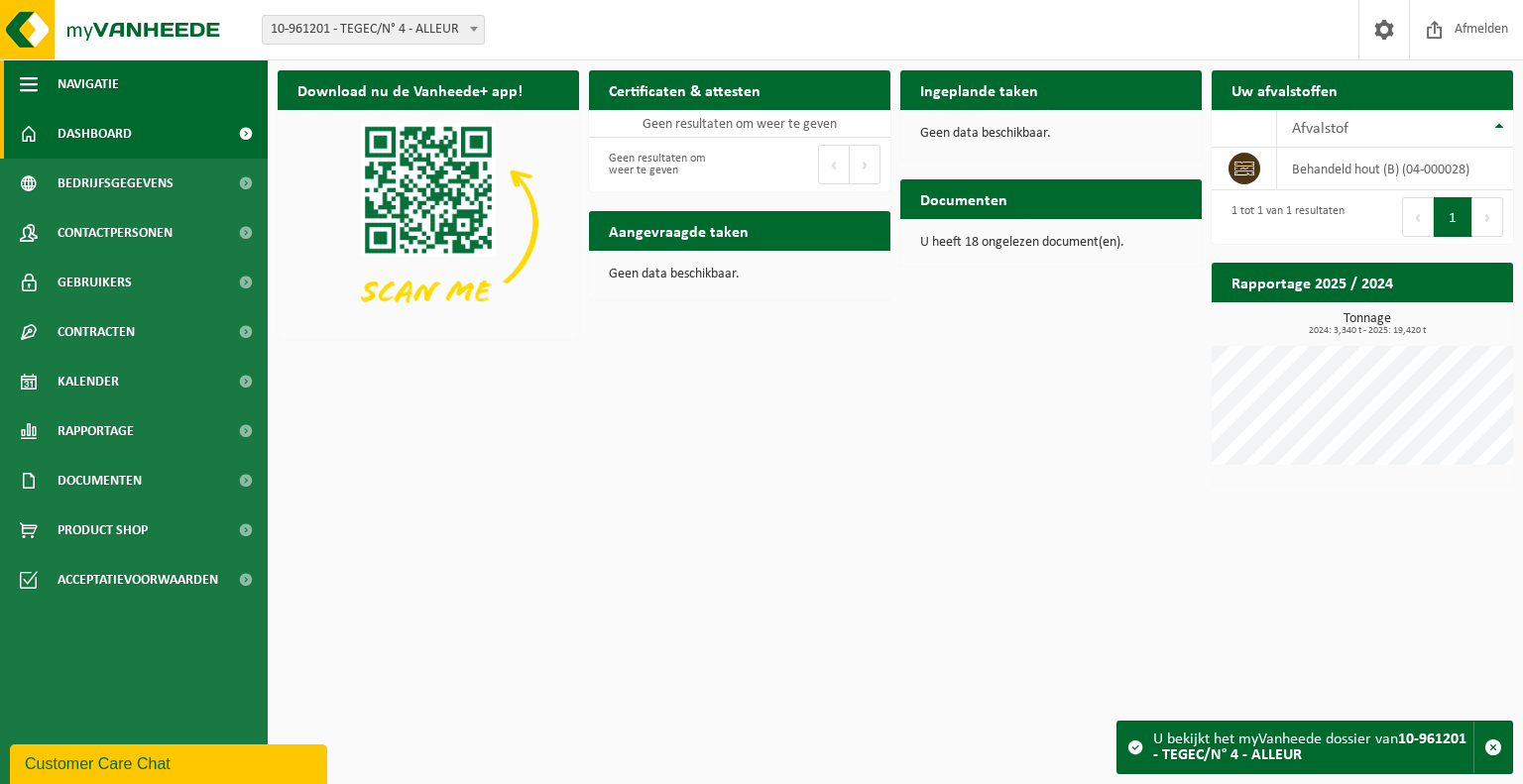 click at bounding box center (29, 84) 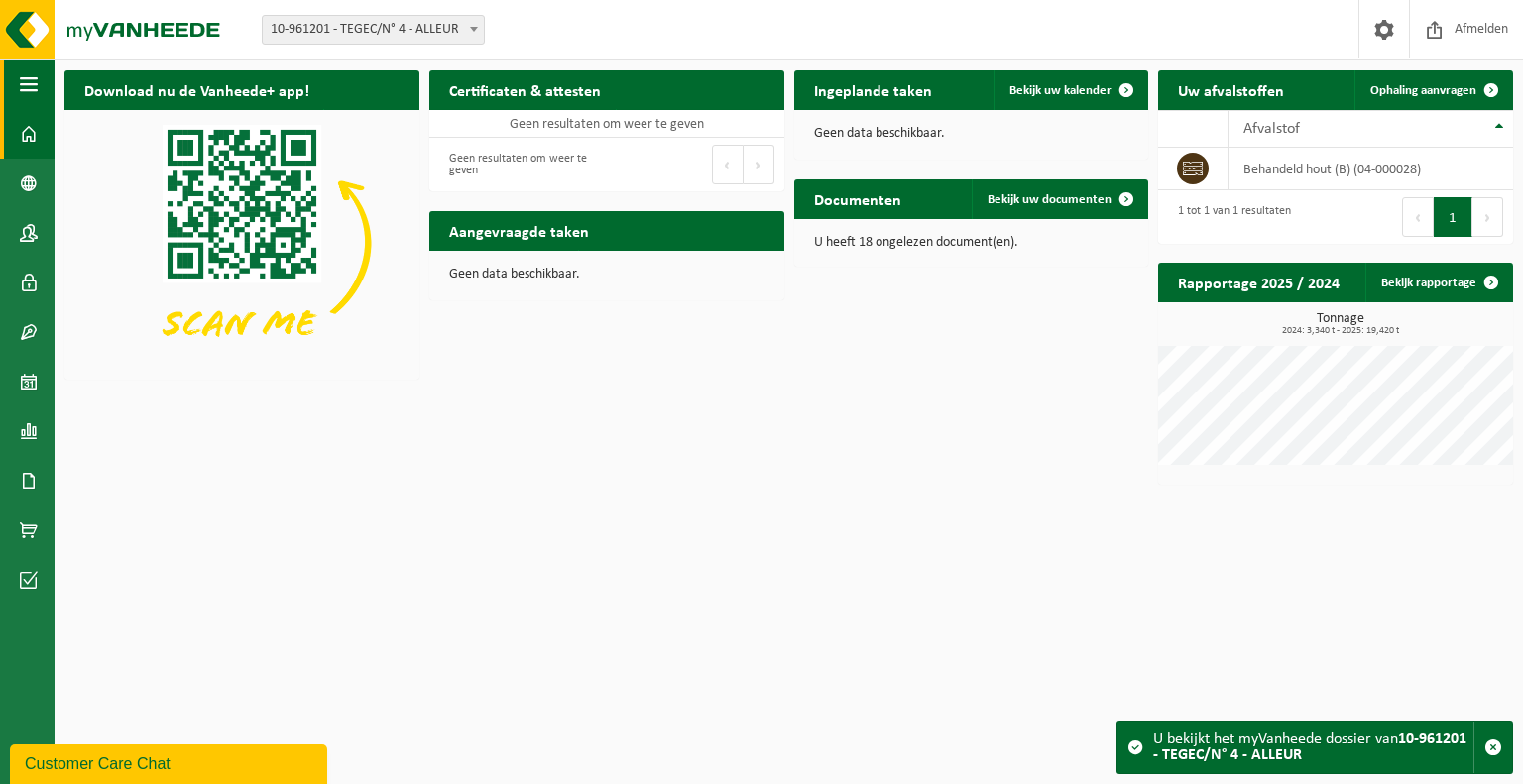 click at bounding box center (29, 84) 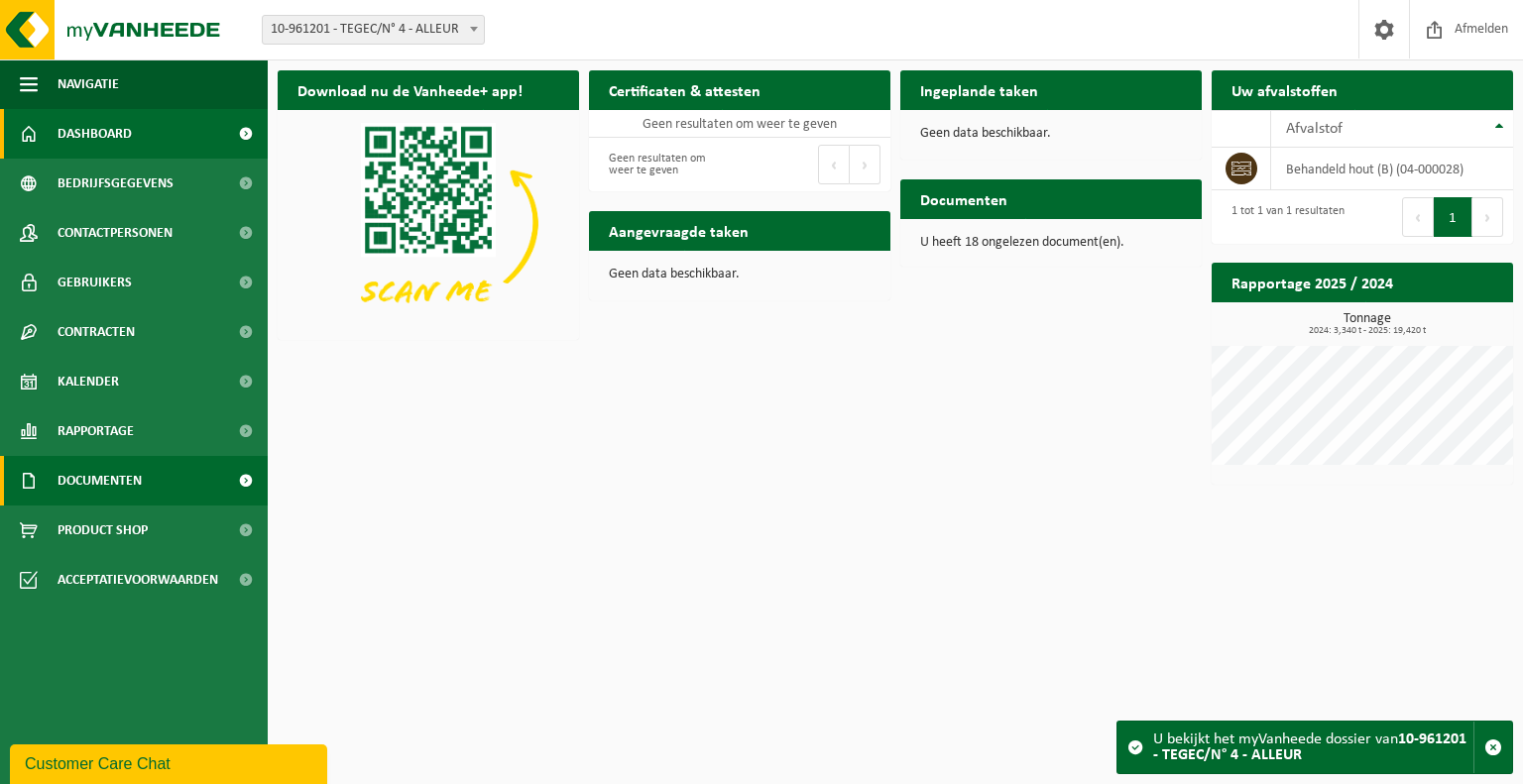 click on "Documenten" at bounding box center [134, 481] 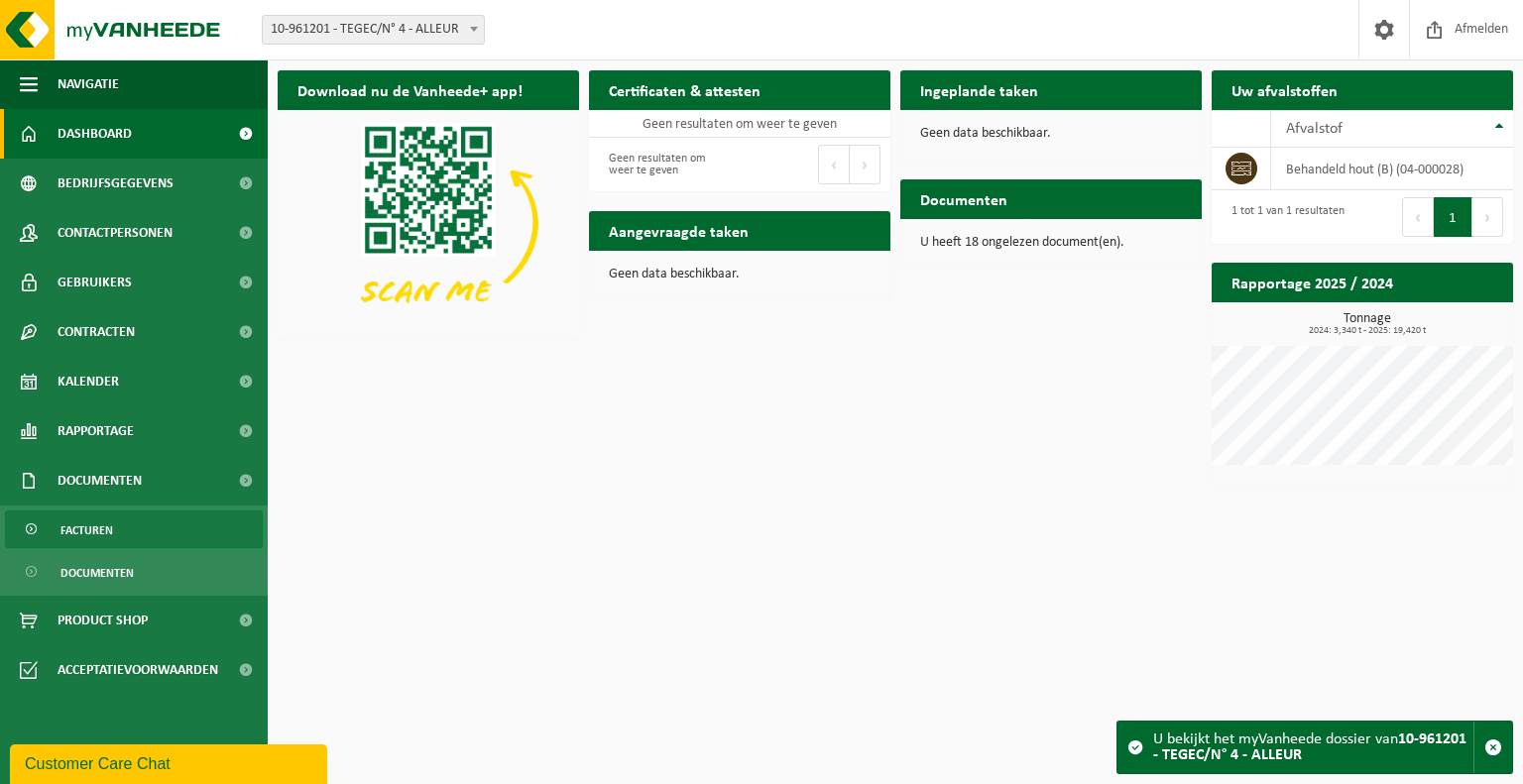 click on "Facturen" at bounding box center [134, 529] 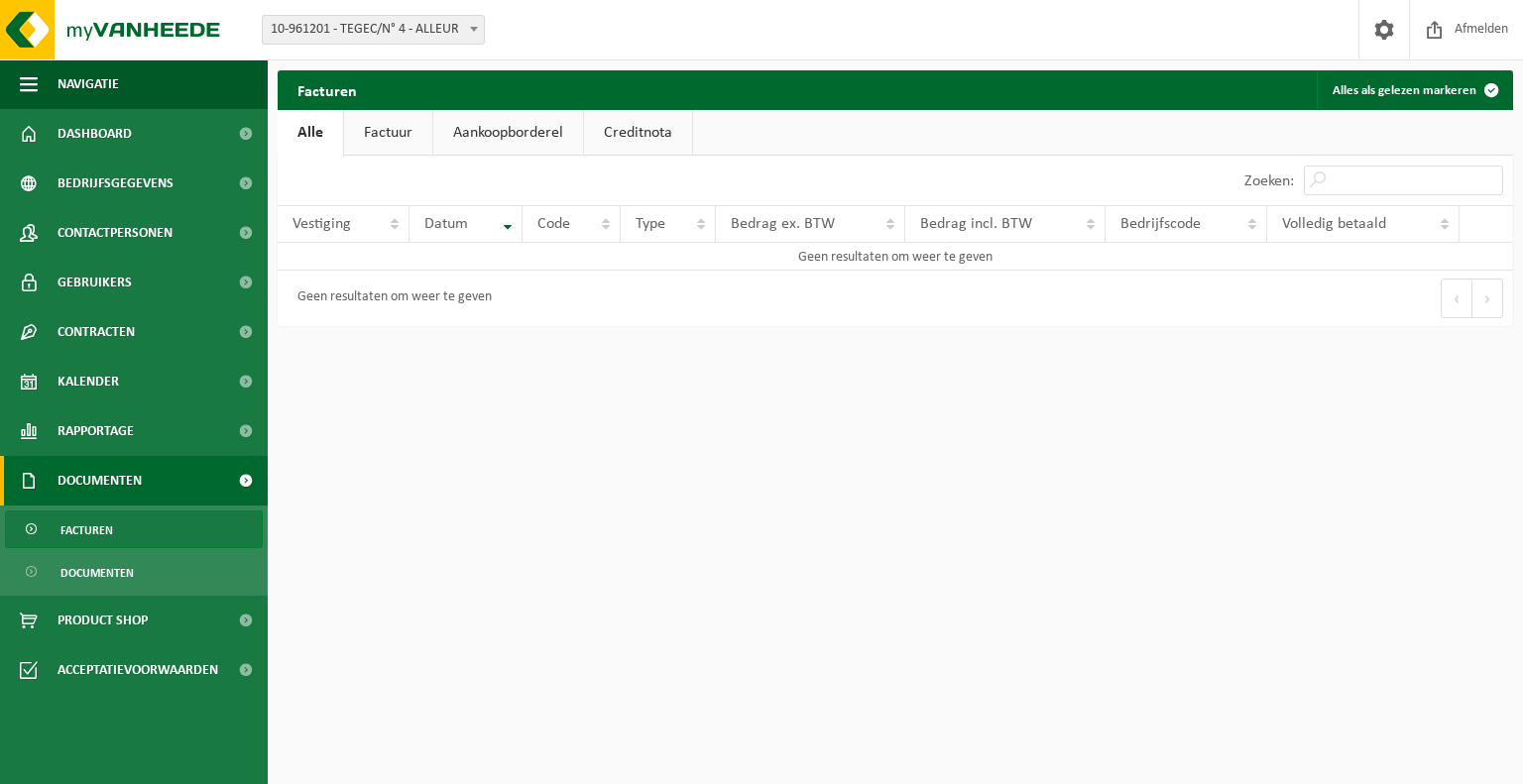 scroll, scrollTop: 0, scrollLeft: 0, axis: both 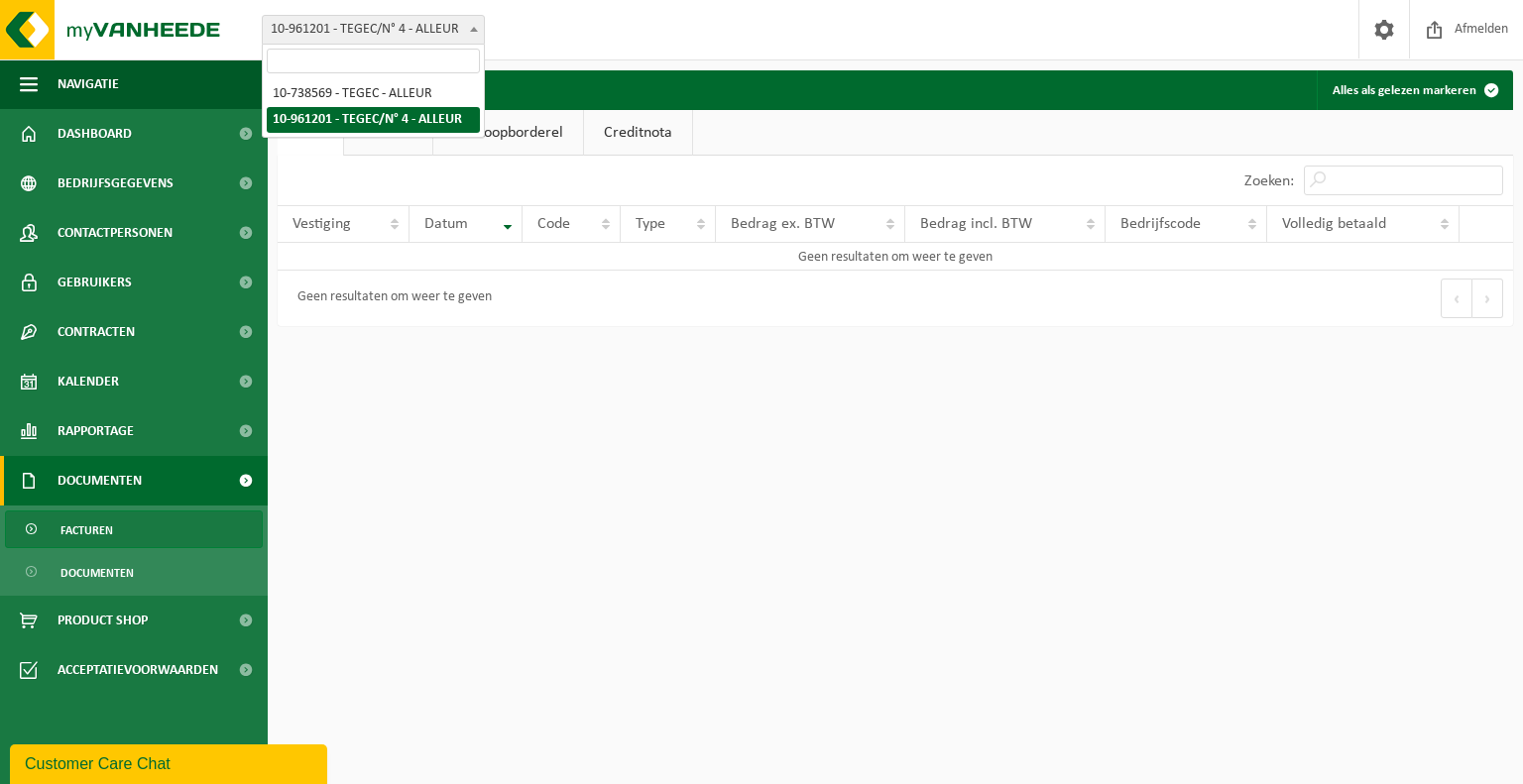 click on "10-961201 - TEGEC/N° 4 - ALLEUR" at bounding box center (373, 30) 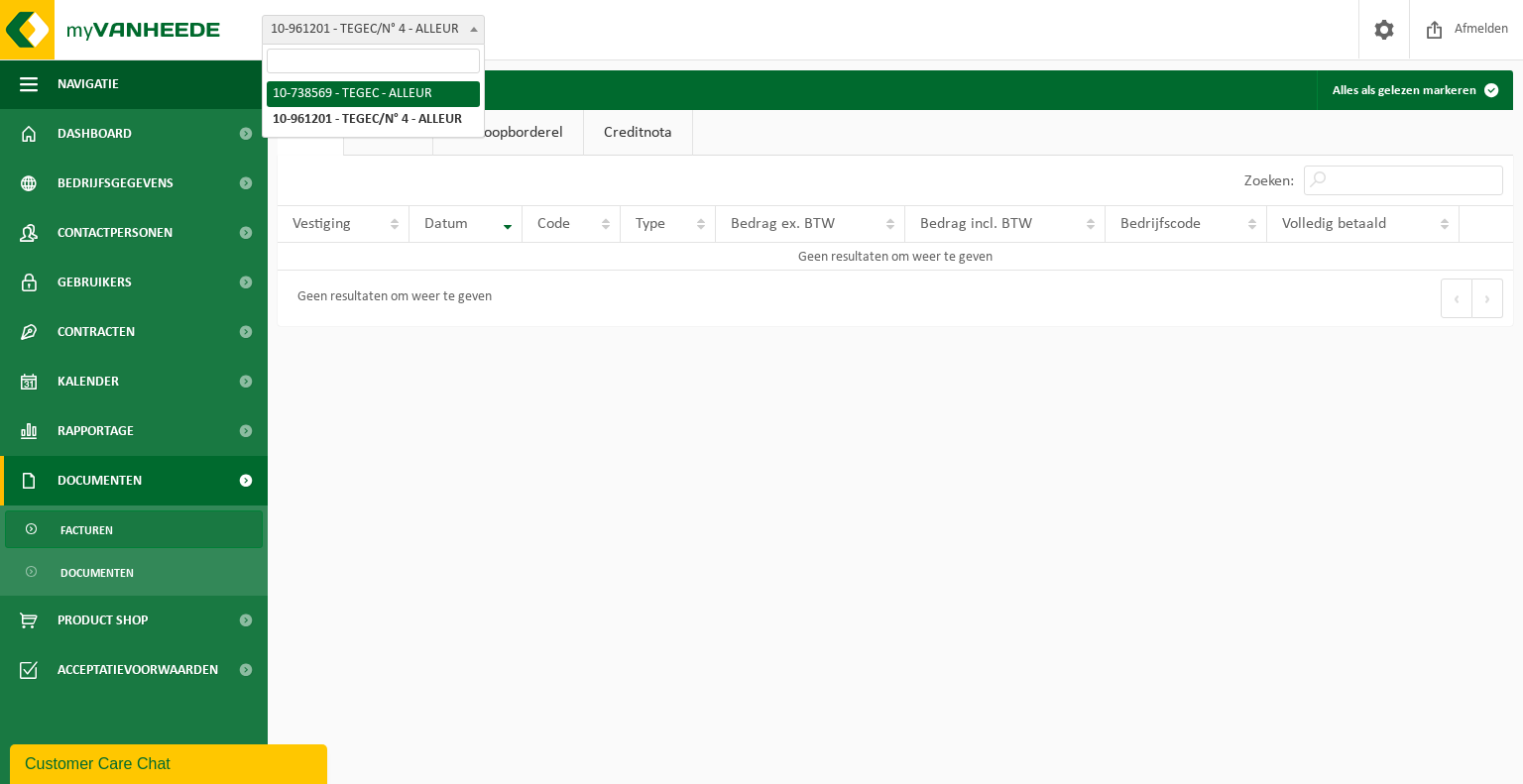 select on "37754" 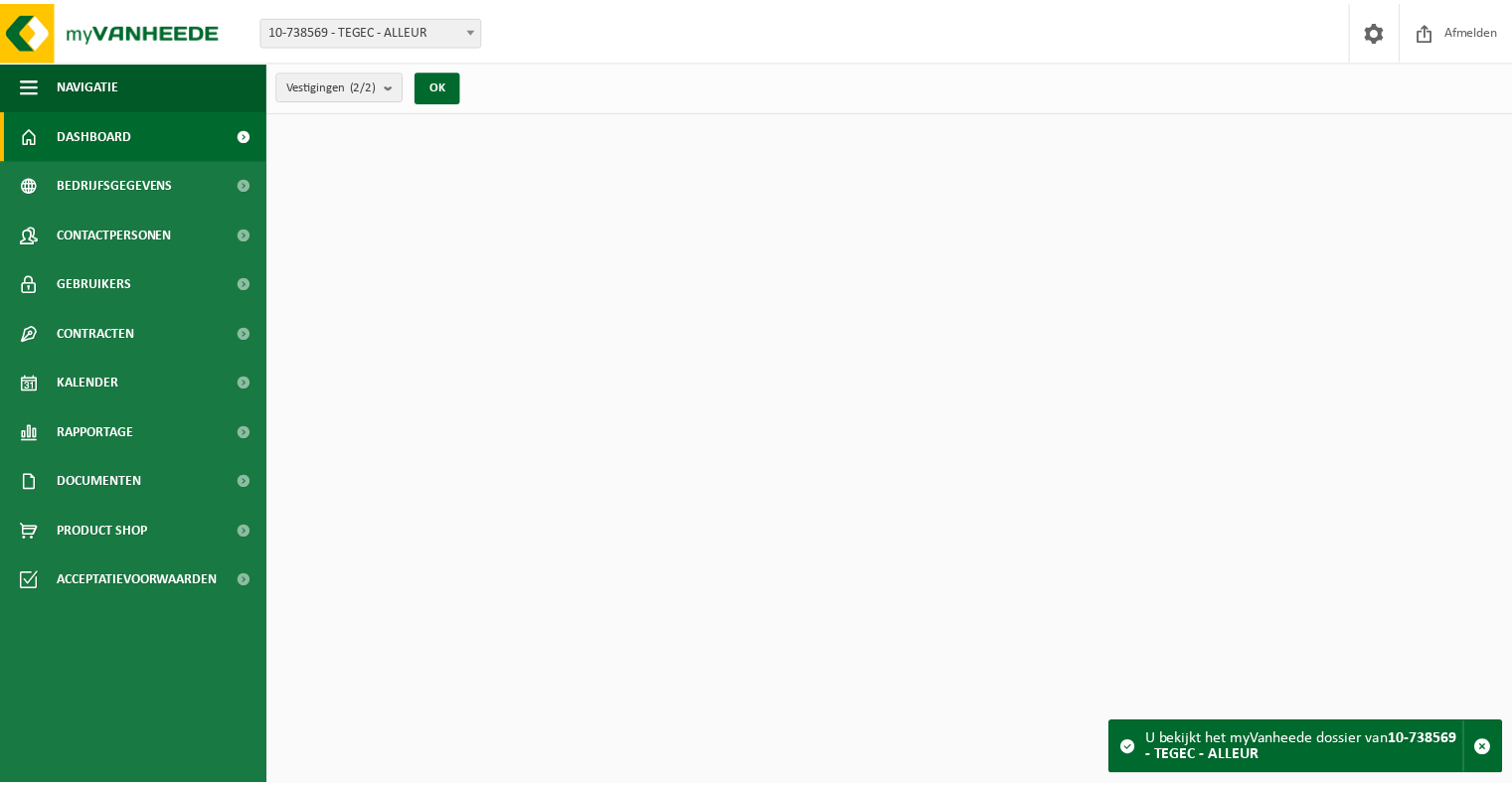 scroll, scrollTop: 0, scrollLeft: 0, axis: both 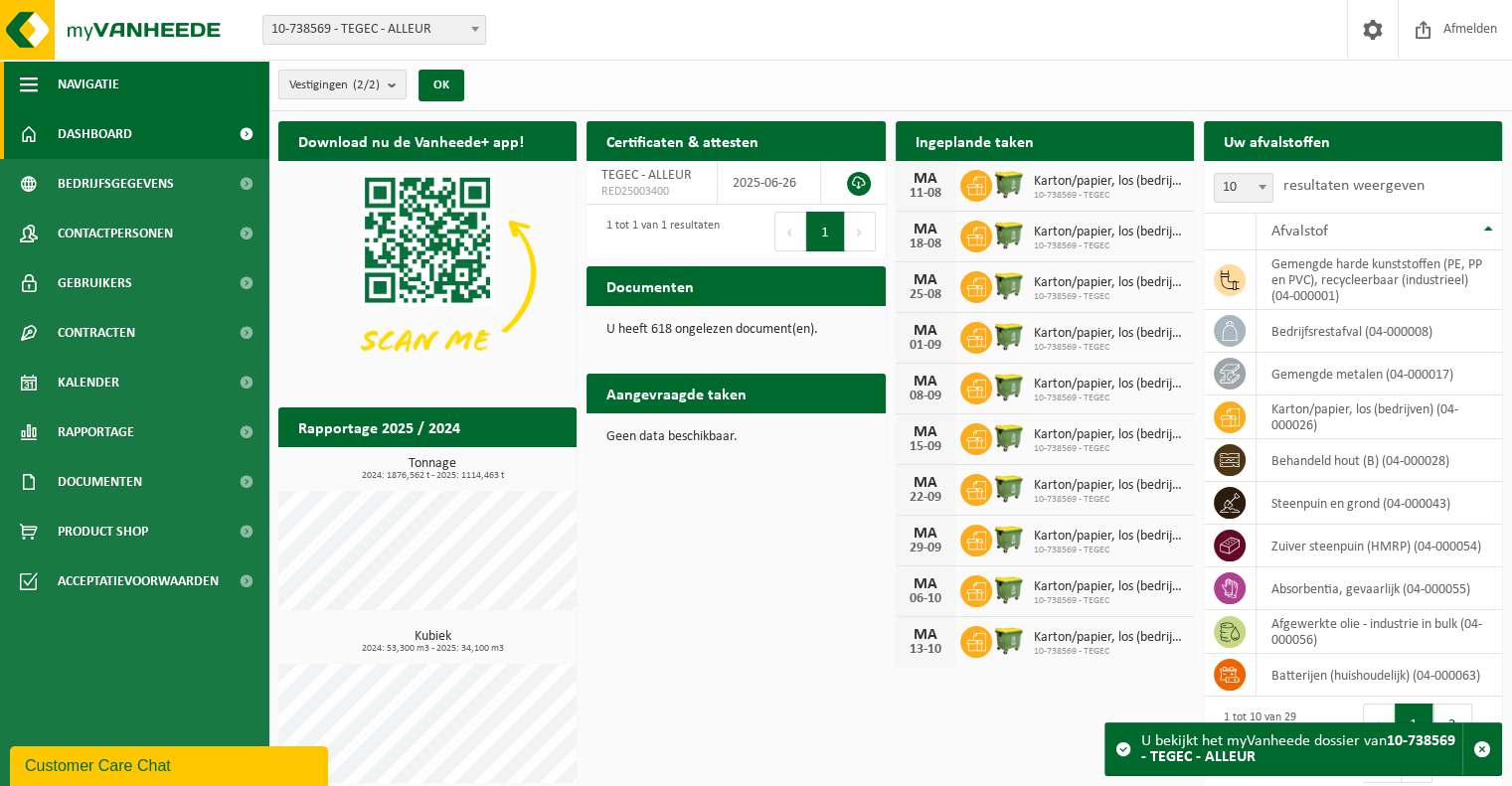click at bounding box center (29, 84) 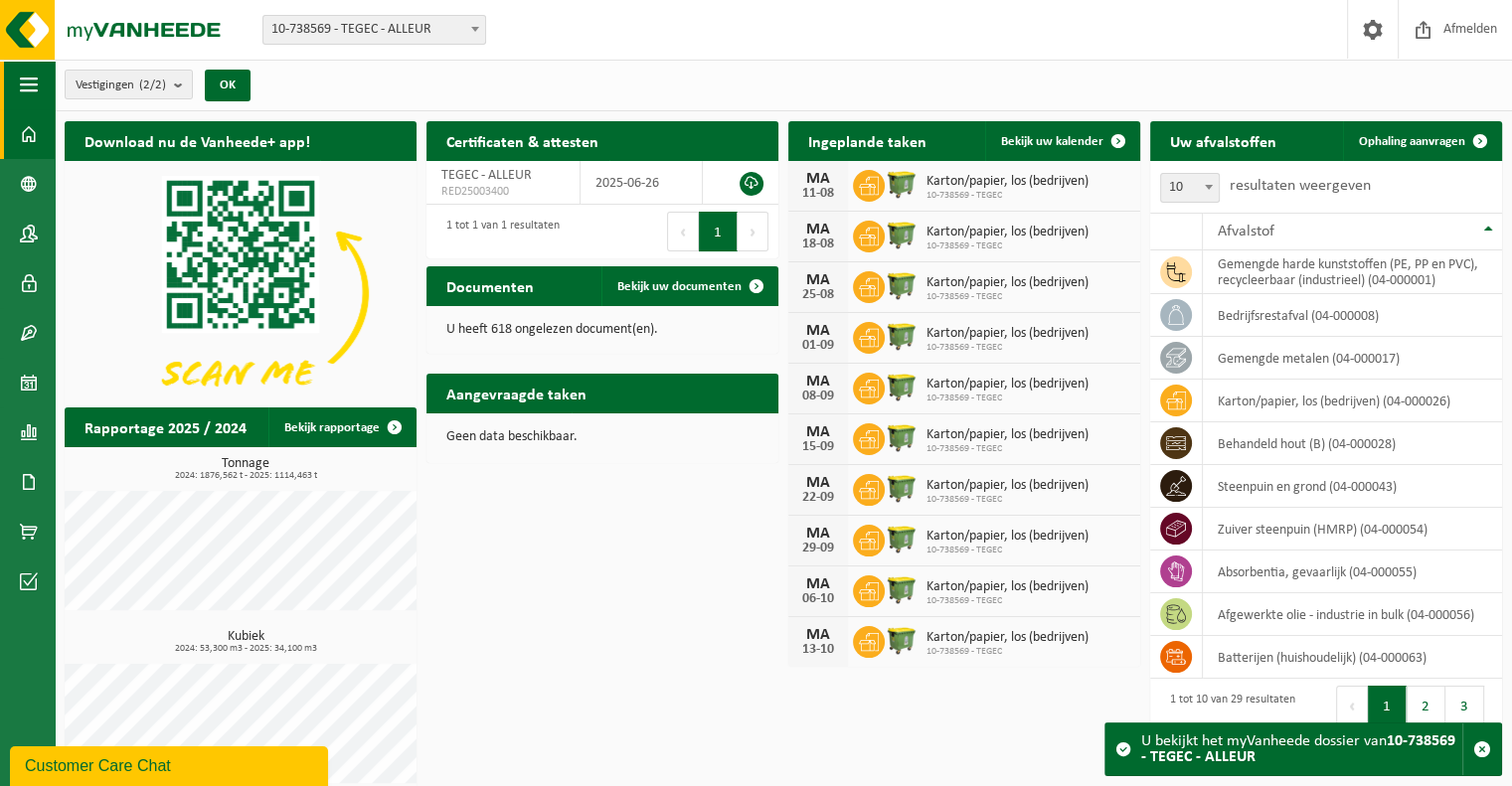 click at bounding box center [29, 84] 